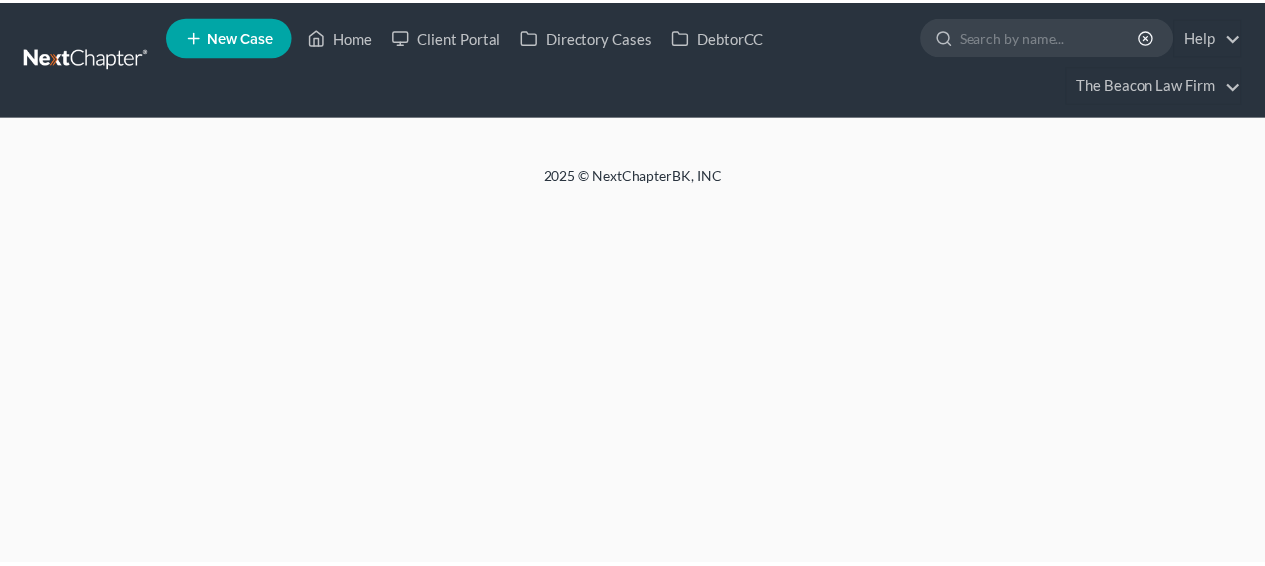 scroll, scrollTop: 0, scrollLeft: 0, axis: both 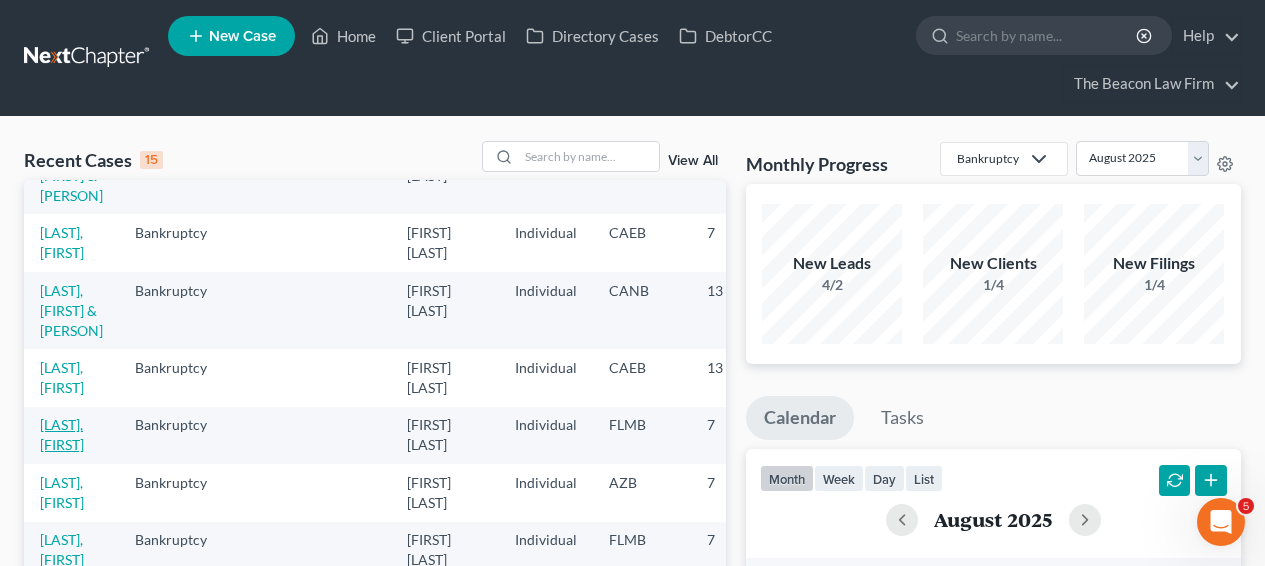 click on "[LAST], [FIRST]" at bounding box center [71, 435] 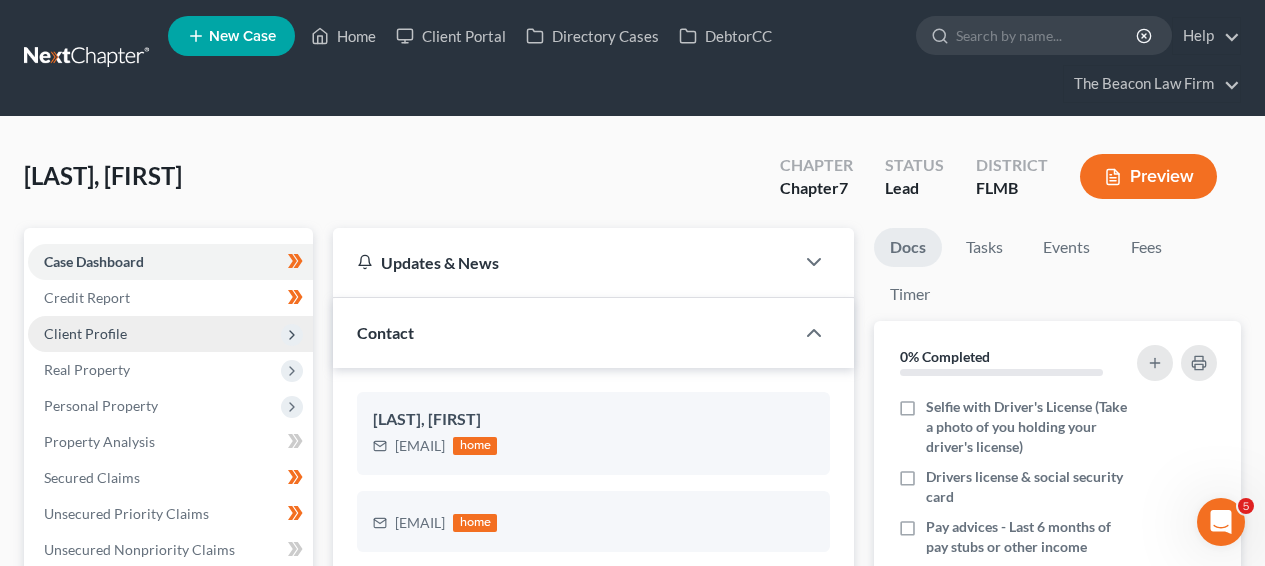 scroll, scrollTop: 566, scrollLeft: 0, axis: vertical 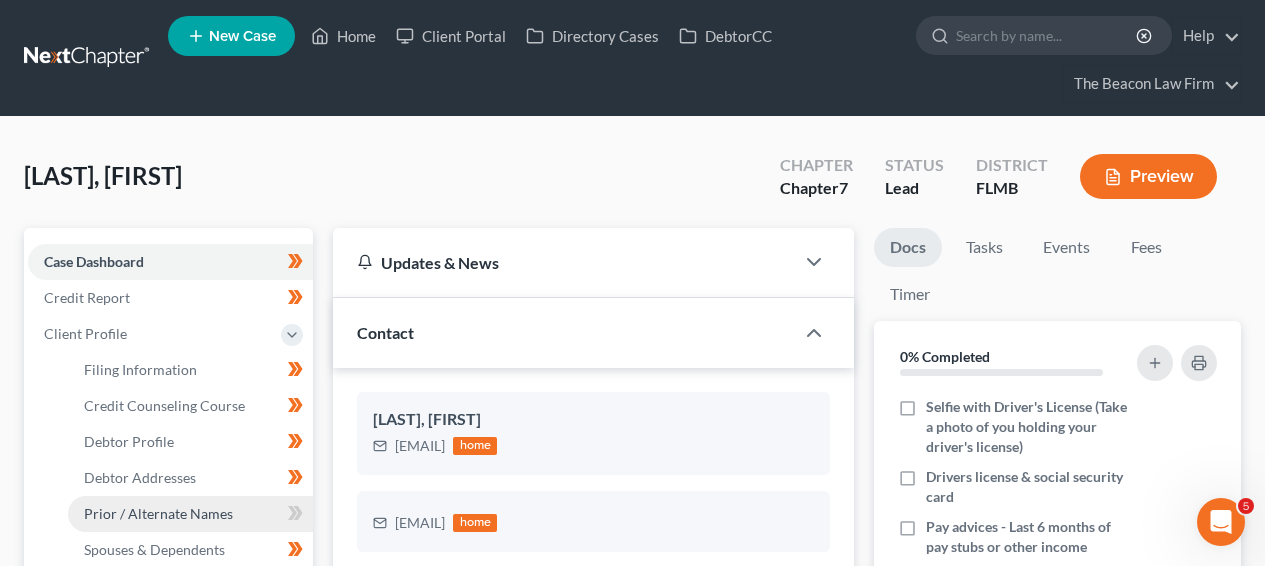 click on "Prior / Alternate Names" at bounding box center (158, 513) 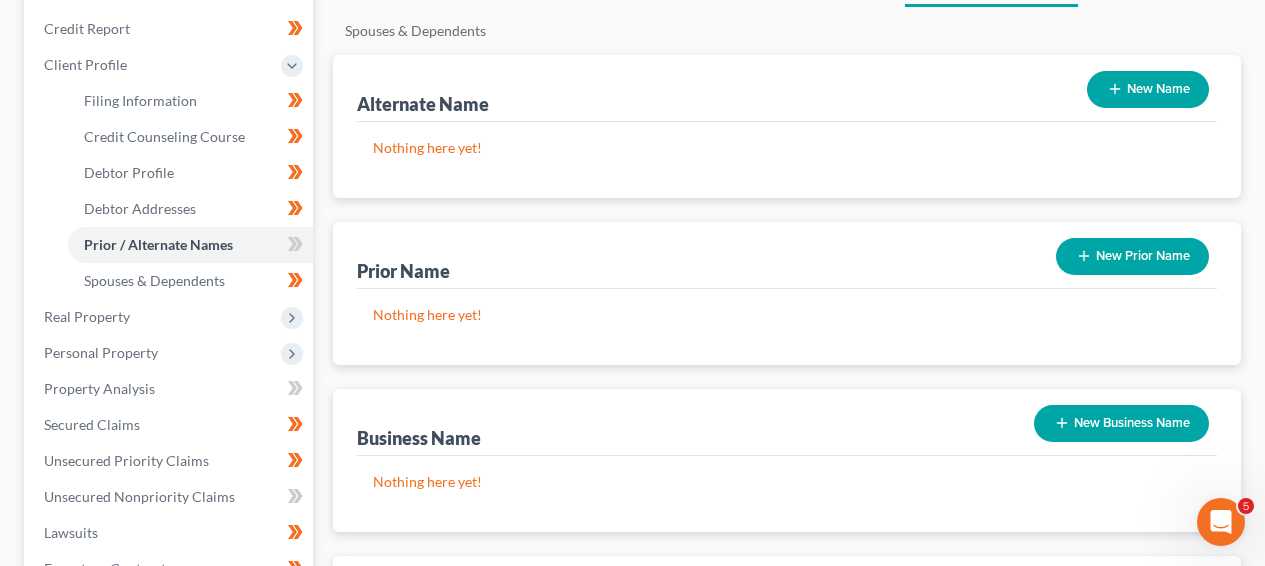scroll, scrollTop: 268, scrollLeft: 0, axis: vertical 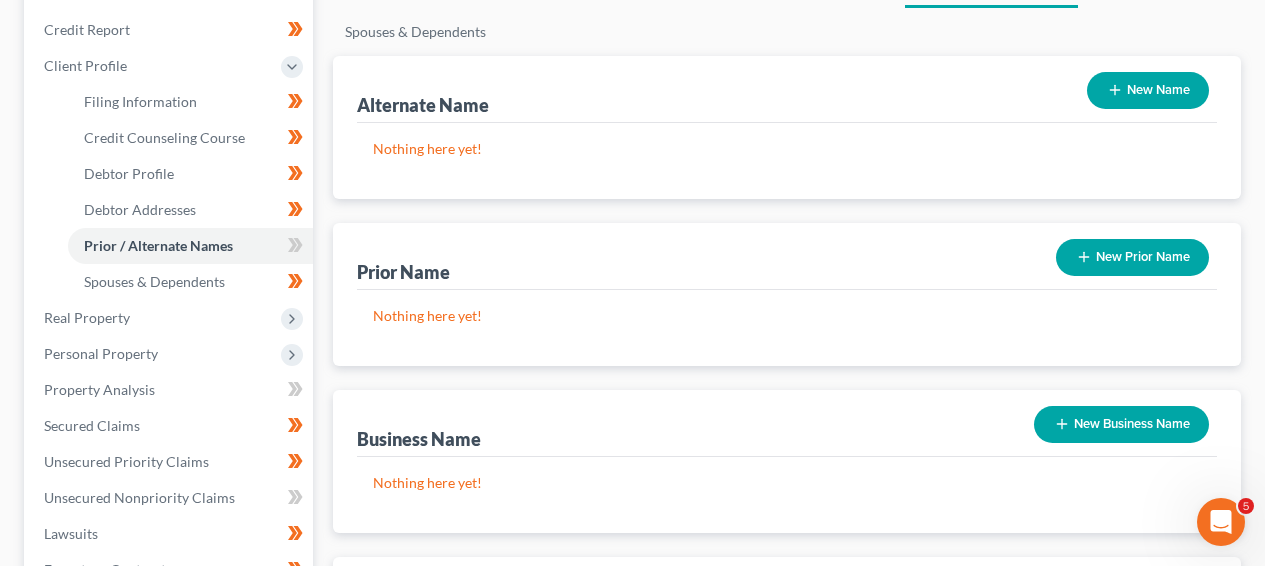drag, startPoint x: 1264, startPoint y: 243, endPoint x: 1265, endPoint y: 199, distance: 44.011364 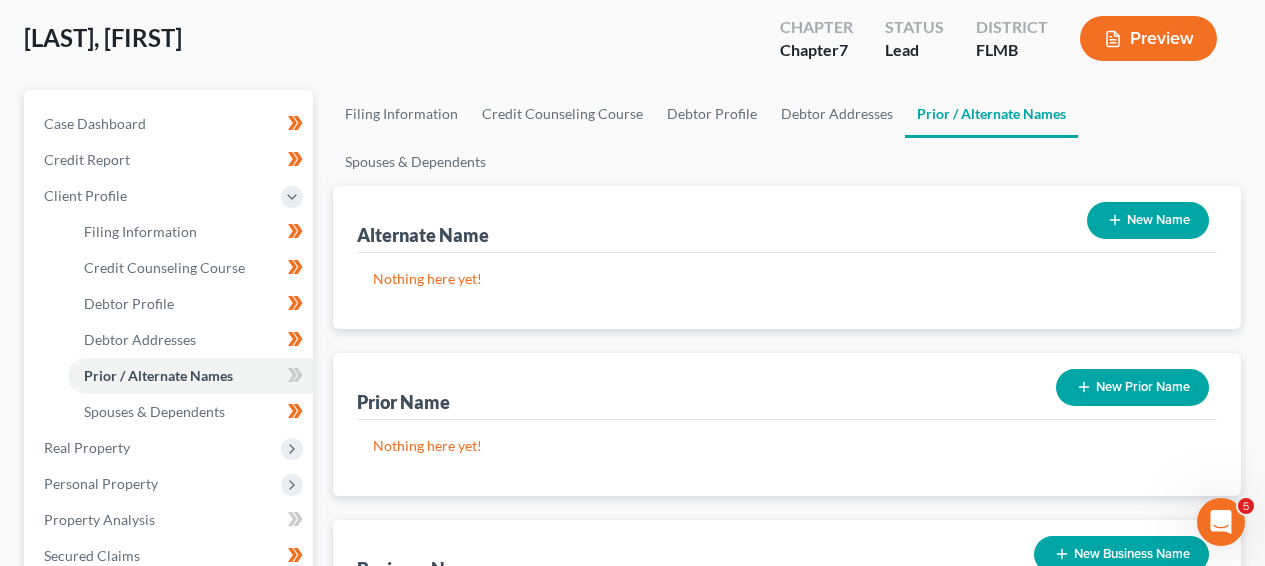 scroll, scrollTop: 137, scrollLeft: 0, axis: vertical 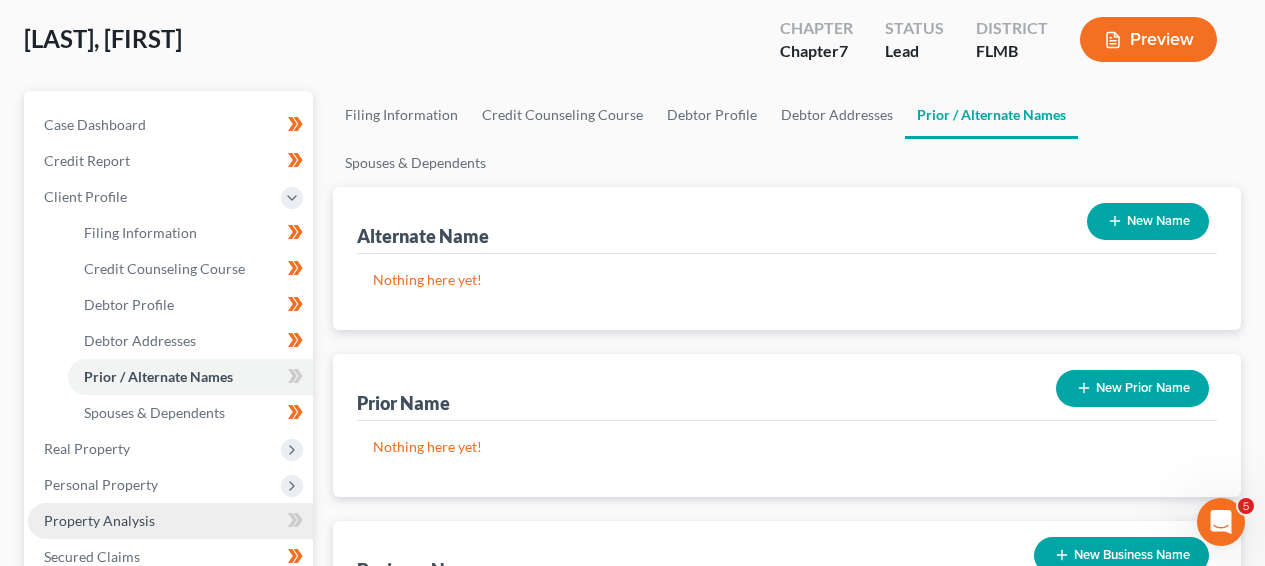 click on "Property Analysis" at bounding box center (170, 521) 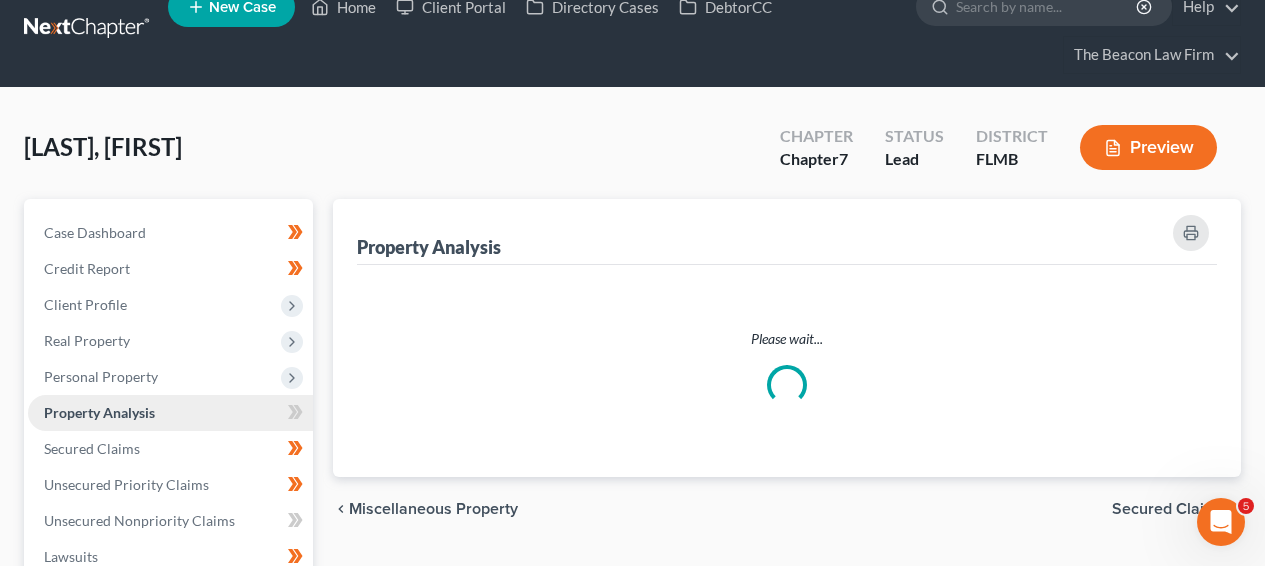scroll, scrollTop: 0, scrollLeft: 0, axis: both 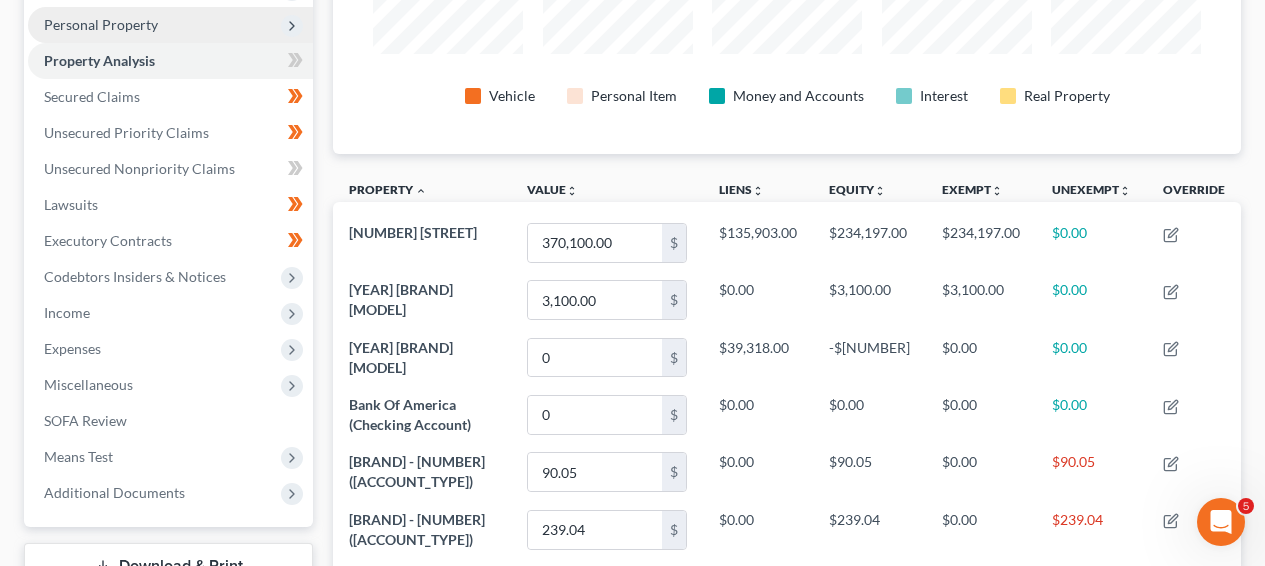 click on "Personal Property" at bounding box center (170, 25) 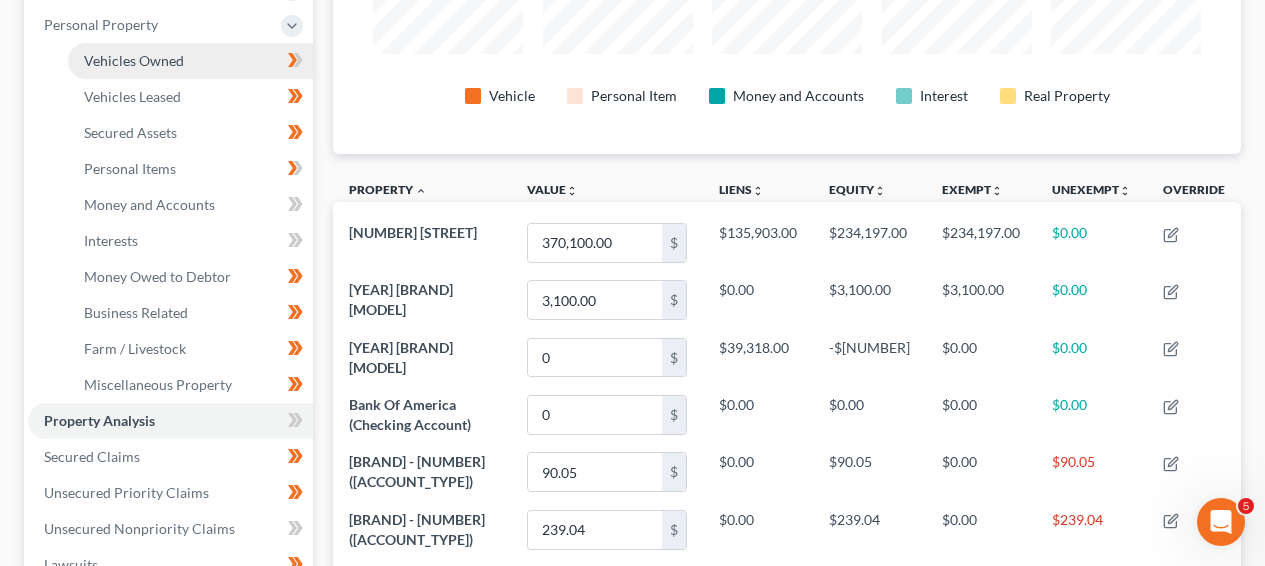 click on "Vehicles Owned" at bounding box center [190, 61] 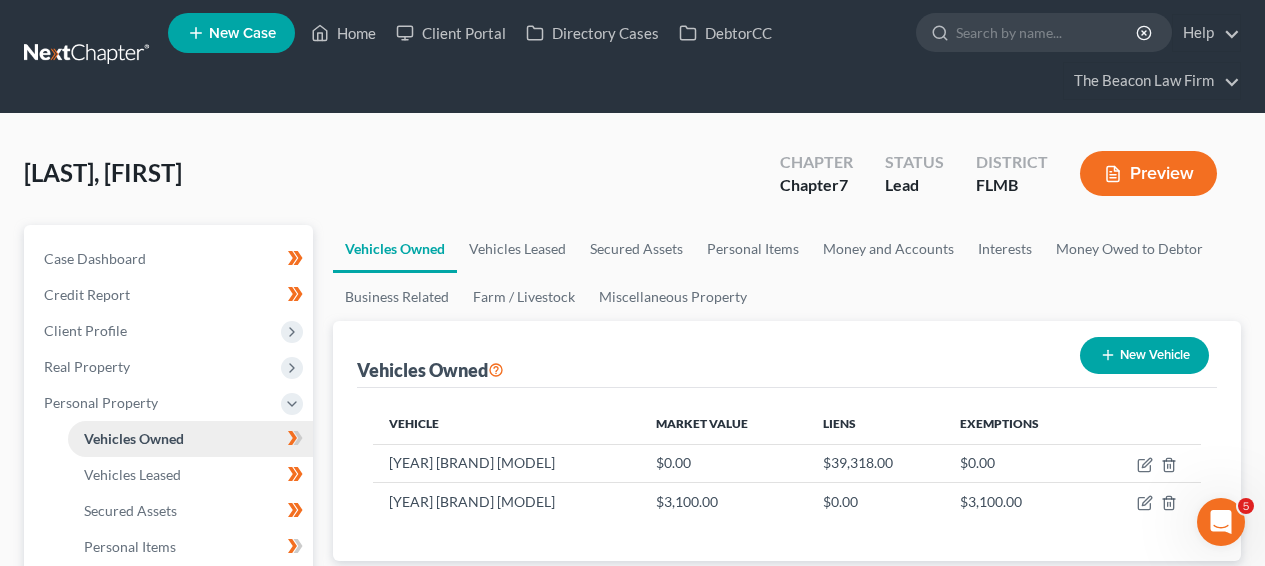 scroll, scrollTop: 0, scrollLeft: 0, axis: both 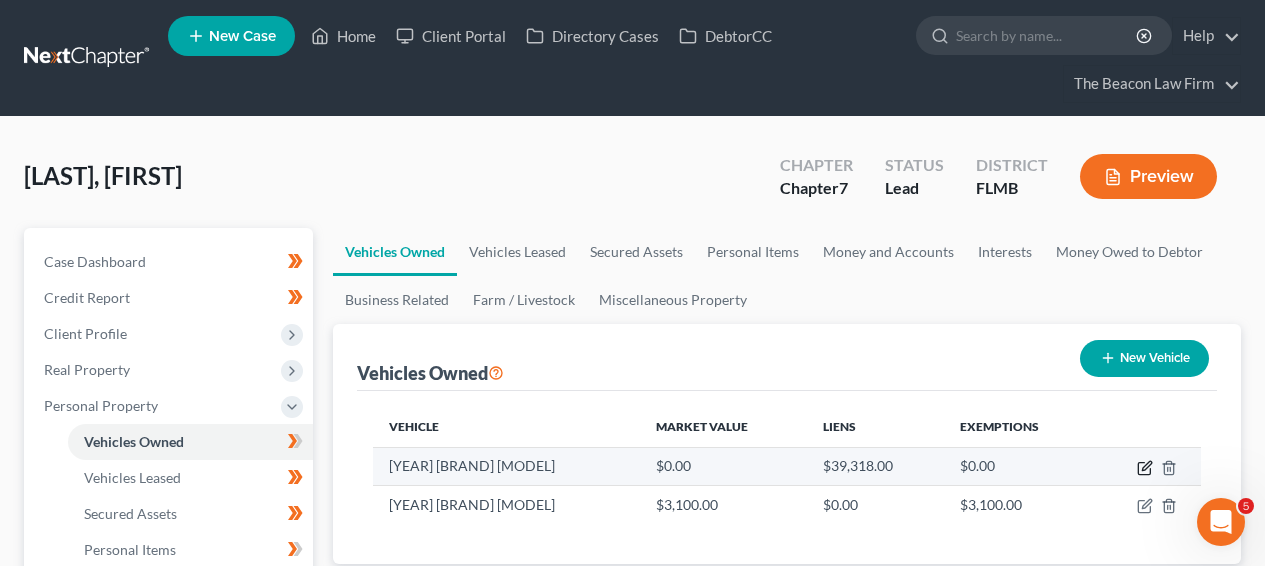 click 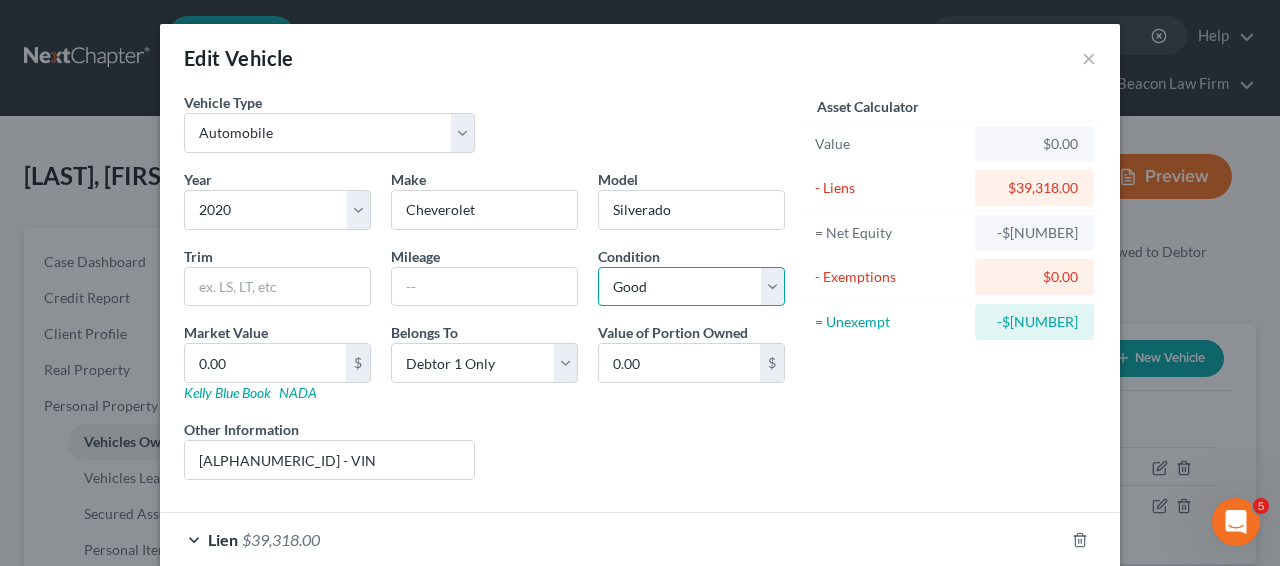 click on "Select Excellent Very Good Good Fair Poor" at bounding box center (691, 287) 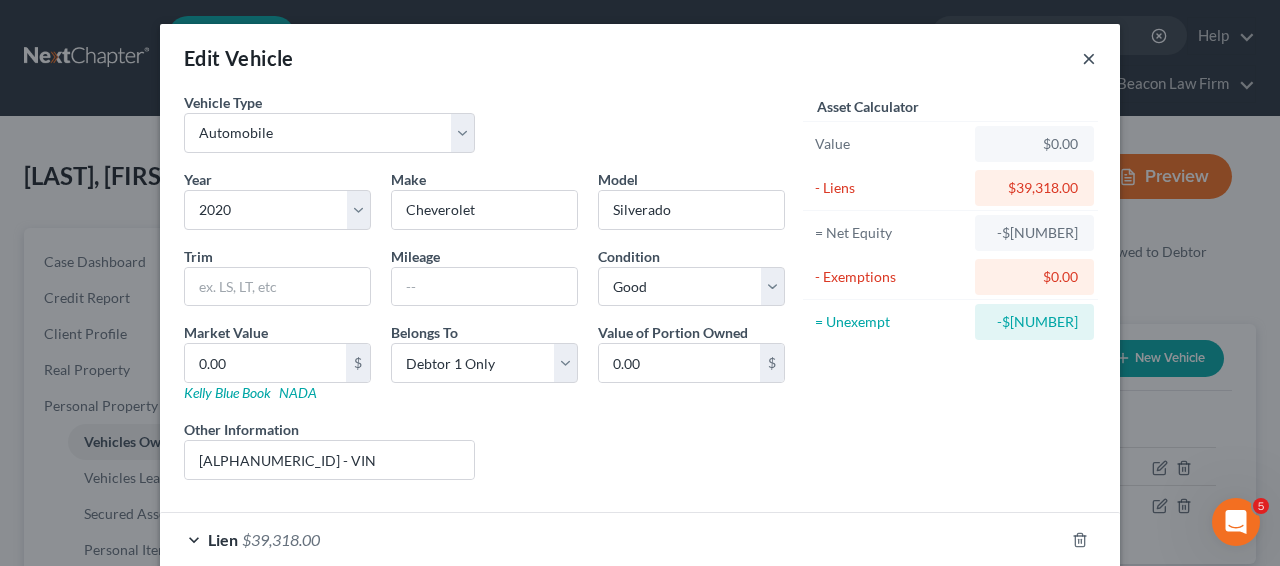click on "×" at bounding box center [1089, 58] 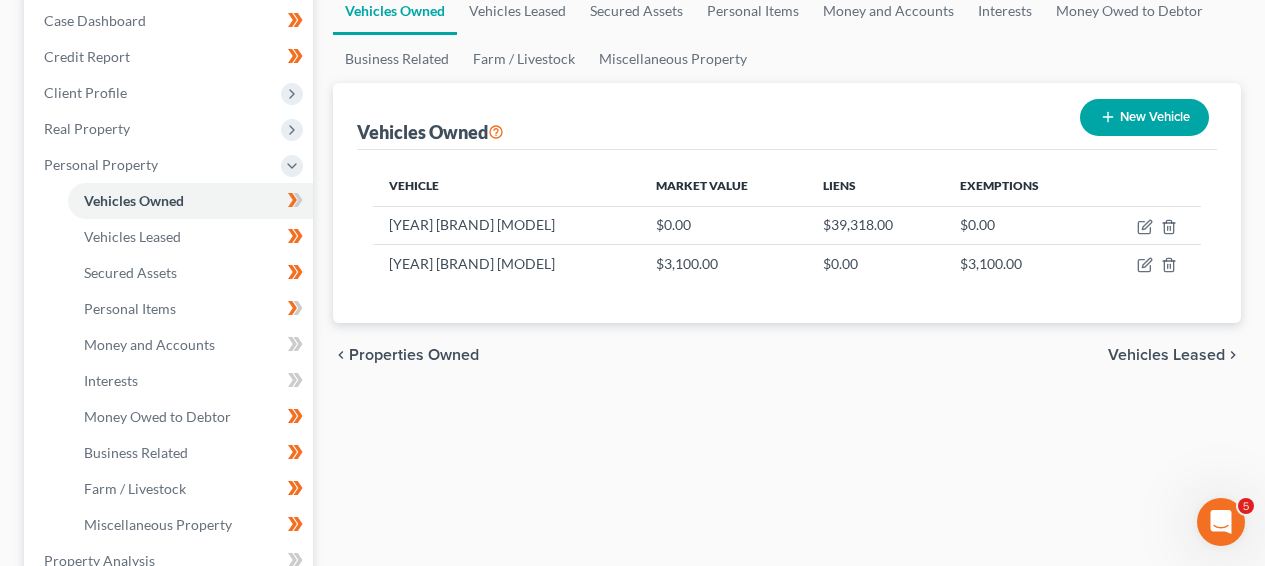 scroll, scrollTop: 293, scrollLeft: 0, axis: vertical 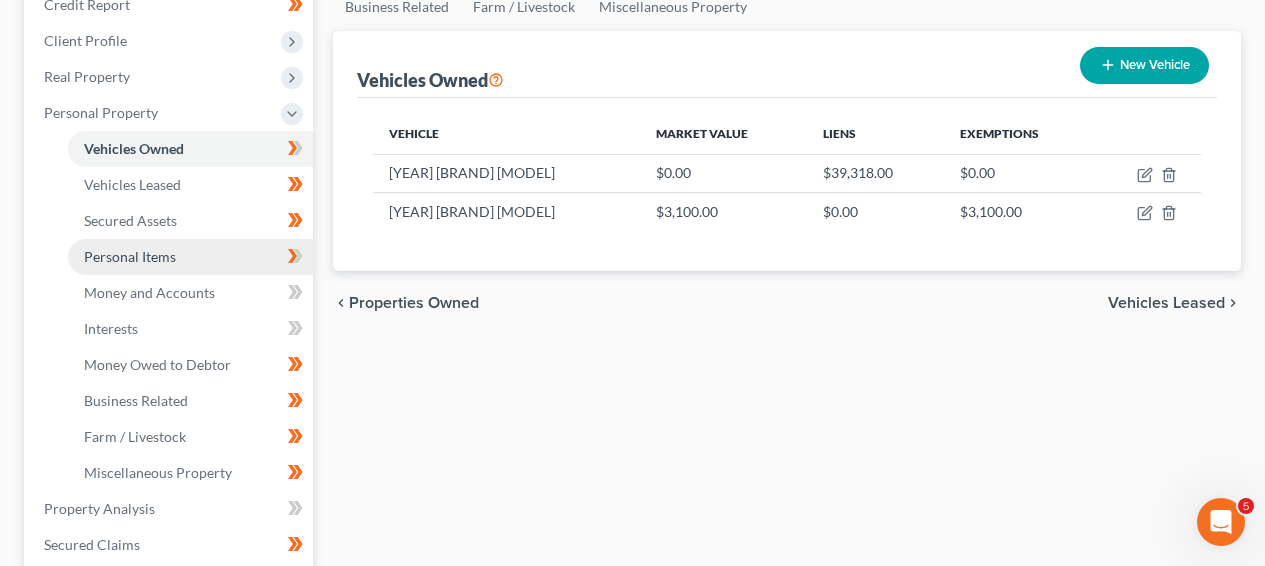 click on "Personal Items" at bounding box center [130, 256] 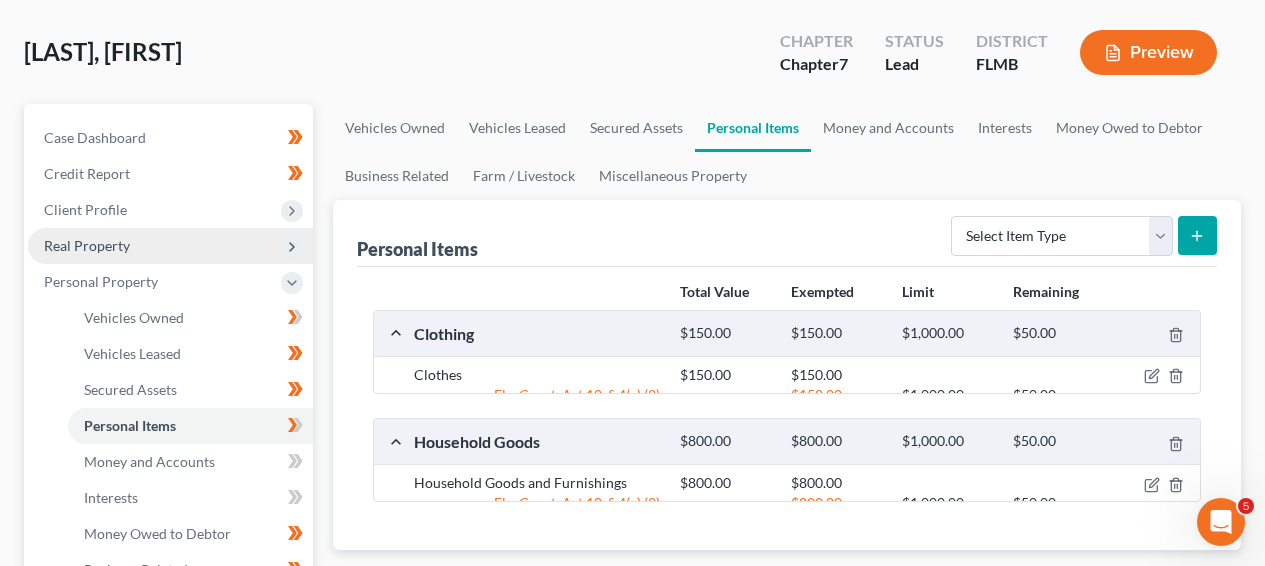 scroll, scrollTop: 0, scrollLeft: 0, axis: both 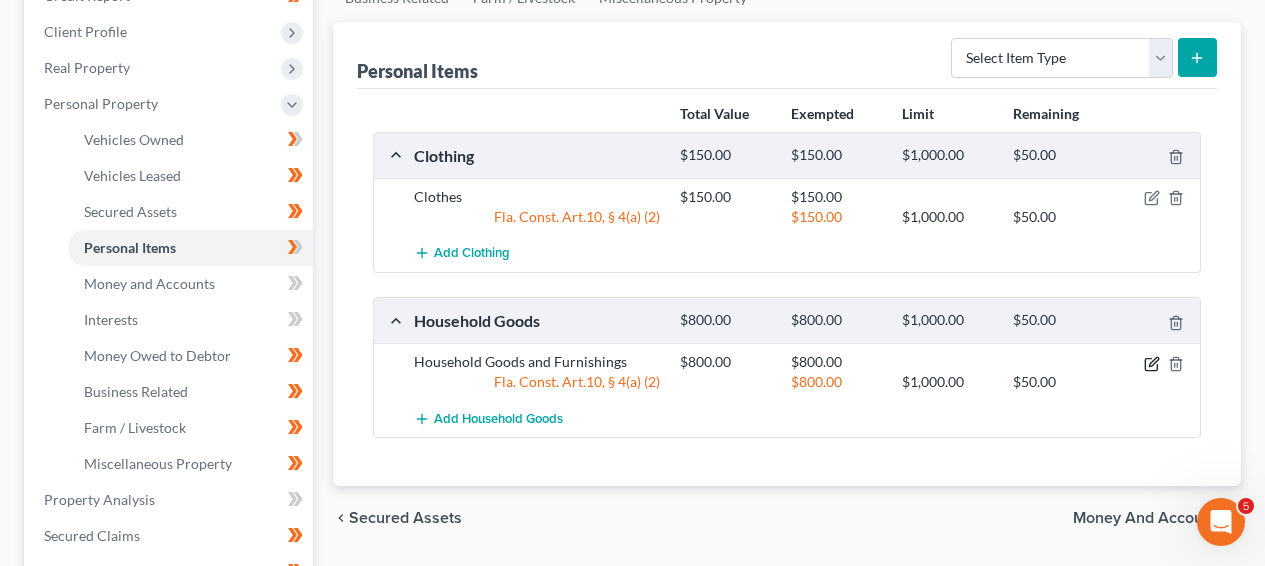 click 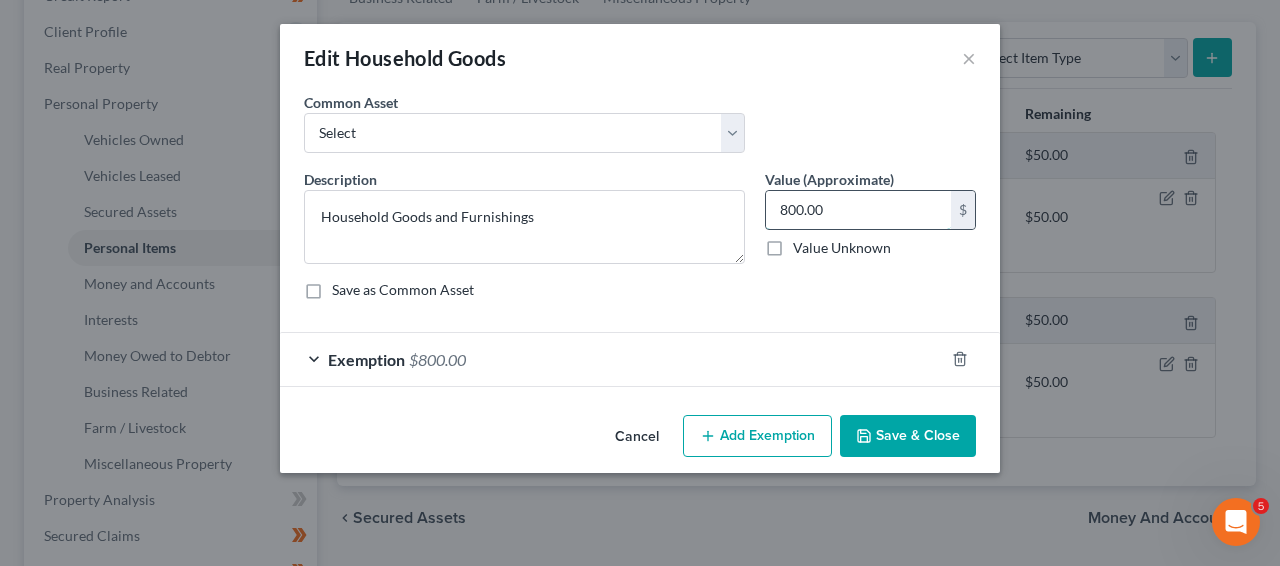 click on "800.00" at bounding box center (858, 210) 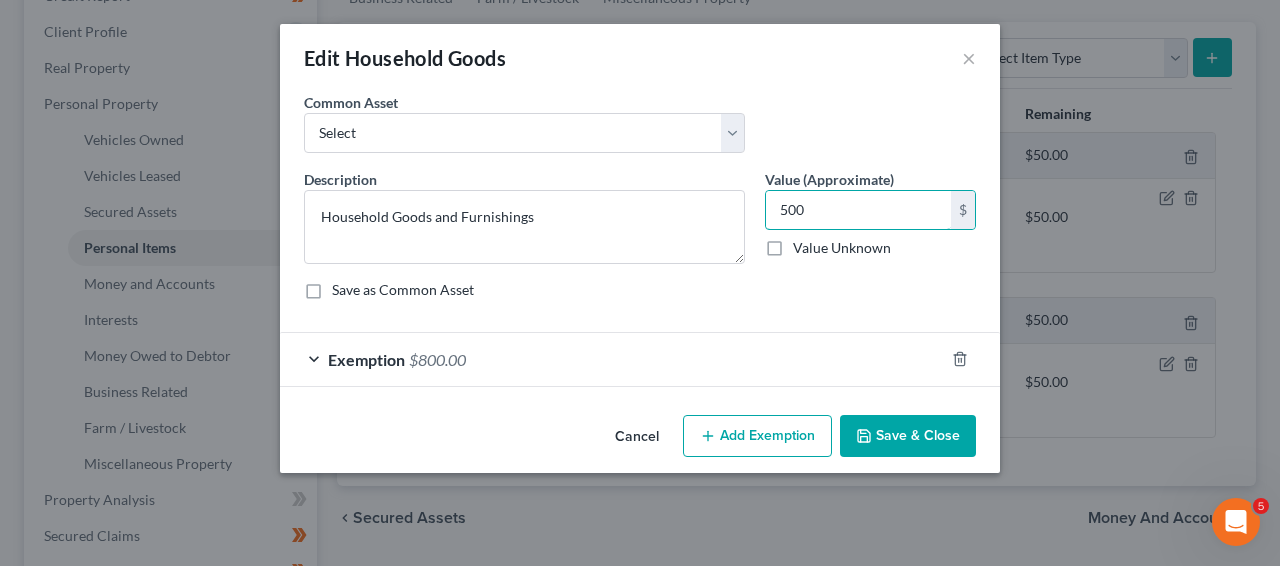 type on "500" 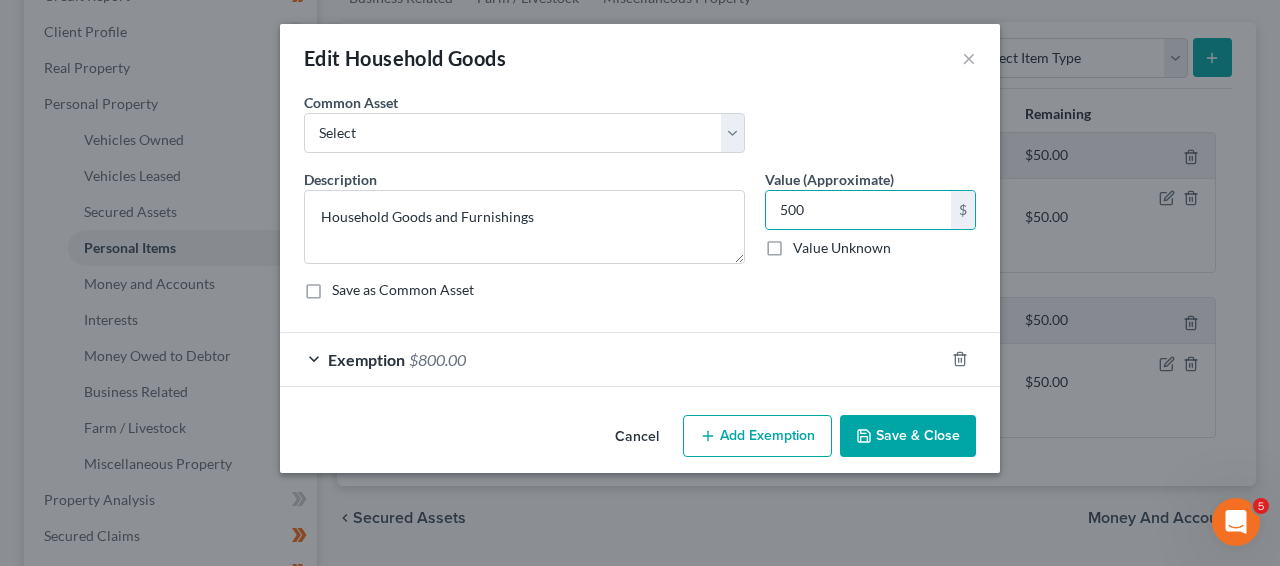 click on "Exemption $800.00" at bounding box center (612, 359) 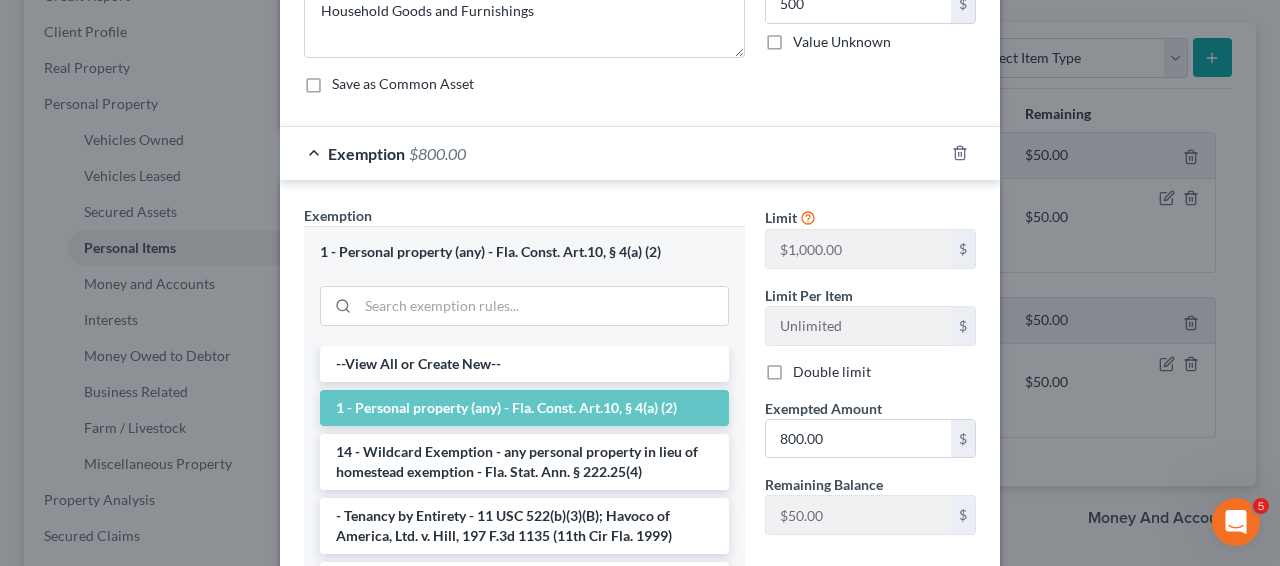 scroll, scrollTop: 207, scrollLeft: 0, axis: vertical 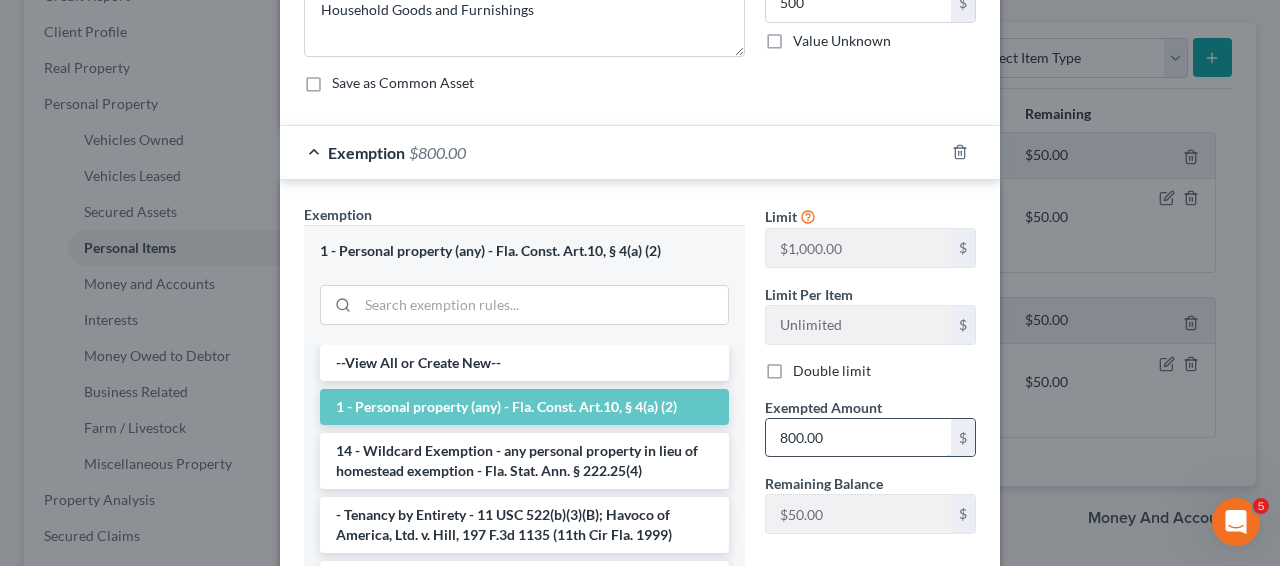 click on "800.00" at bounding box center [858, 438] 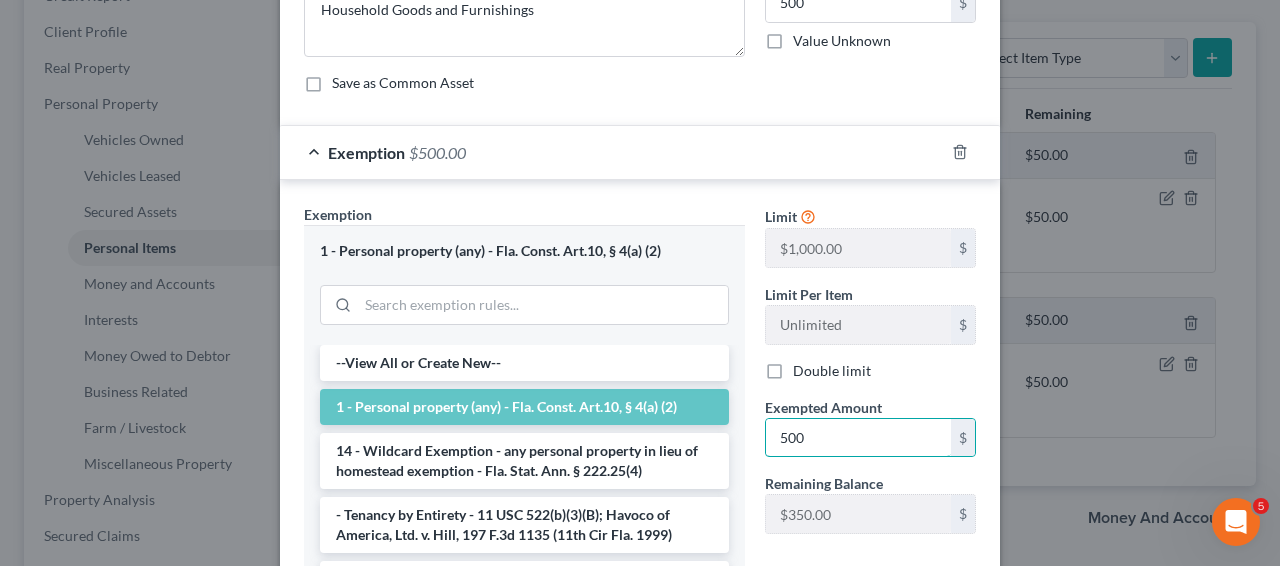type on "500" 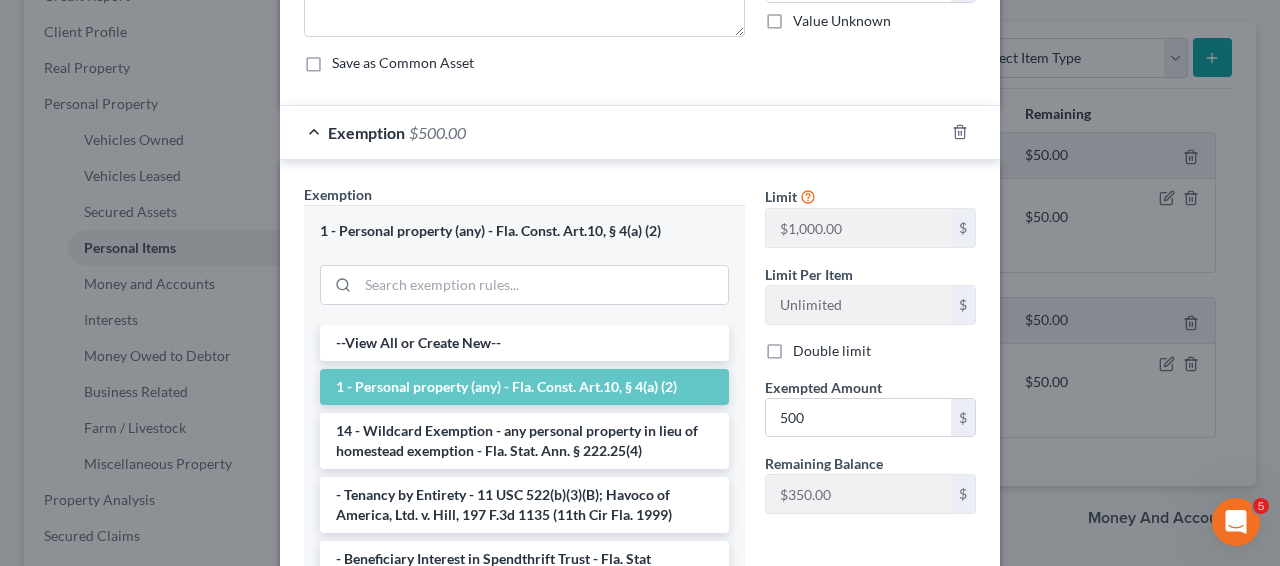 scroll, scrollTop: 448, scrollLeft: 0, axis: vertical 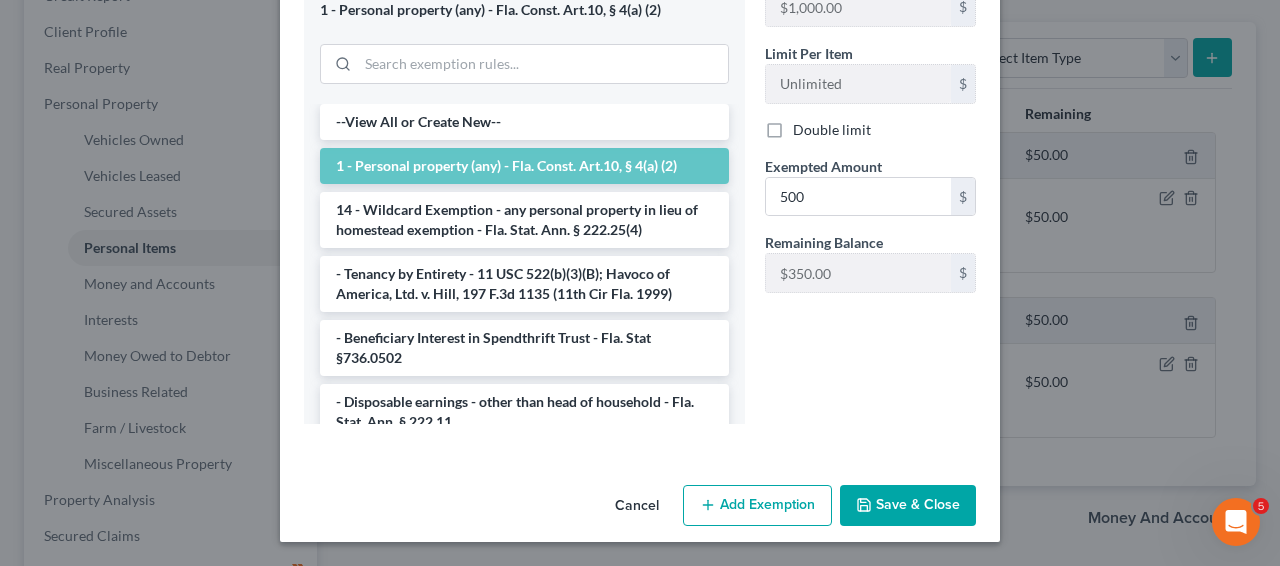 click on "Save & Close" at bounding box center (908, 506) 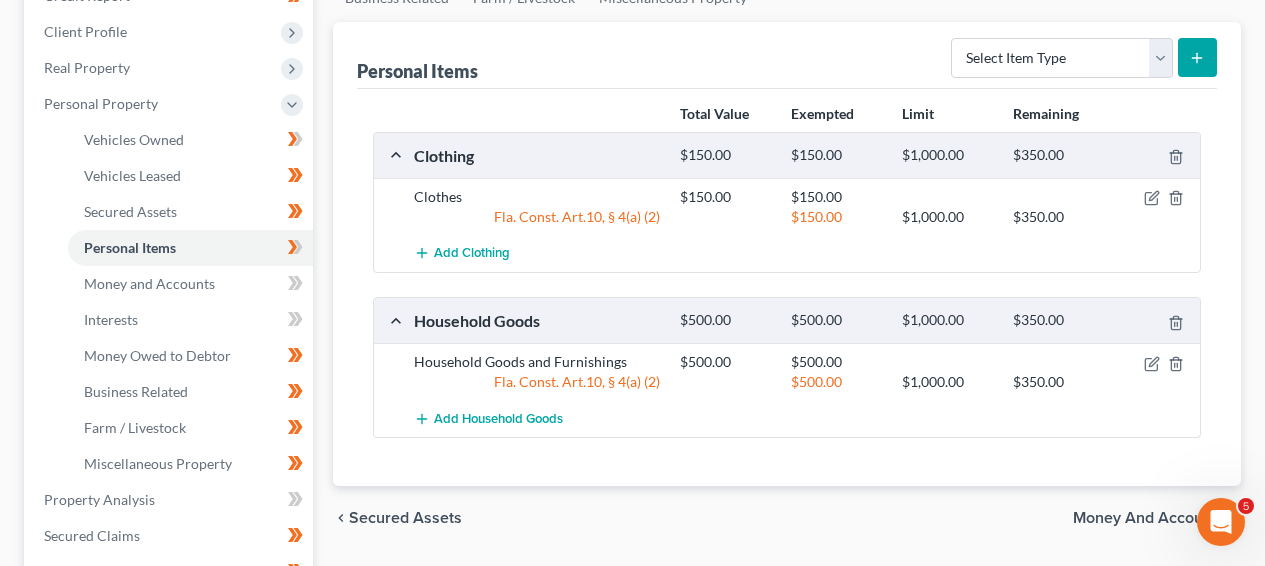 click at bounding box center [1197, 57] 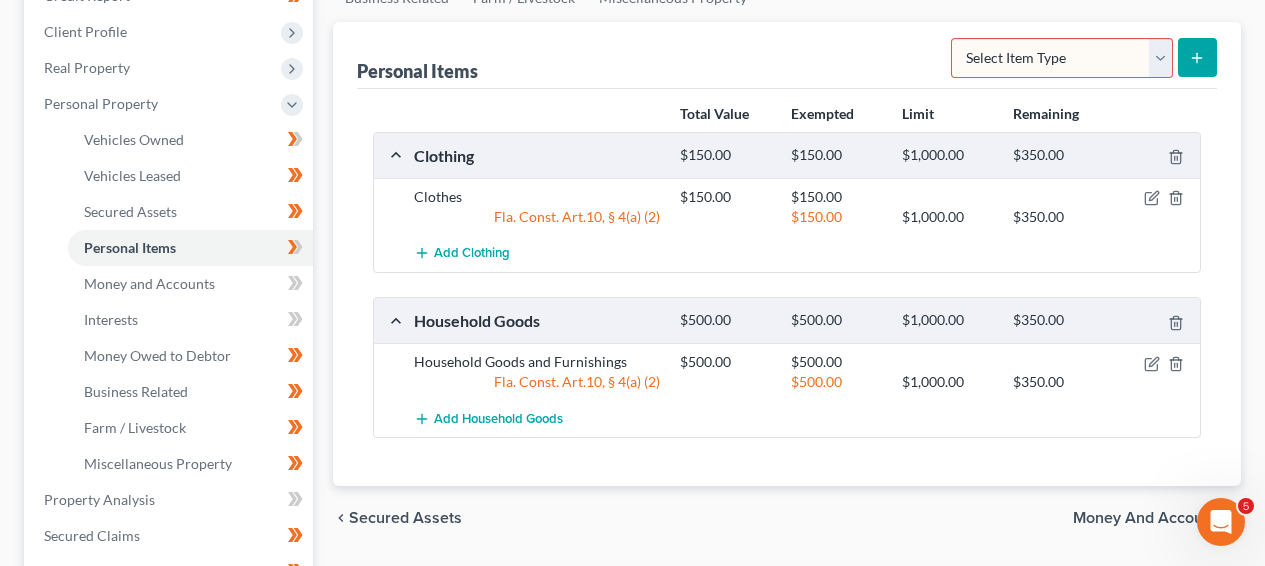 click on "Select Item Type Clothing Collectibles Of Value Electronics Firearms Household Goods Jewelry Other Pet(s) Sports & Hobby Equipment" at bounding box center (1062, 58) 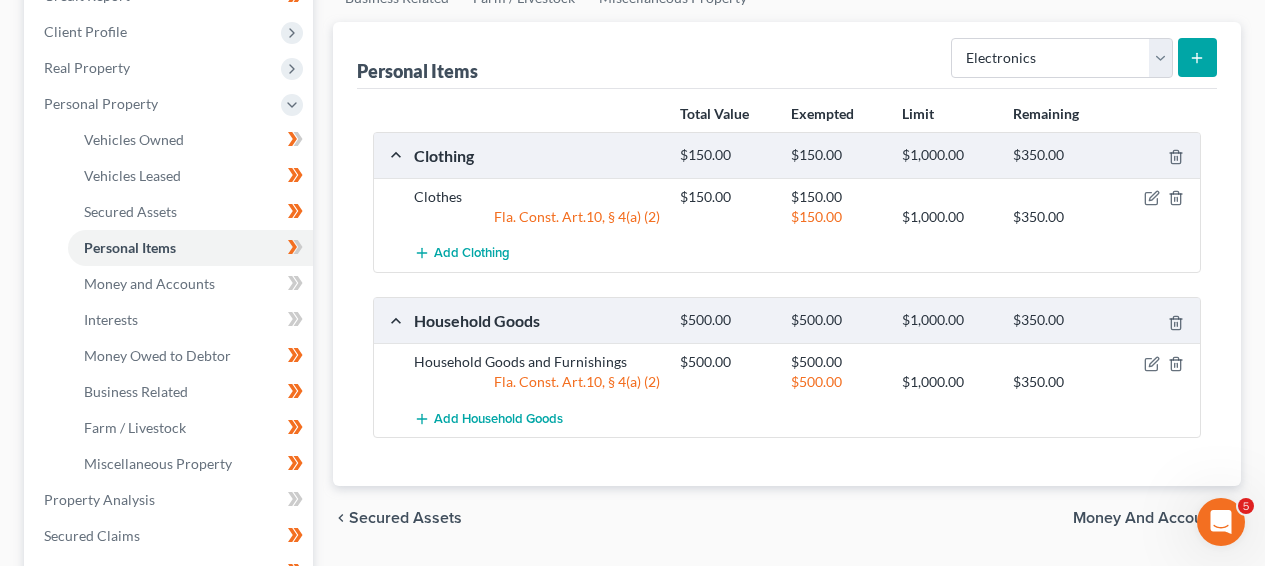click at bounding box center [1197, 57] 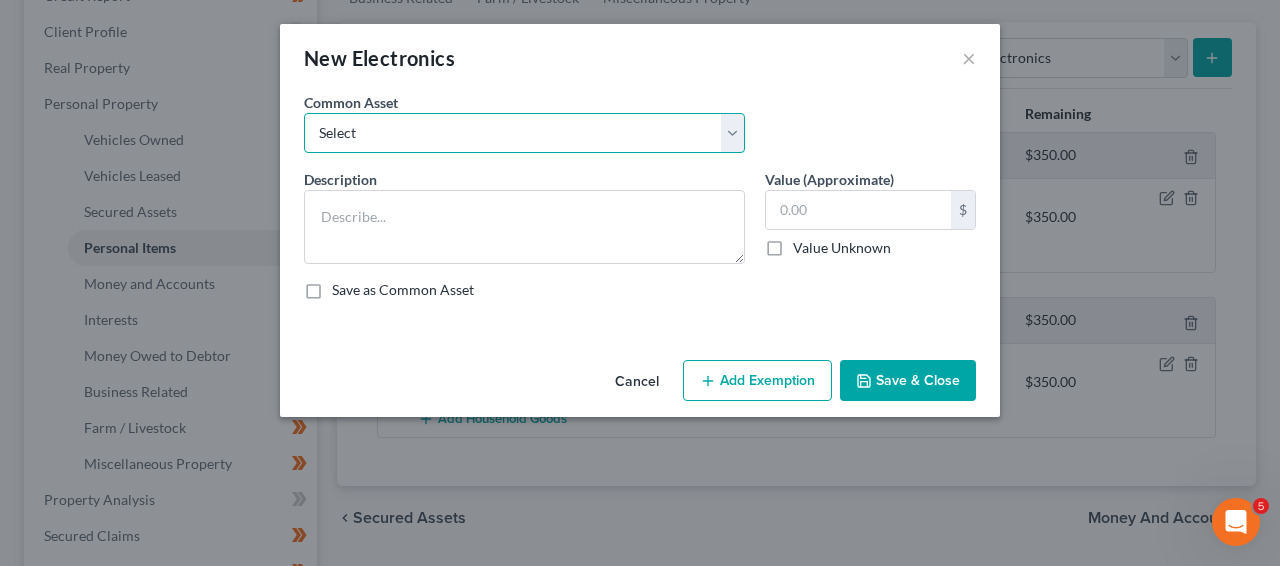 click on "Select Computer TV, iPad, Apple TV washer and dryer one stove one deep freezer one microwave TV, Cell Phone, Tablet XBOX One, associated games and controllers, 55" Samsung TV, 32" Roku TV,  Television Computer, printer, cellphones" at bounding box center (524, 133) 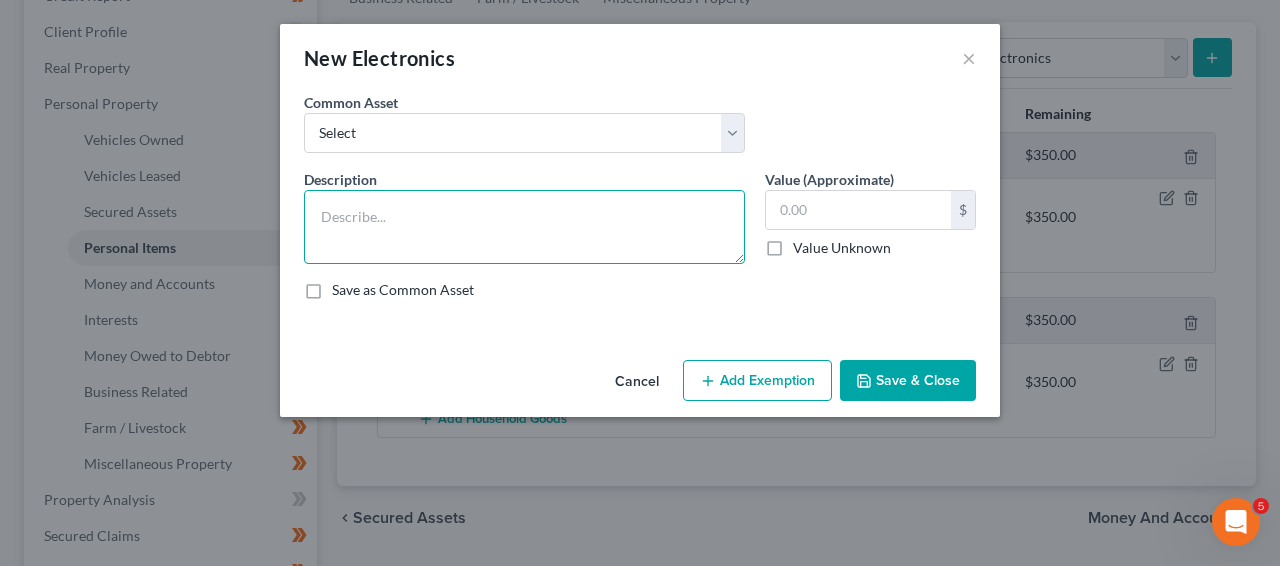 click at bounding box center [524, 227] 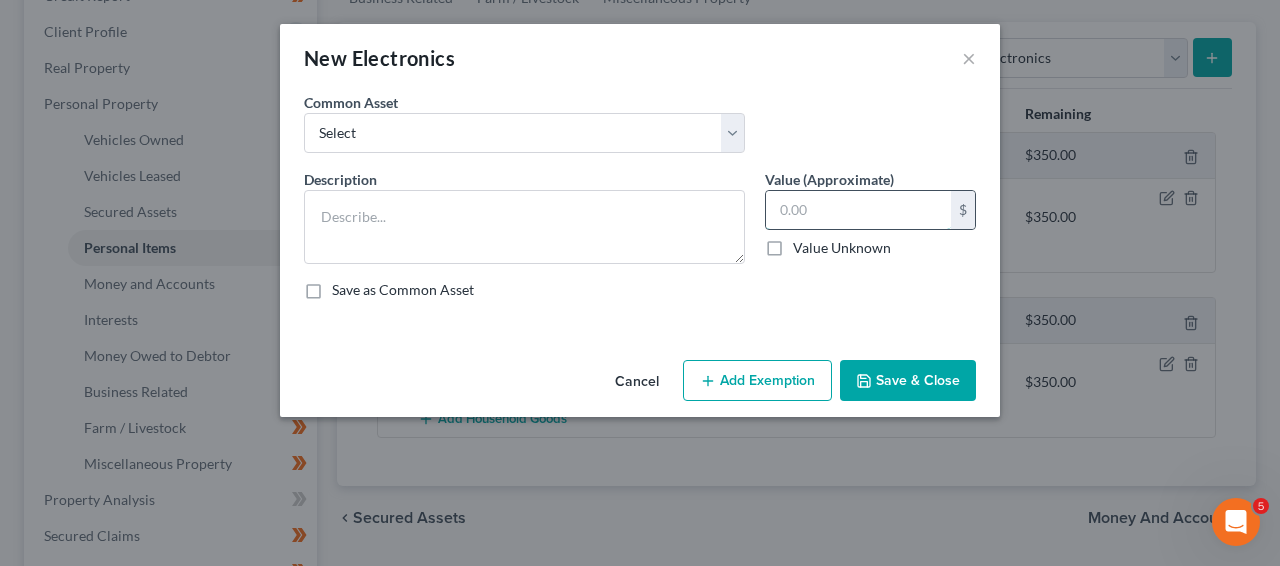 click at bounding box center (858, 210) 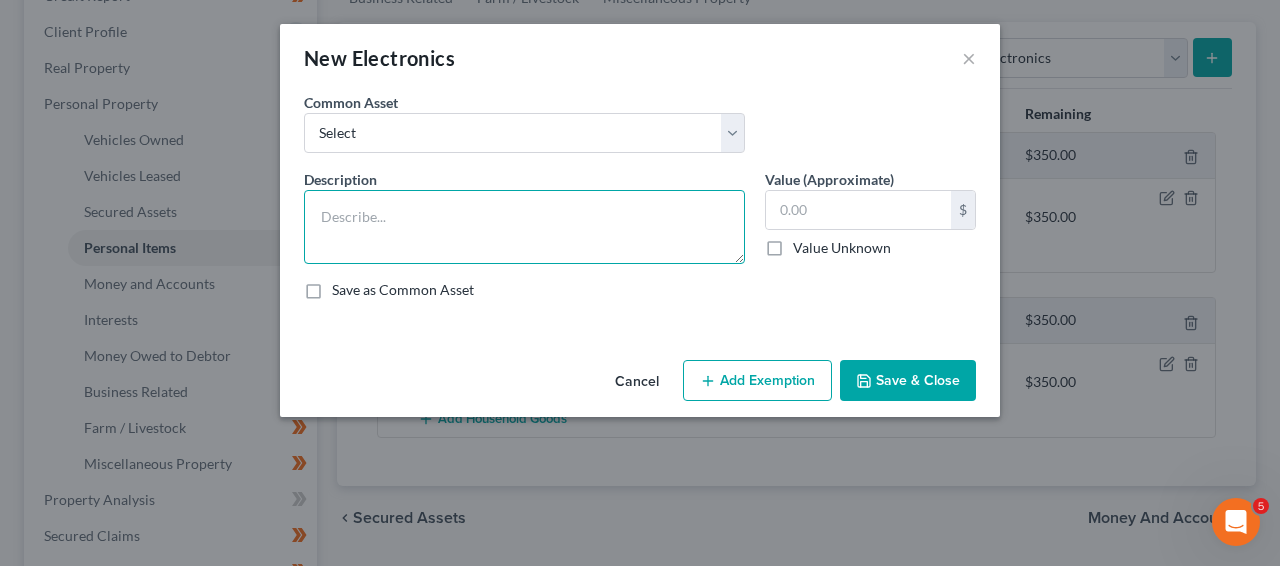 click at bounding box center (524, 227) 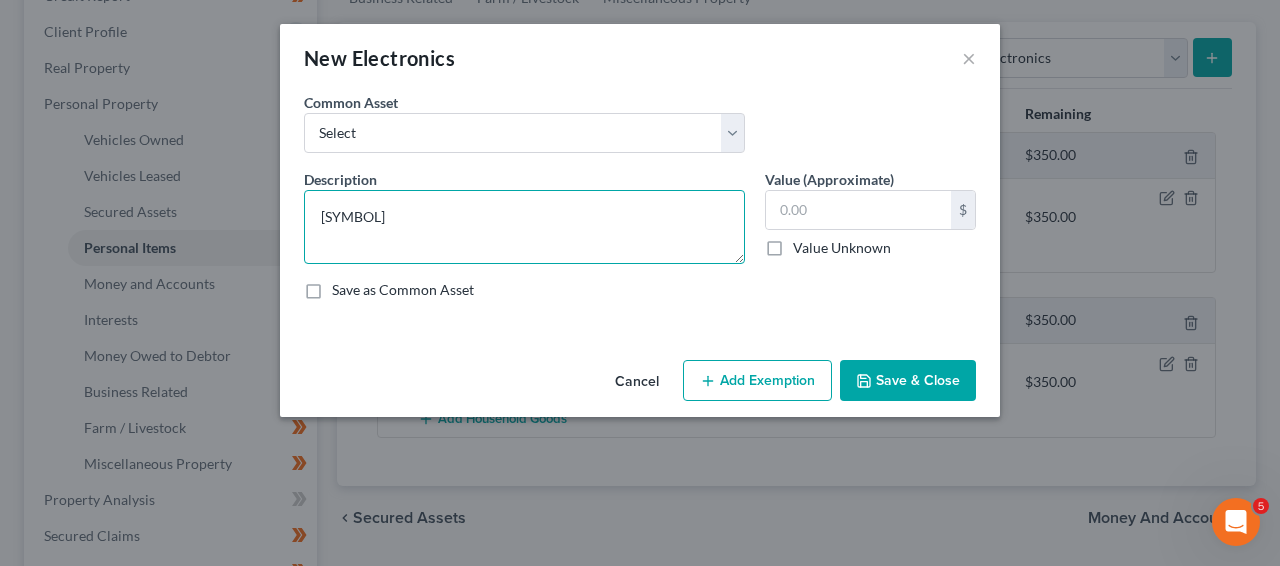 type on "@" 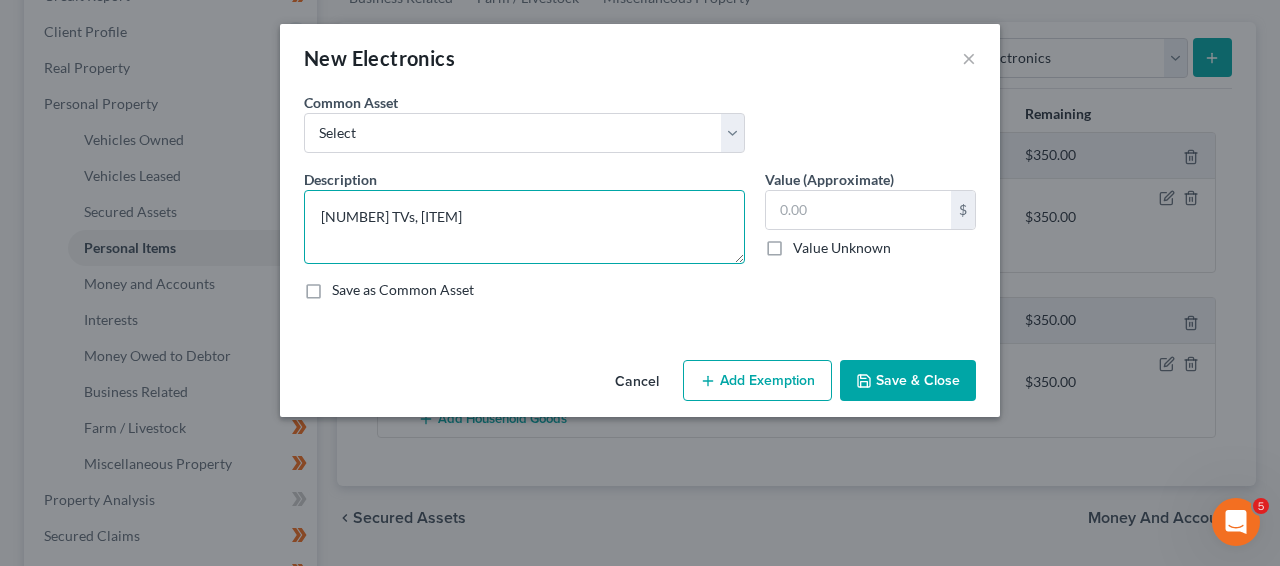 type on "2 TVs, cell phone" 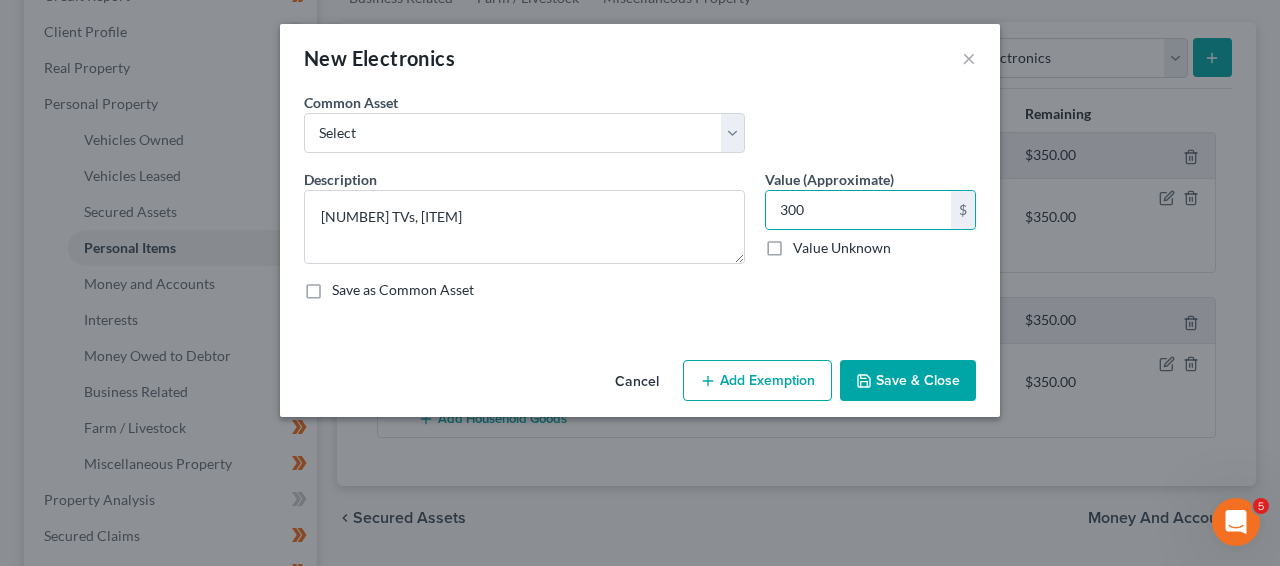 click on "Add Exemption" at bounding box center (757, 381) 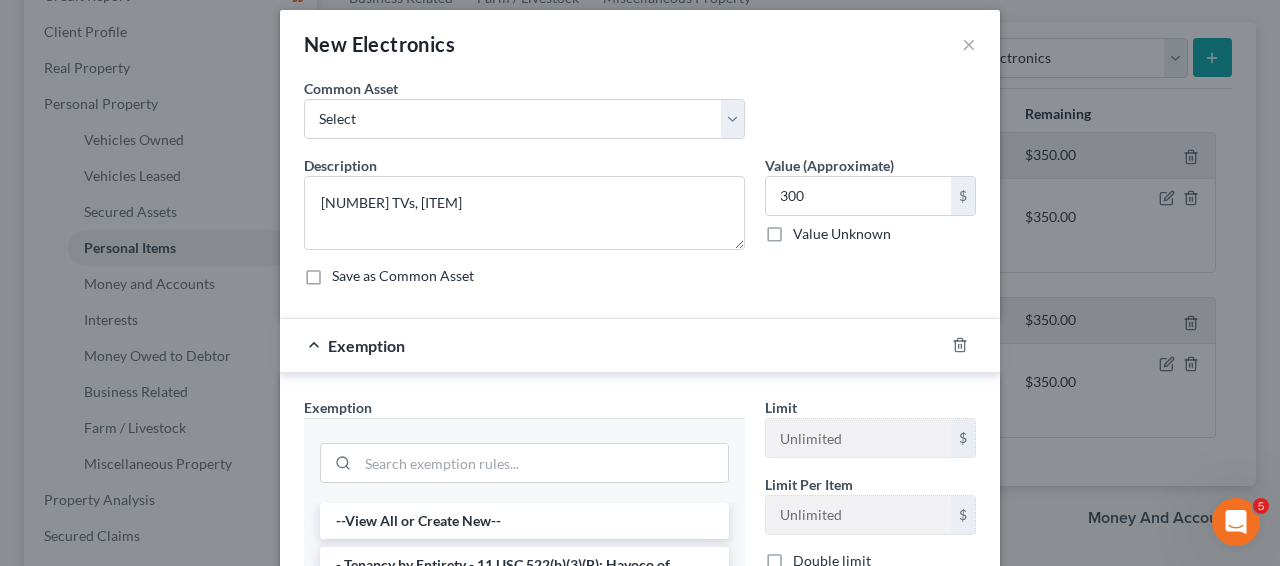 scroll, scrollTop: 2, scrollLeft: 0, axis: vertical 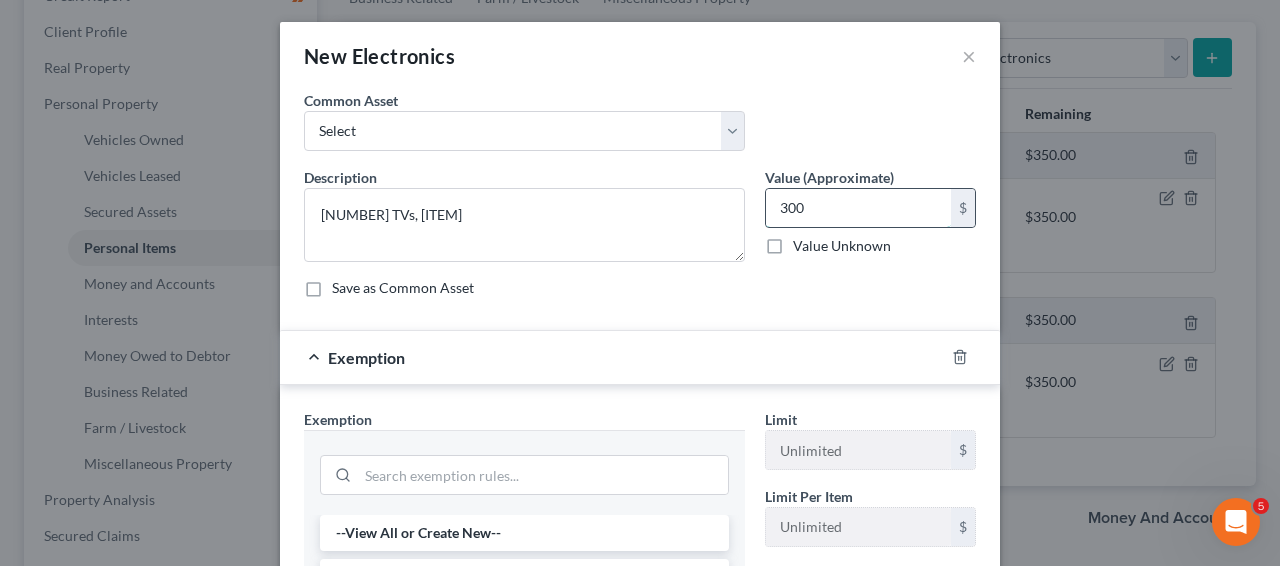 click on "300" at bounding box center [858, 208] 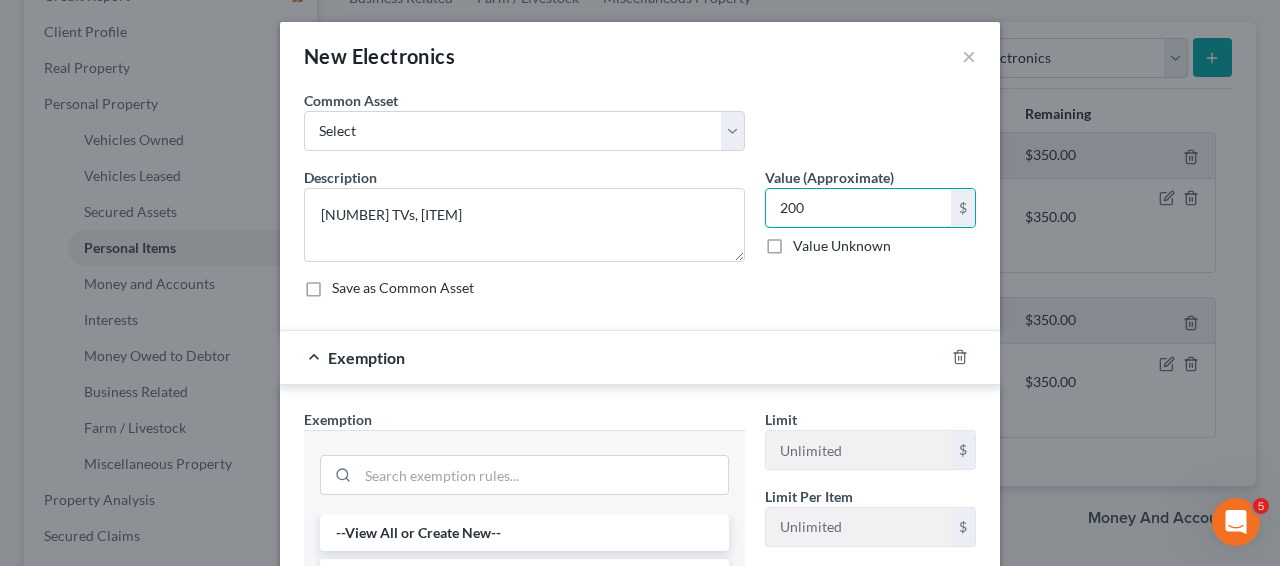 type on "200" 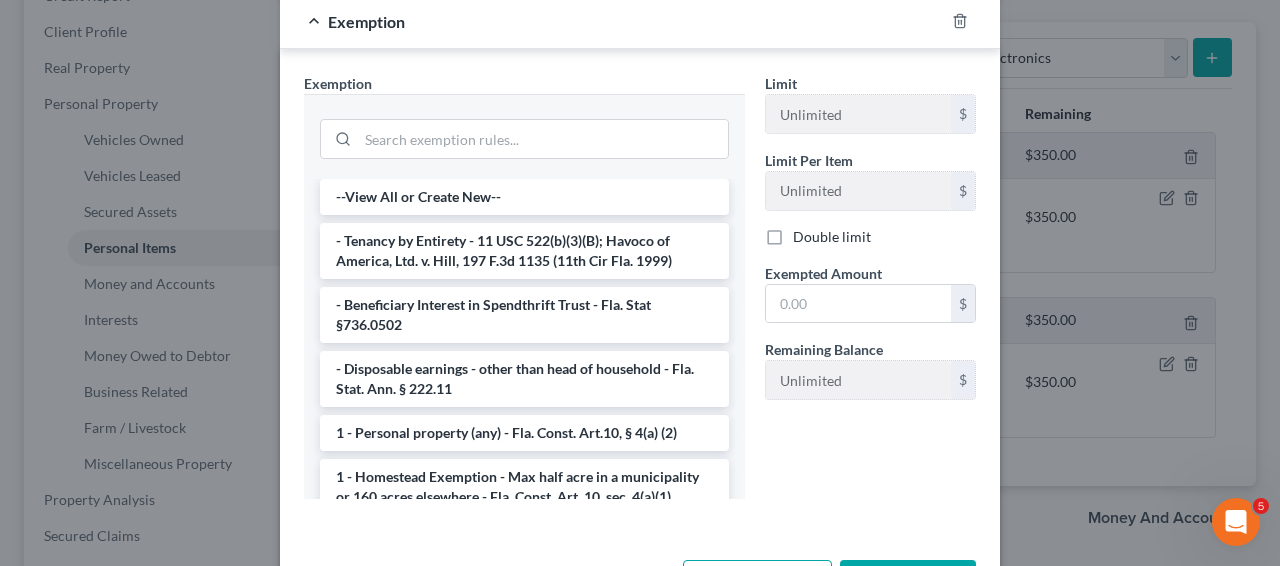 scroll, scrollTop: 364, scrollLeft: 0, axis: vertical 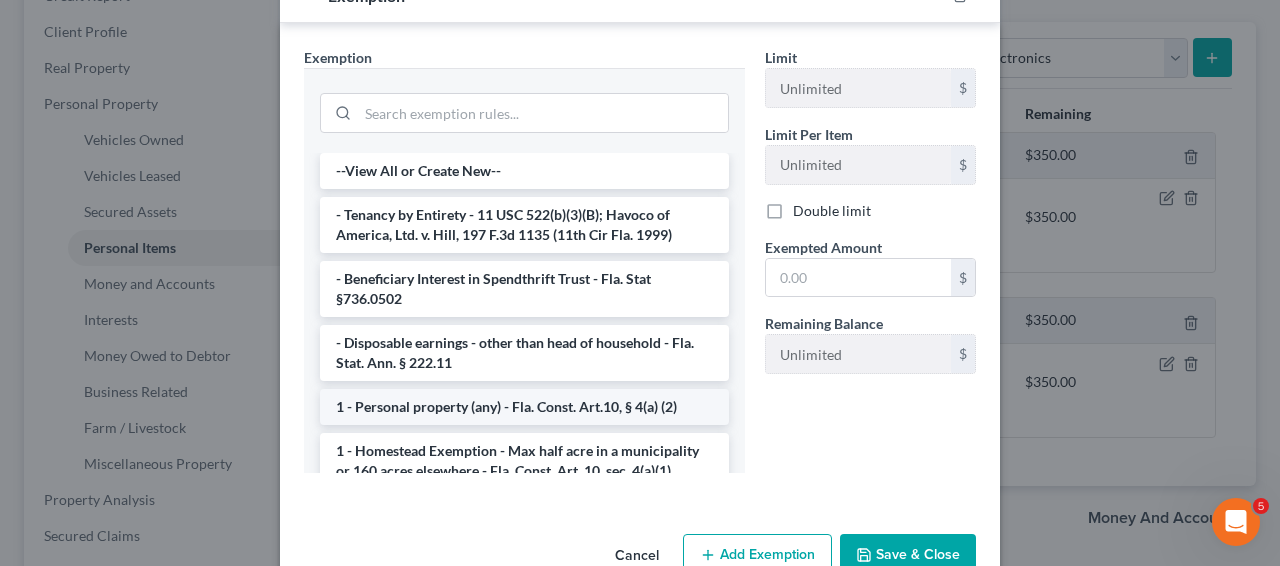 click on "1 - Personal property (any) - Fla. Const. Art.10, § 4(a) (2)" at bounding box center [524, 407] 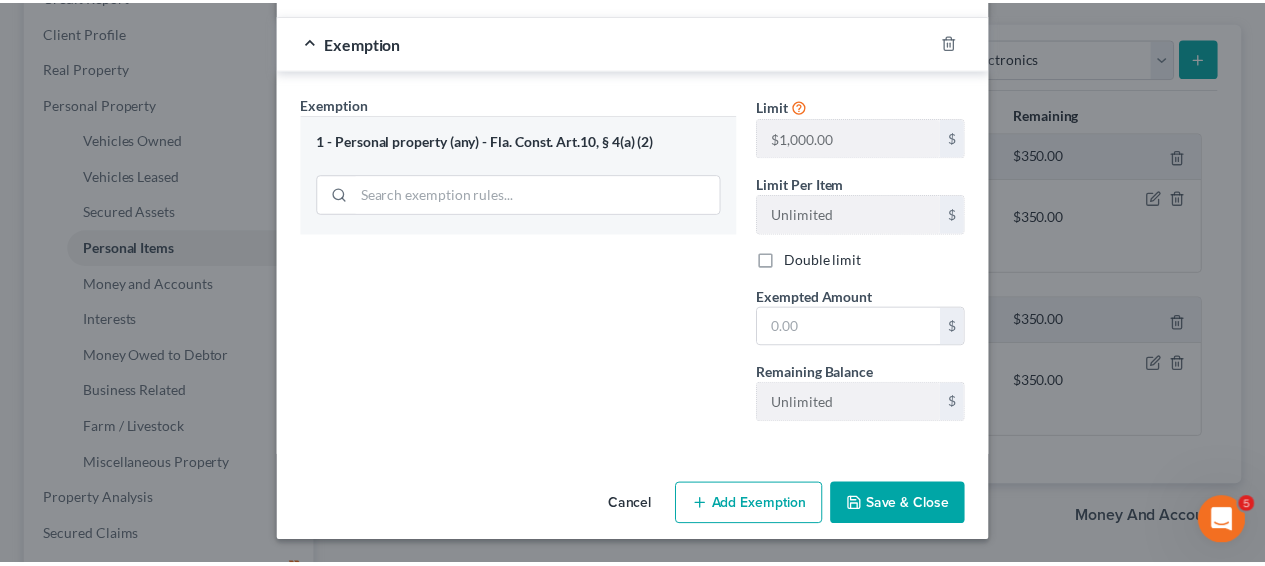 scroll, scrollTop: 318, scrollLeft: 0, axis: vertical 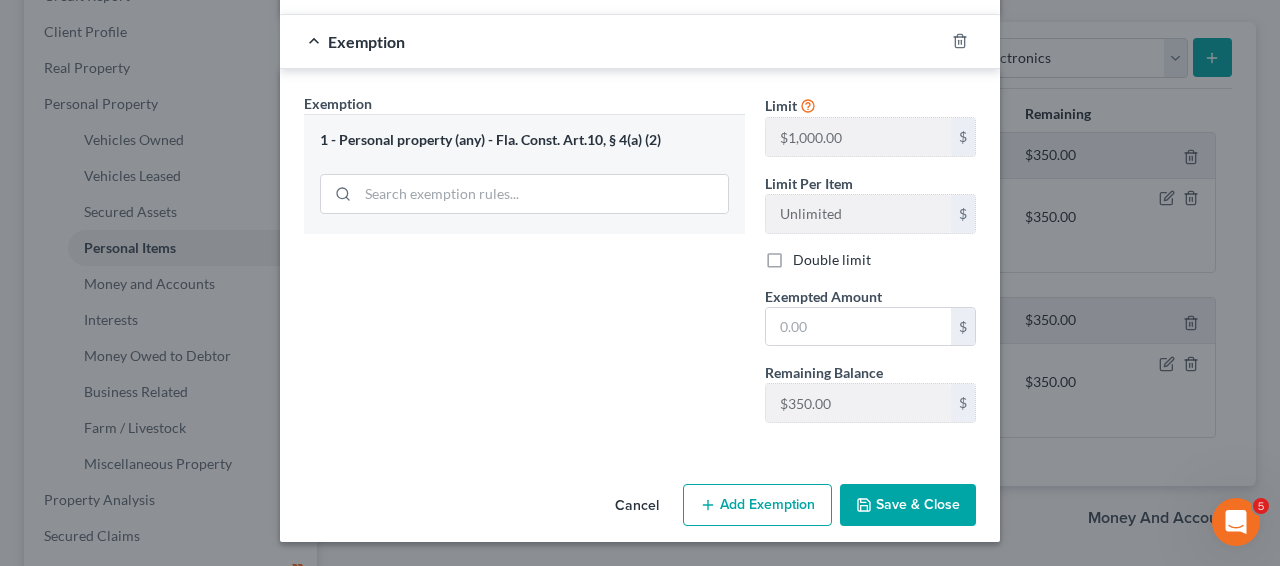 click on "Exempted Amount" at bounding box center (823, 296) 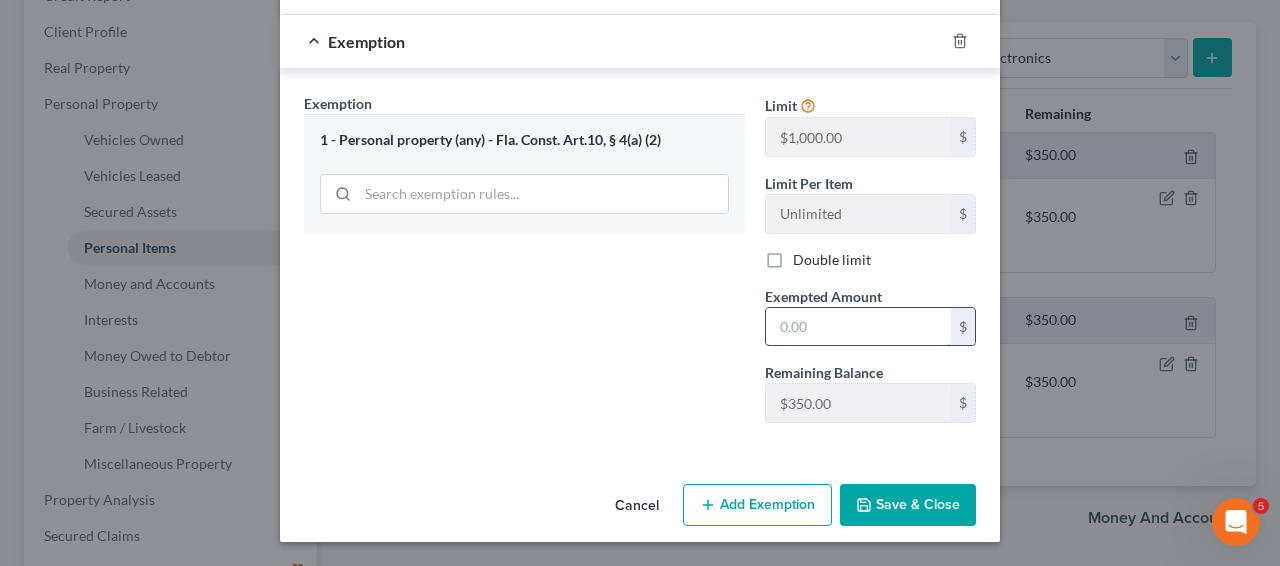 click on "$" at bounding box center [870, 327] 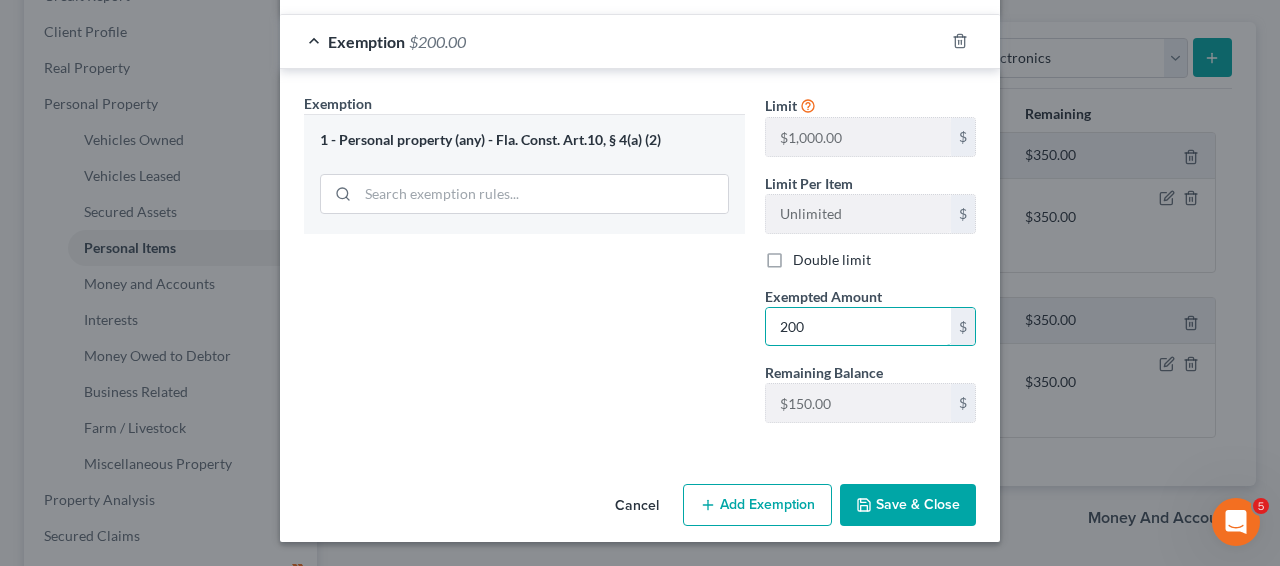 type on "200" 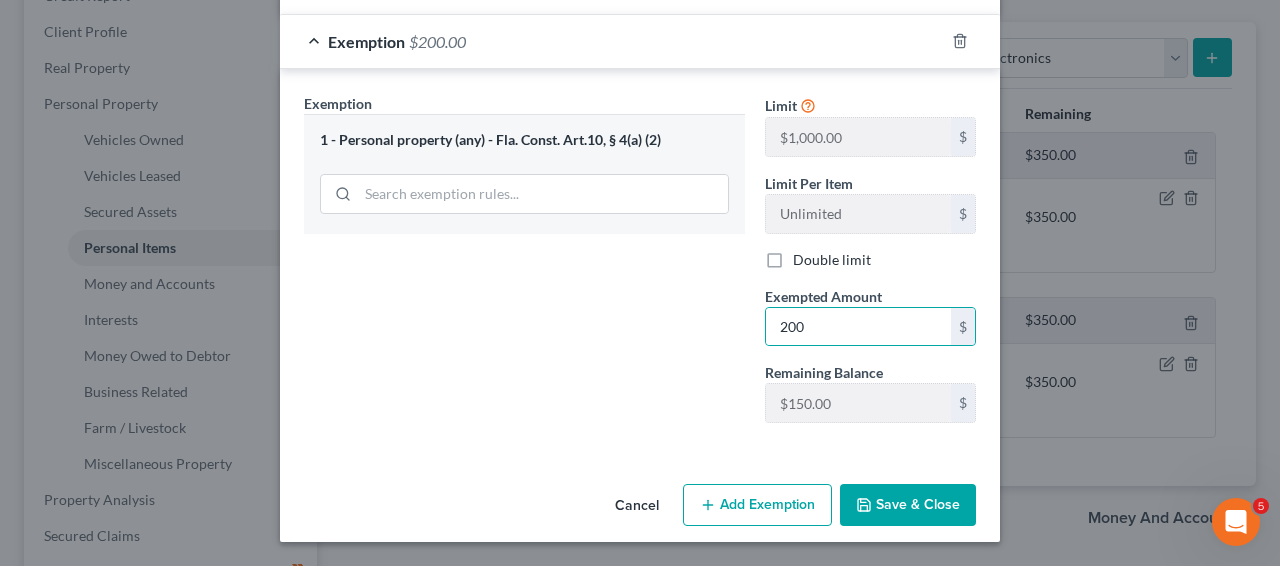 click on "Save & Close" at bounding box center [908, 505] 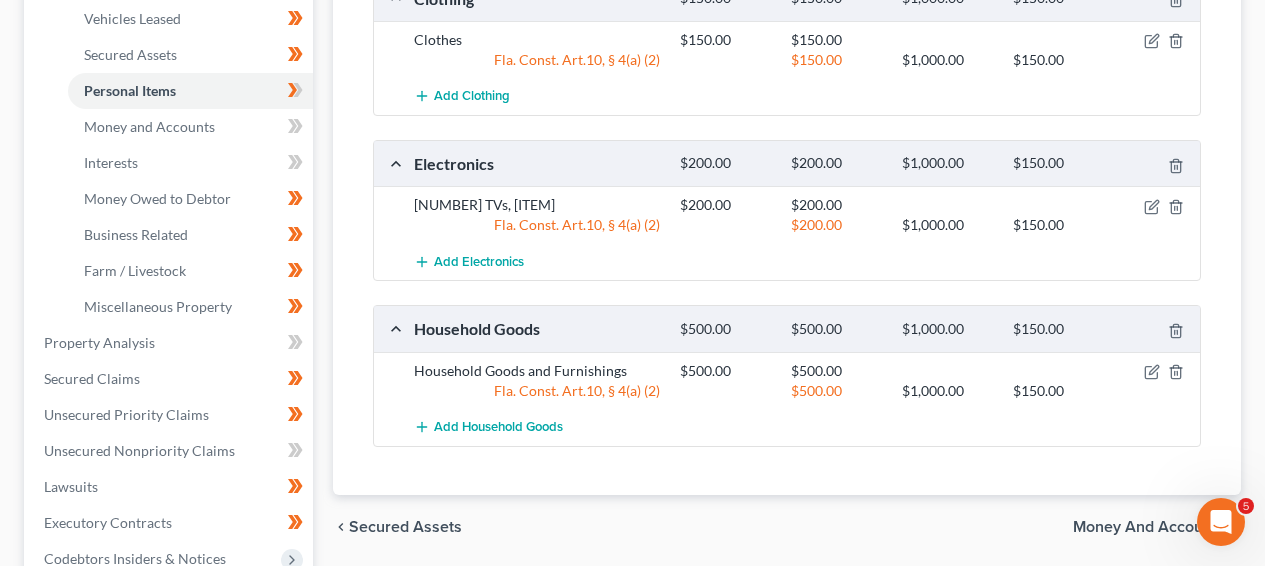 scroll, scrollTop: 313, scrollLeft: 0, axis: vertical 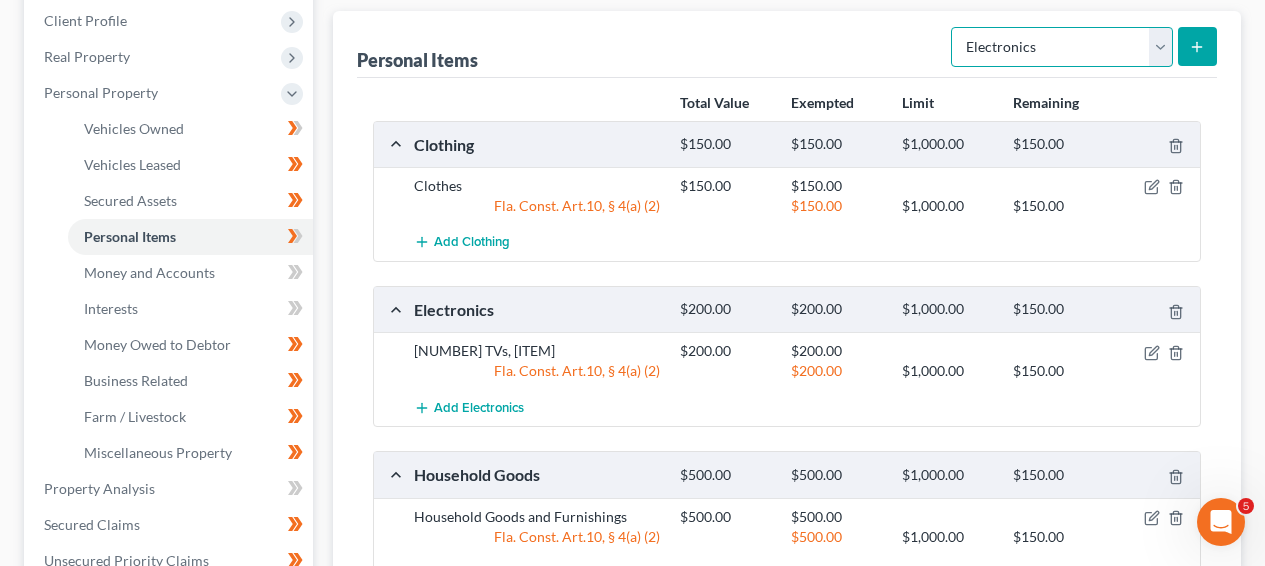 click on "Select Item Type Clothing Collectibles Of Value Electronics Firearms Household Goods Jewelry Other Pet(s) Sports & Hobby Equipment" at bounding box center (1062, 47) 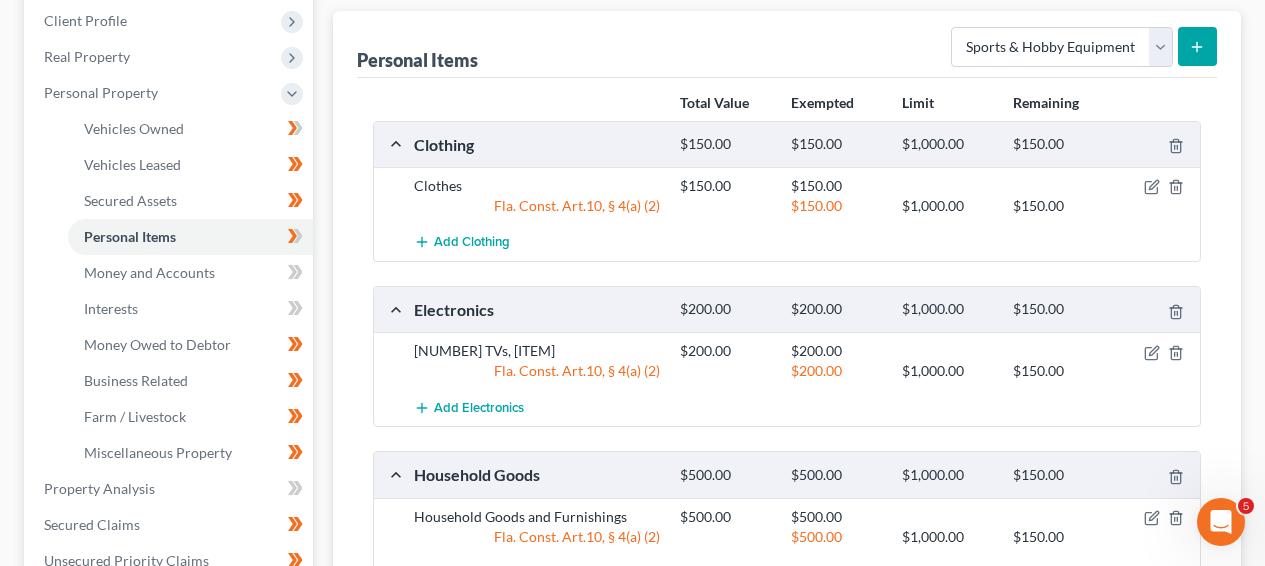 click at bounding box center [1197, 46] 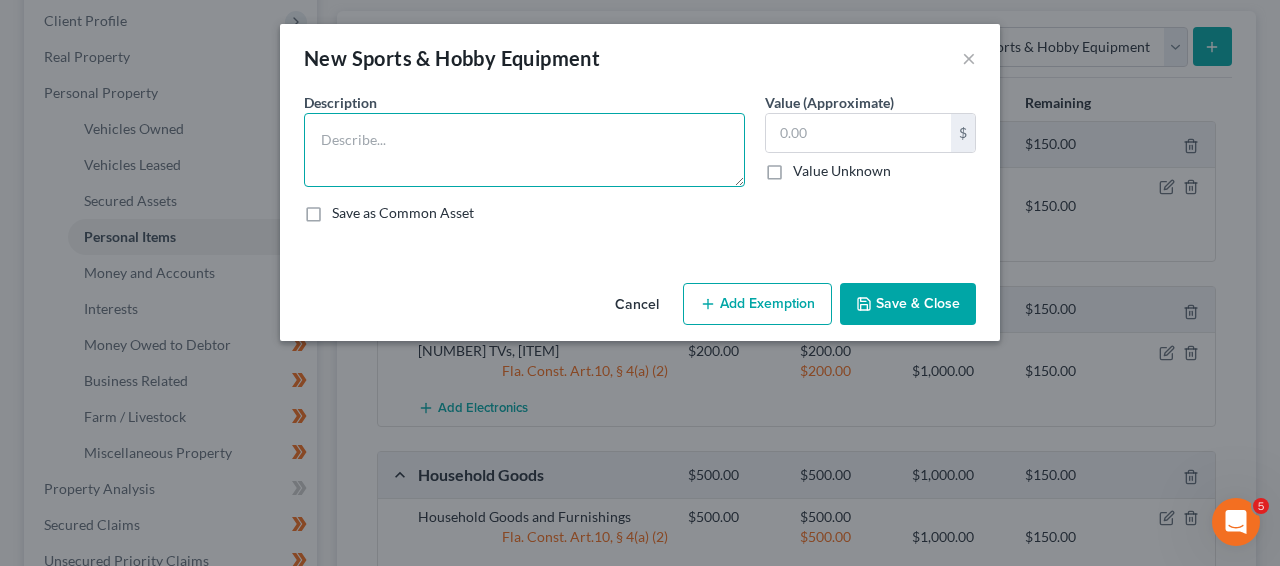 click at bounding box center (524, 150) 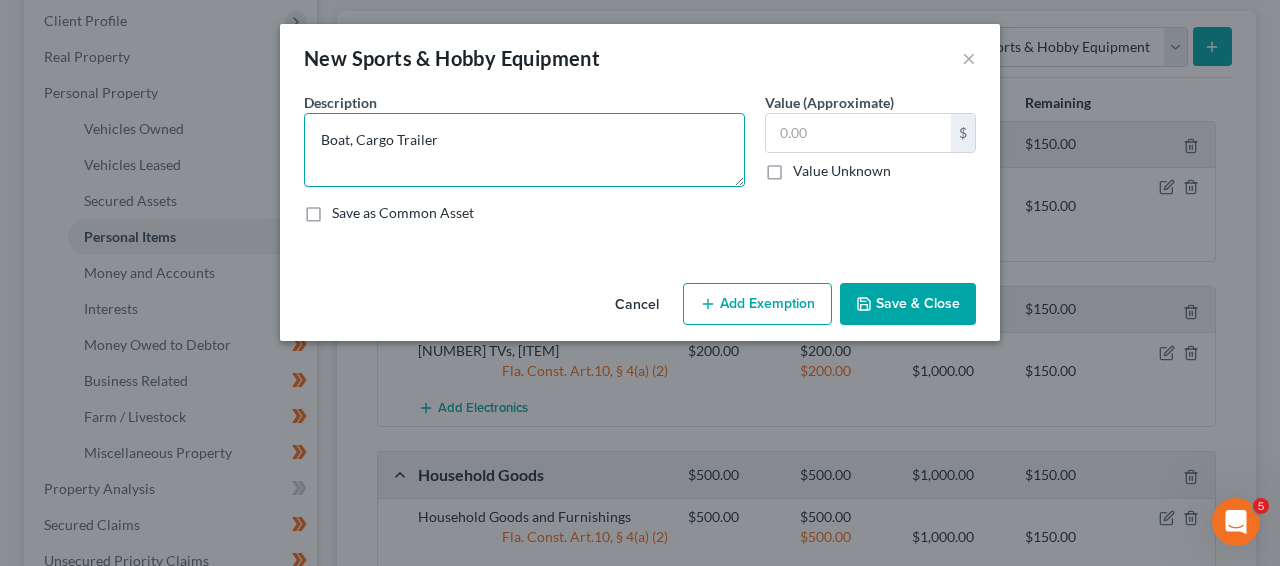 type on "Boat, Cargo Trailer" 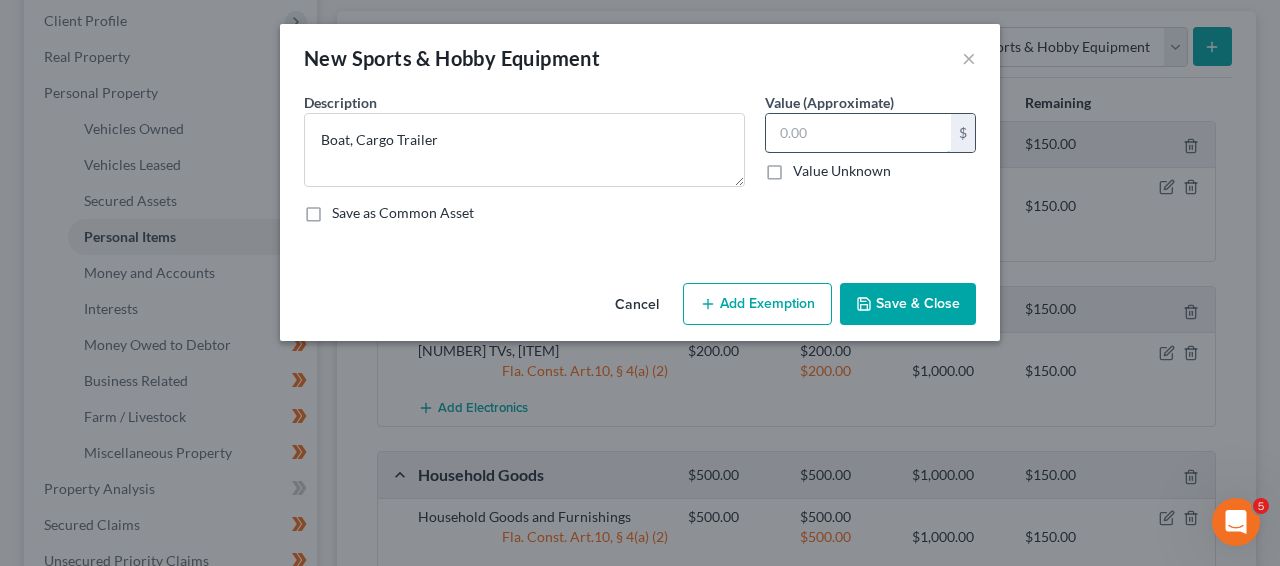 click at bounding box center (858, 133) 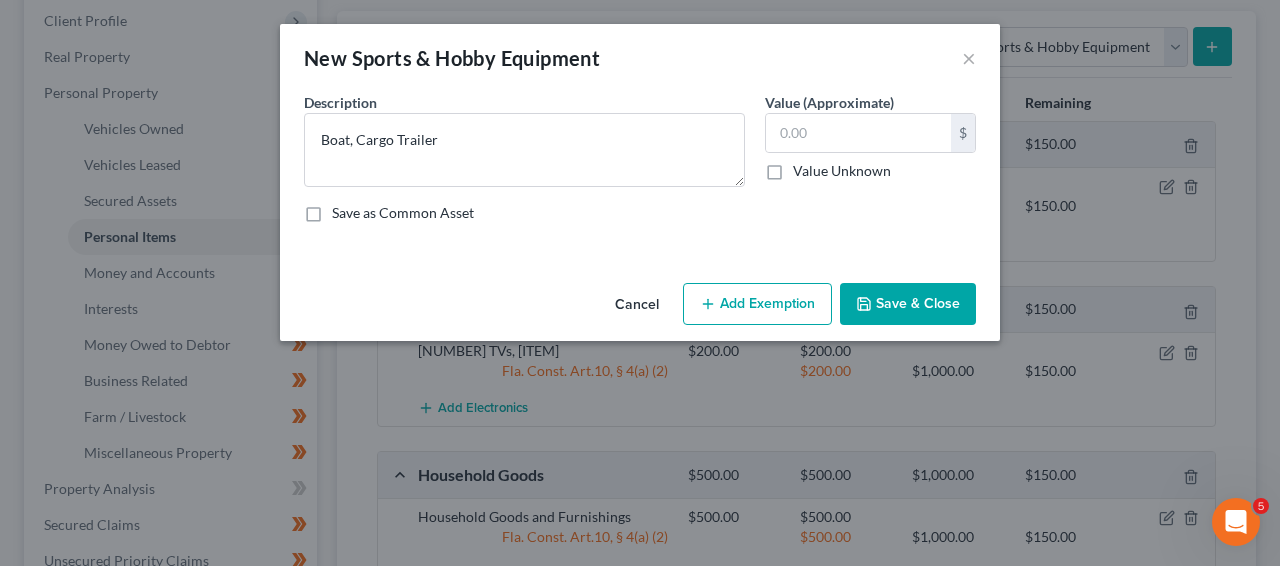 click on "Cancel" at bounding box center [637, 305] 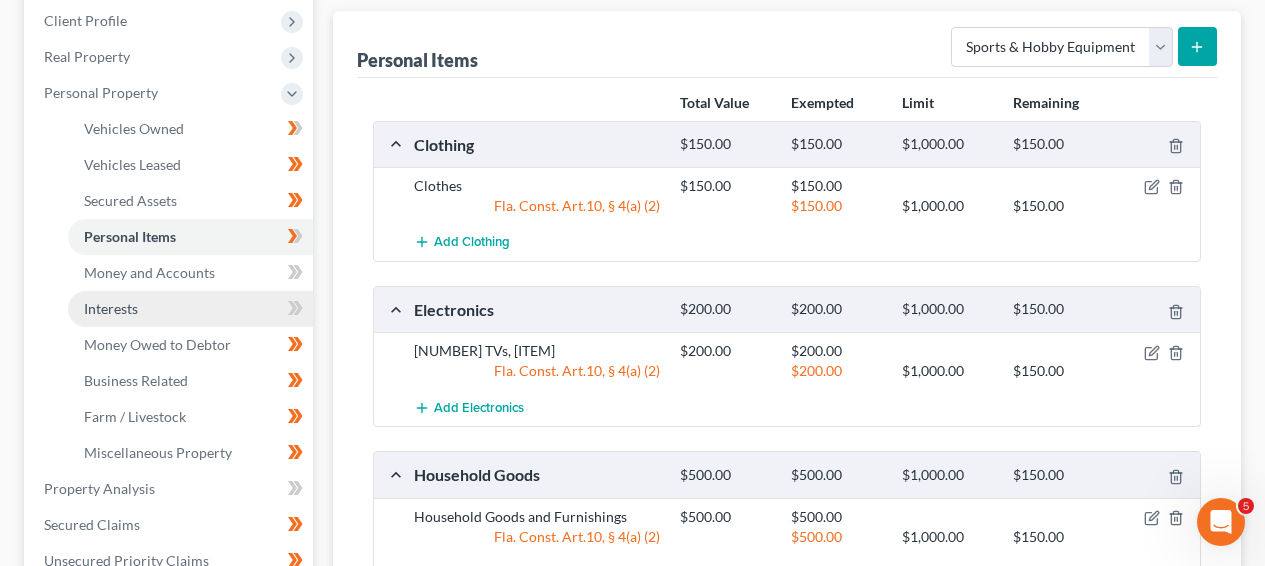 click on "Interests" at bounding box center [190, 309] 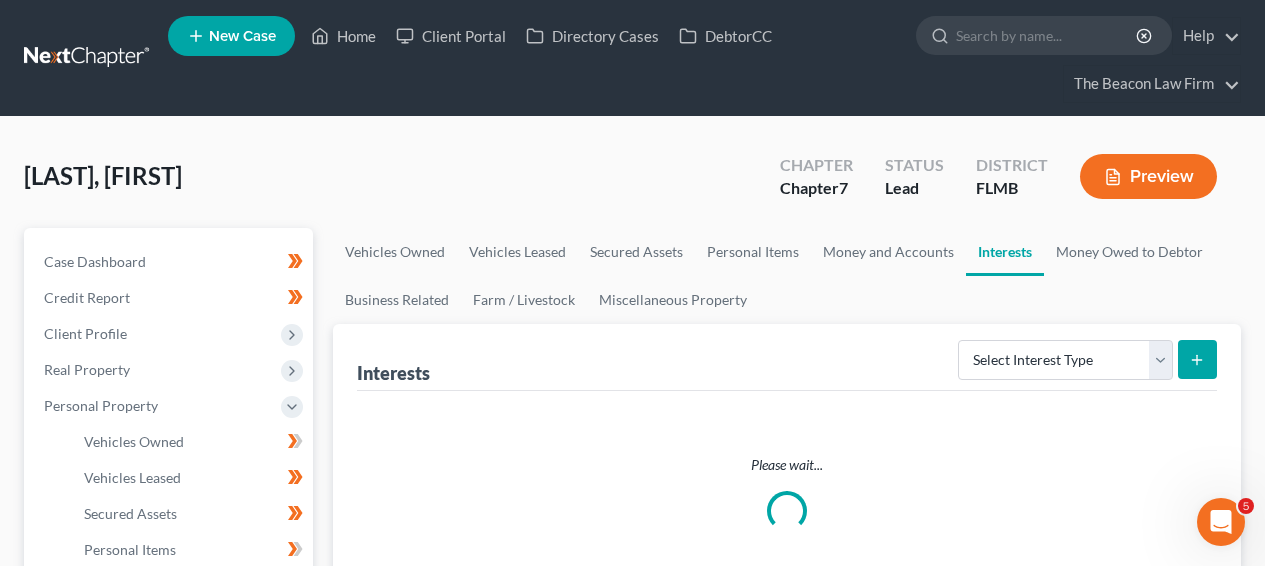 scroll, scrollTop: 0, scrollLeft: 0, axis: both 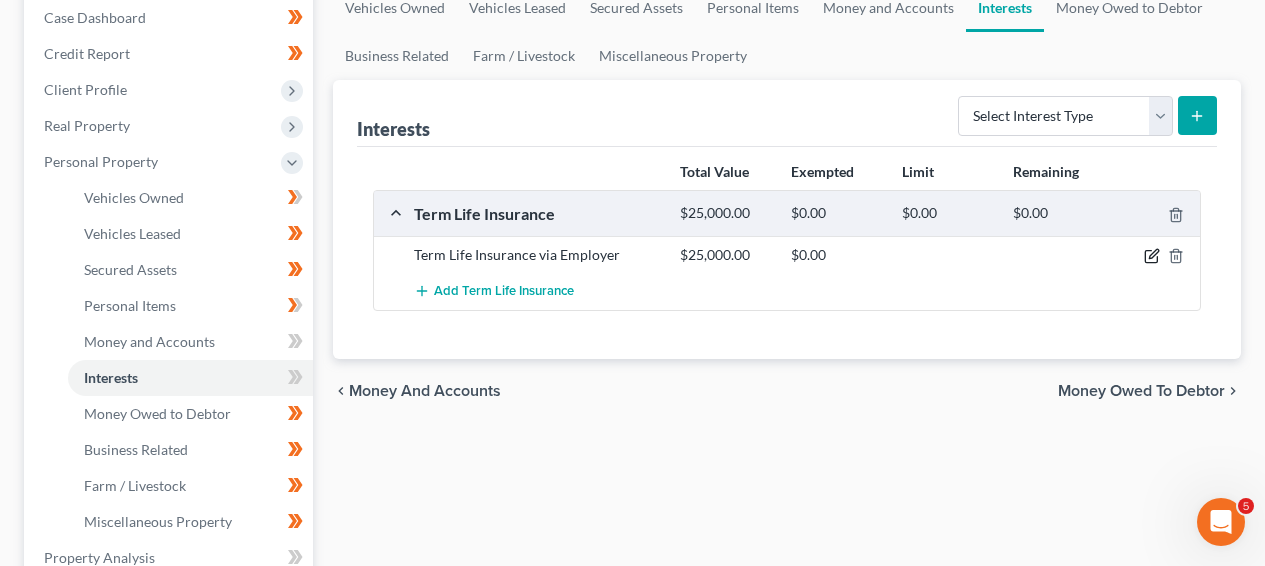 click 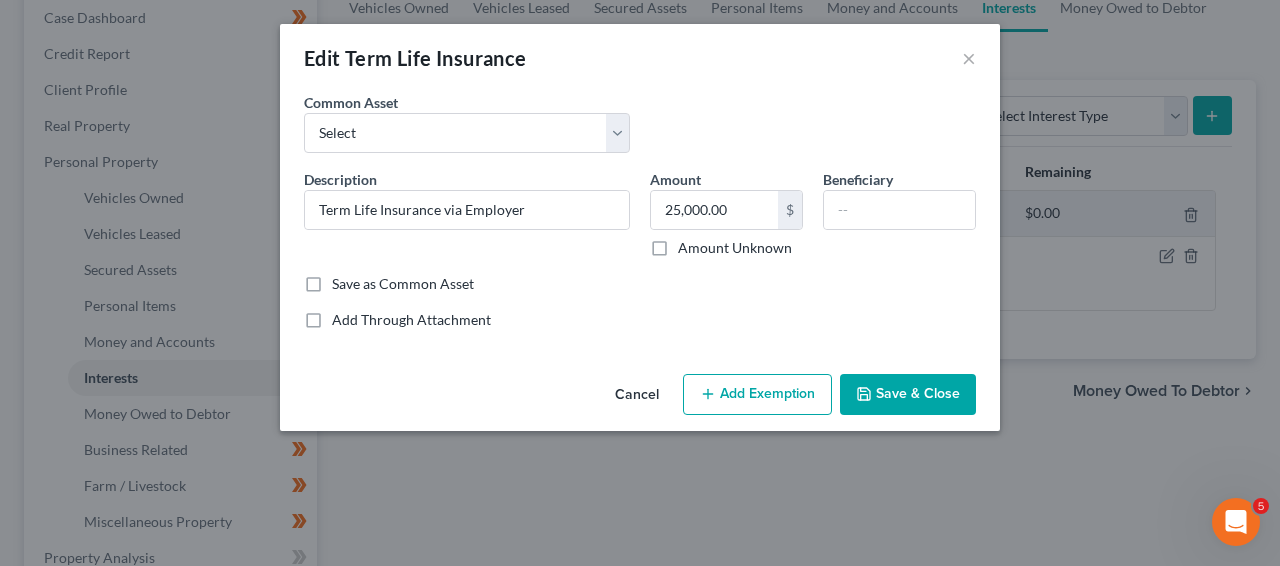 click on "Cancel Add Exemption Save & Close" at bounding box center [640, 399] 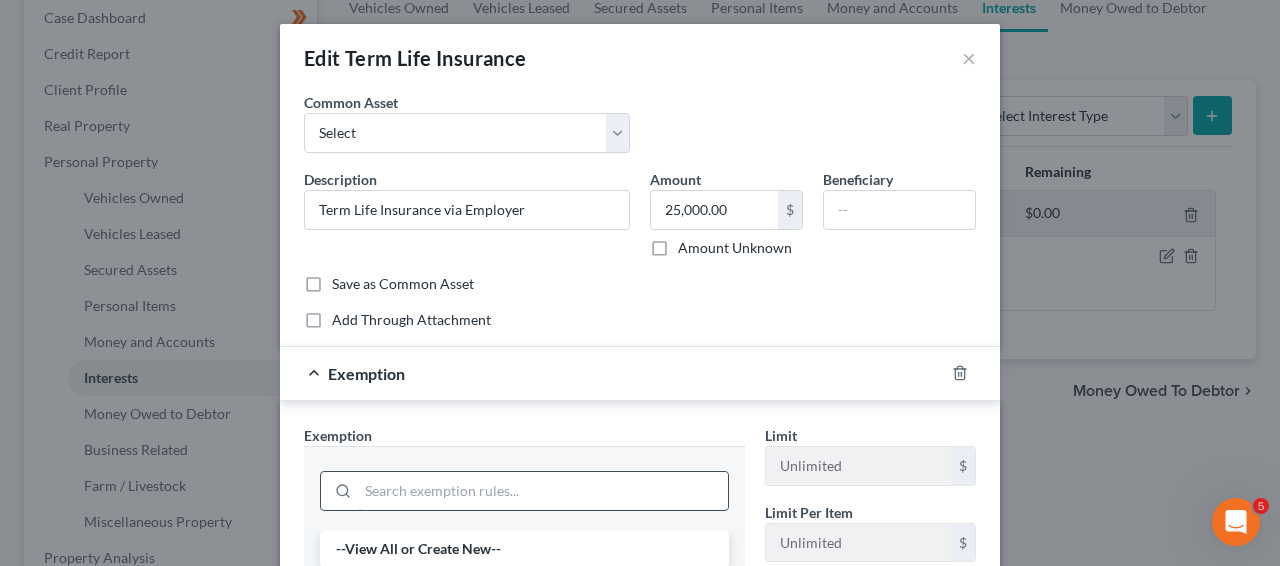click at bounding box center [543, 491] 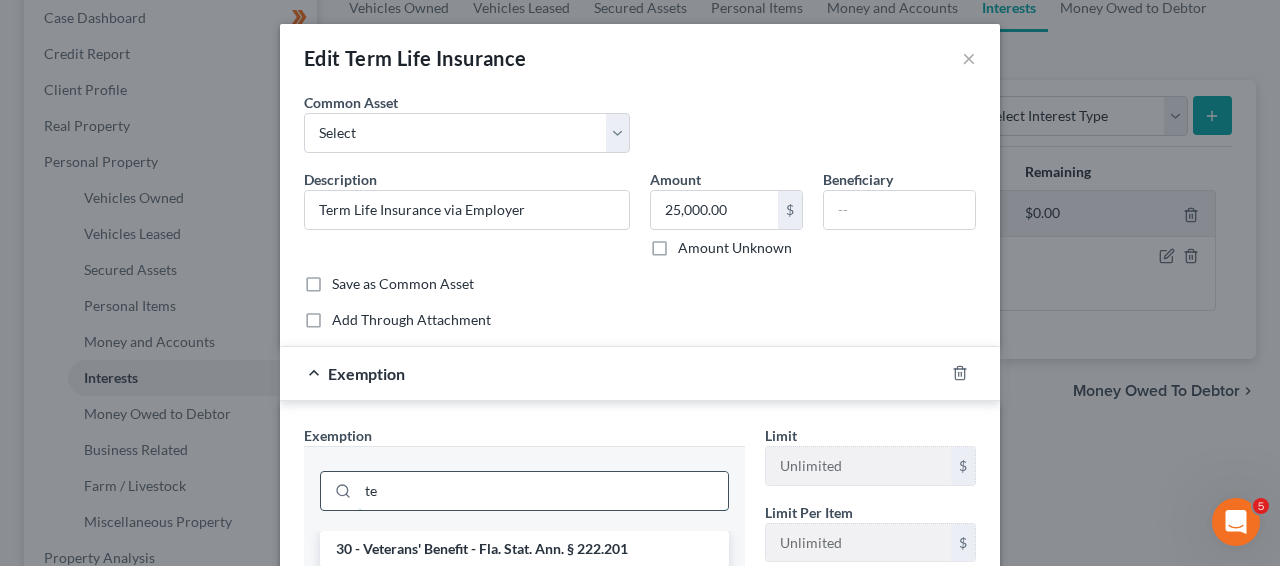 type on "t" 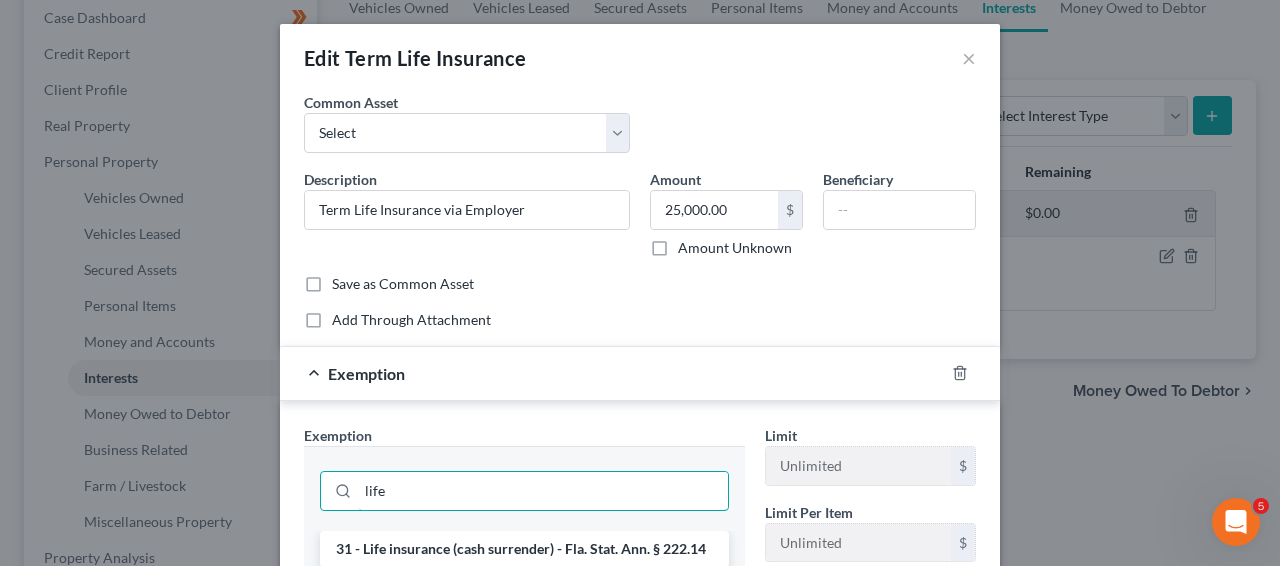 type on "life" 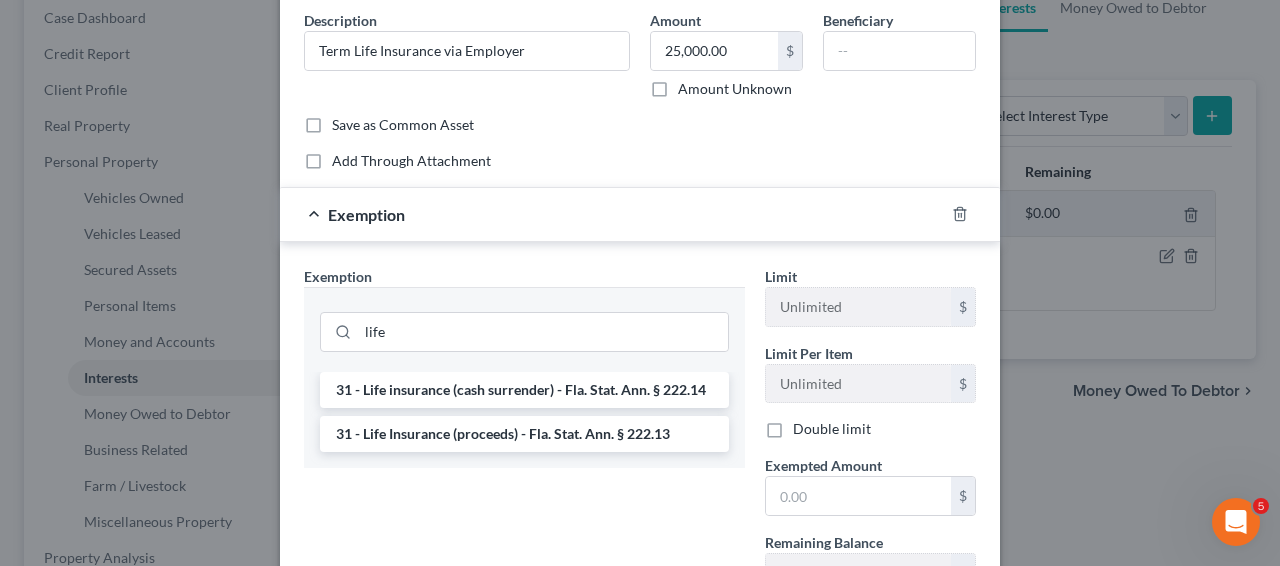 scroll, scrollTop: 162, scrollLeft: 0, axis: vertical 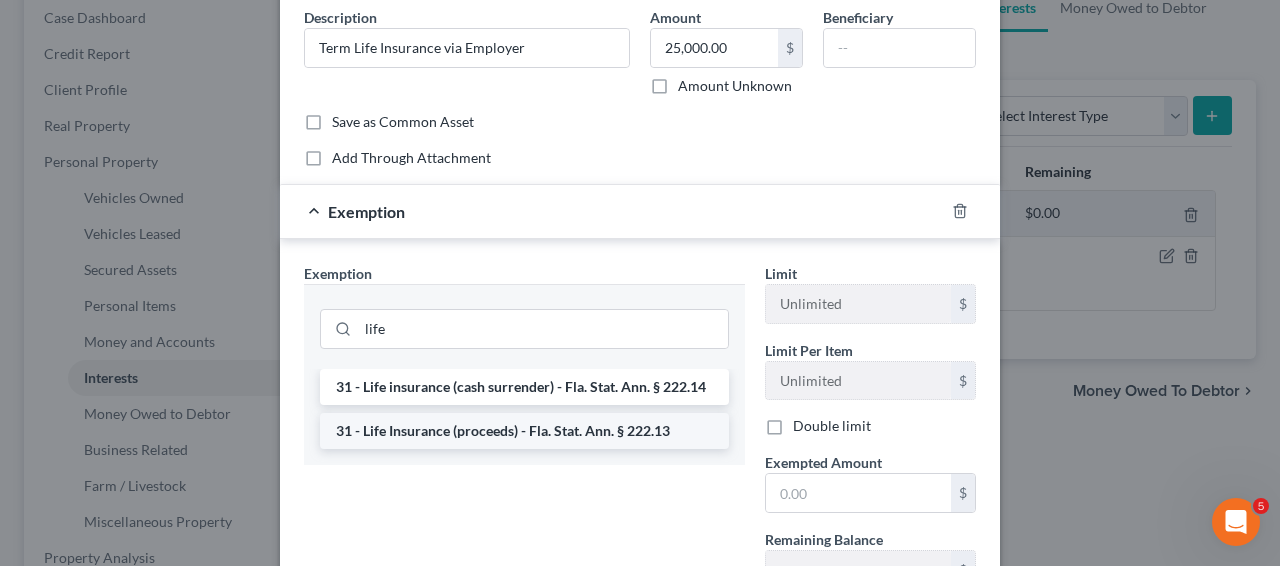 click on "31 - Life Insurance (proceeds) - Fla. Stat. Ann. § 222.13" at bounding box center (524, 431) 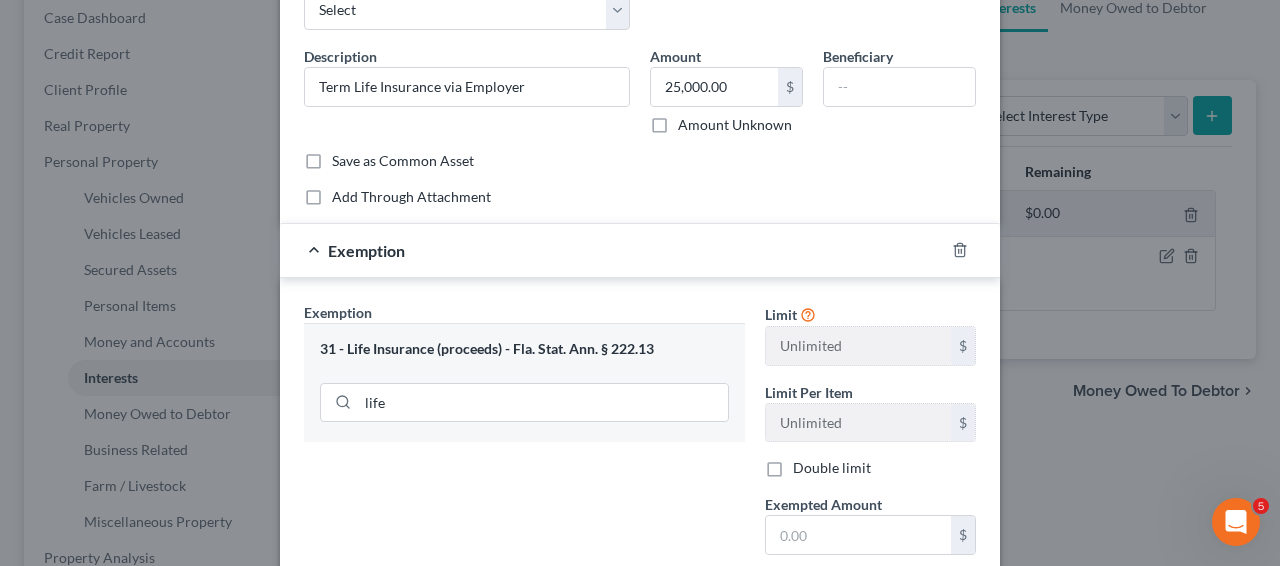 scroll, scrollTop: 122, scrollLeft: 0, axis: vertical 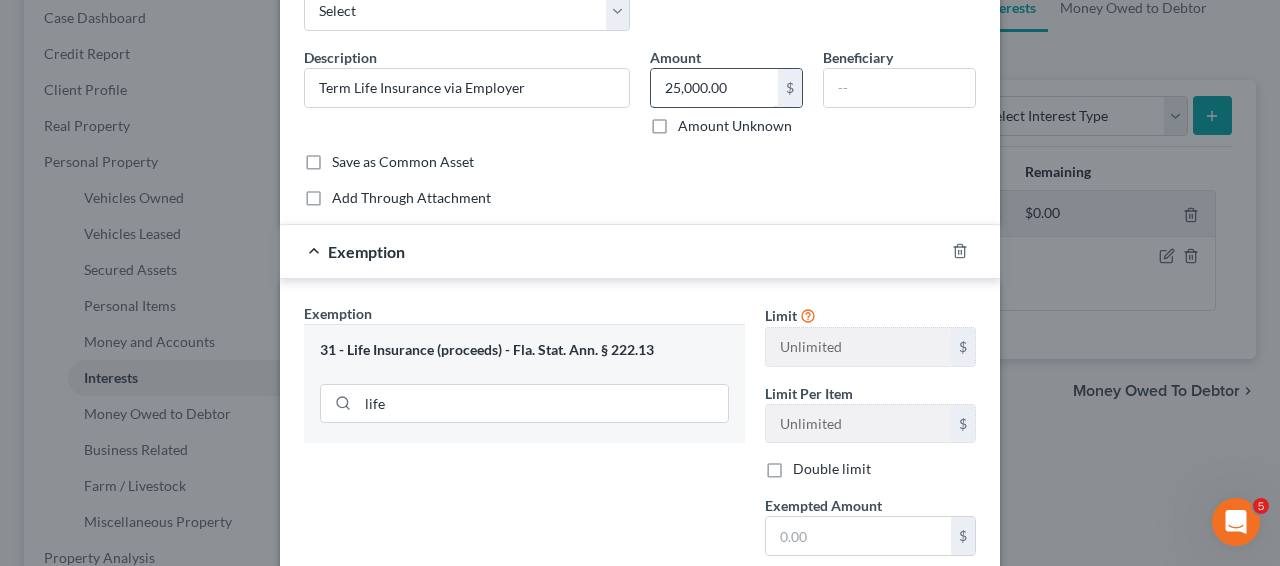 click on "25,000.00" at bounding box center [714, 88] 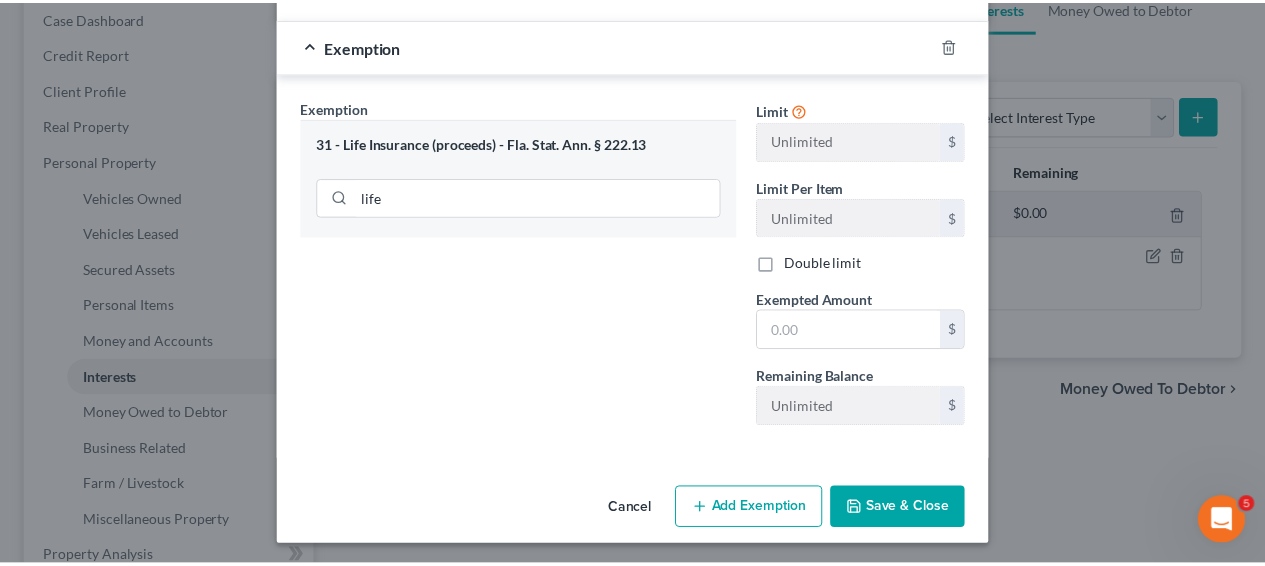 scroll, scrollTop: 331, scrollLeft: 0, axis: vertical 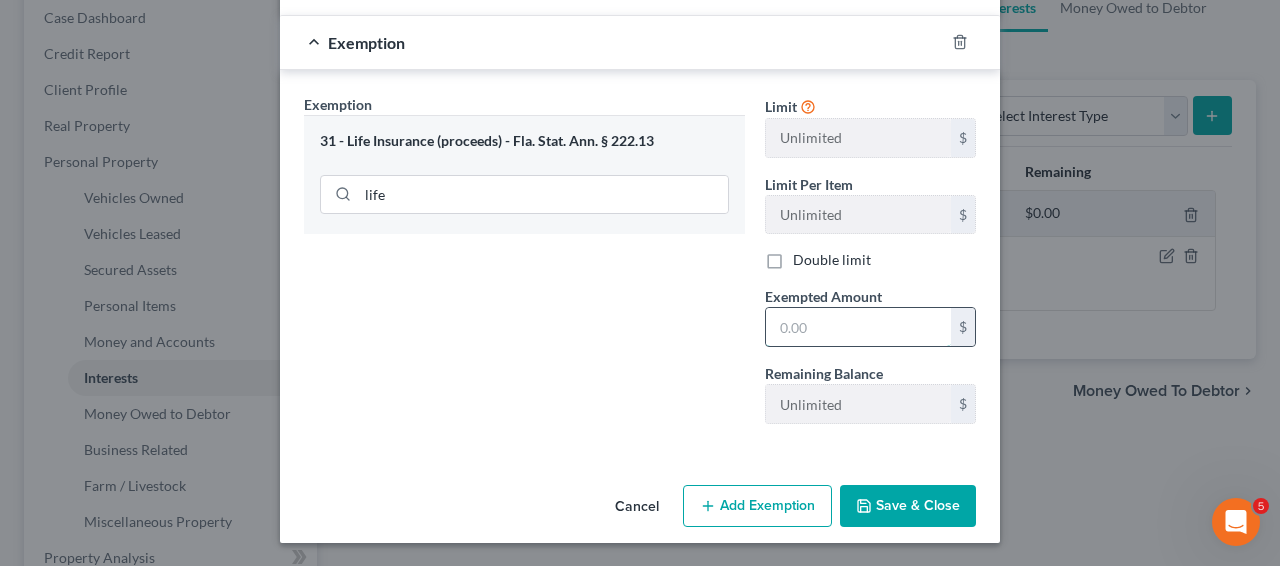click at bounding box center [858, 327] 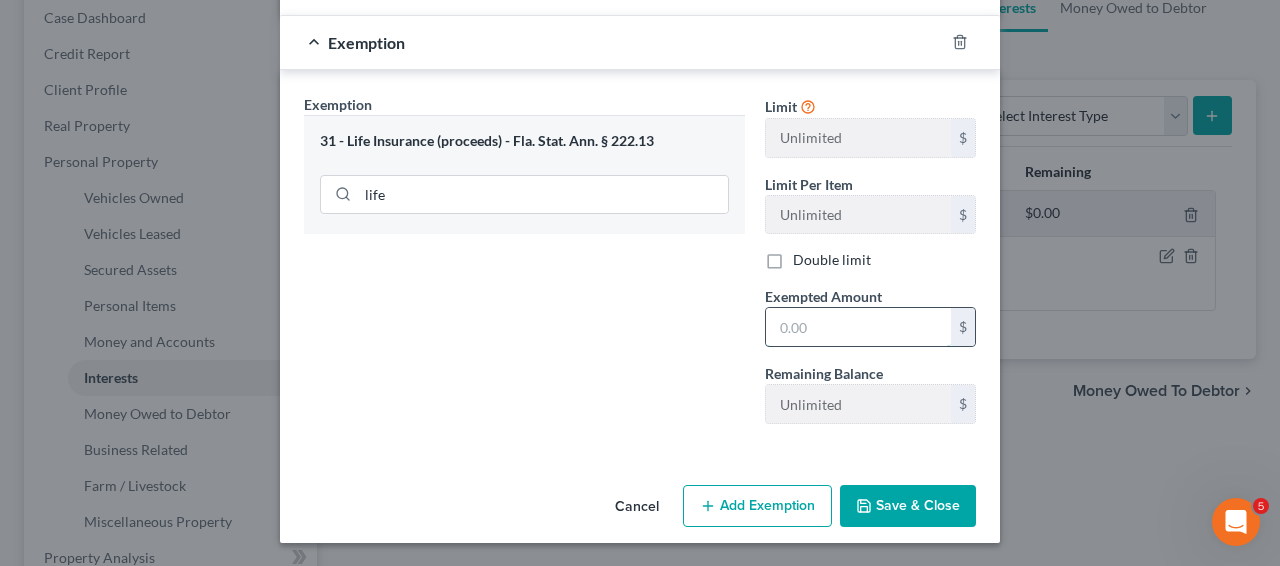 paste on "25,000.00" 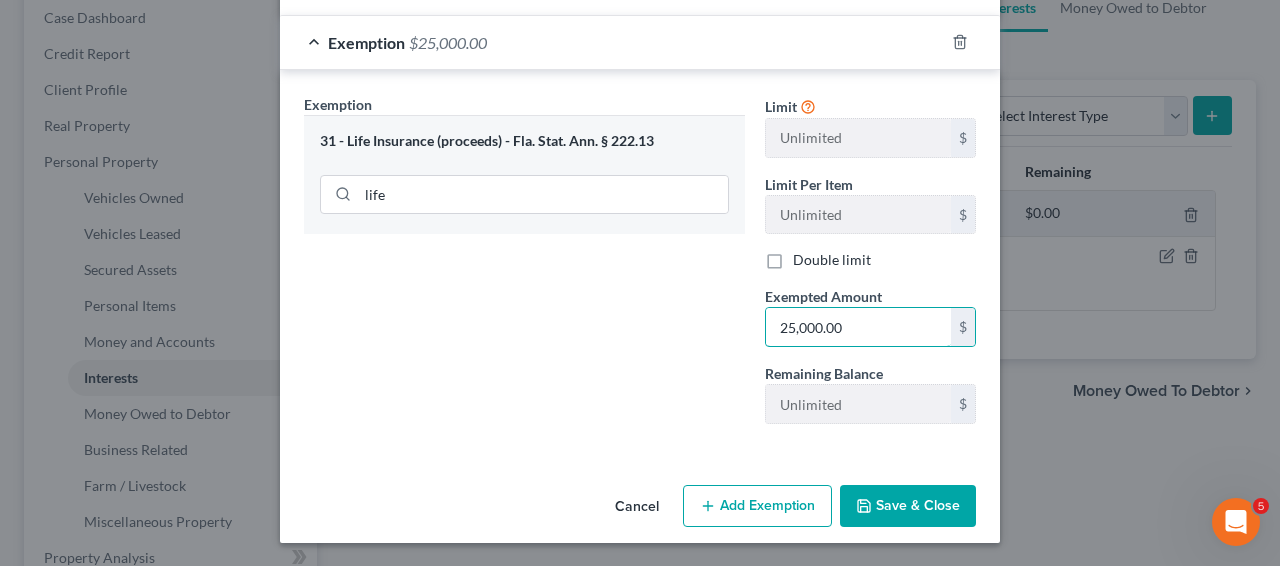 type on "25,000.00" 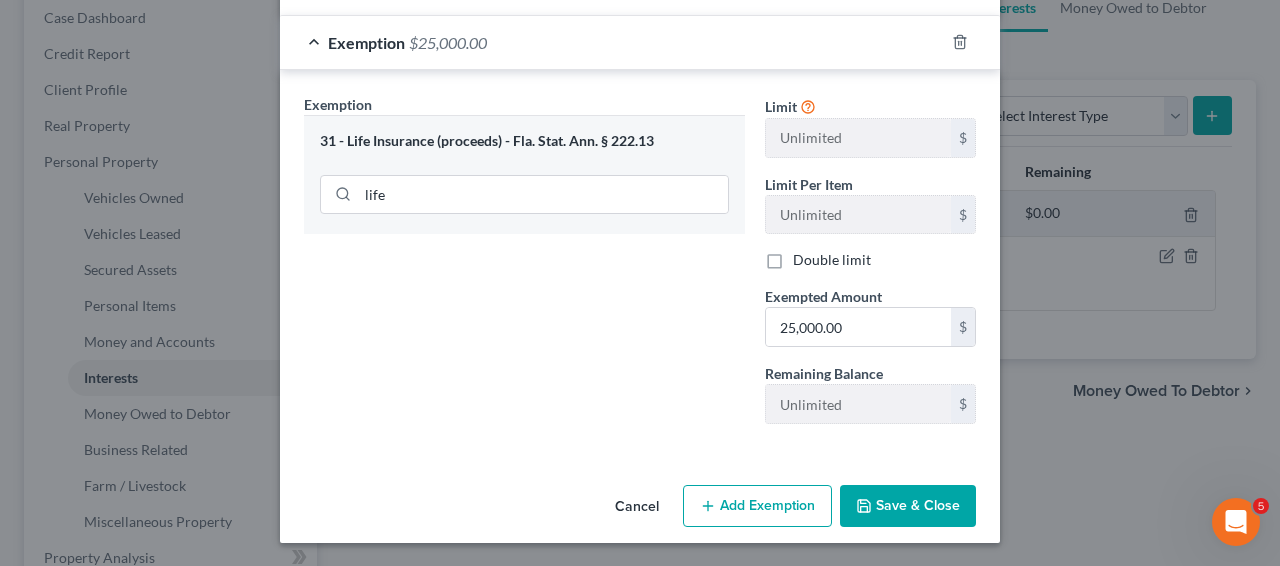 click on "Save & Close" at bounding box center [908, 506] 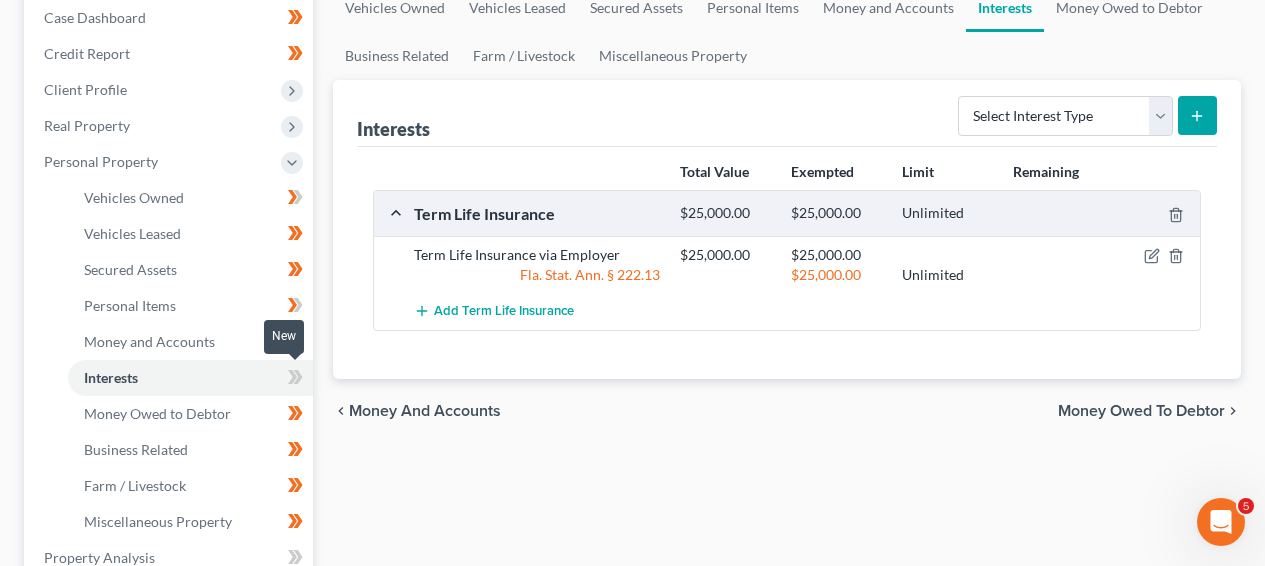 click at bounding box center [295, 380] 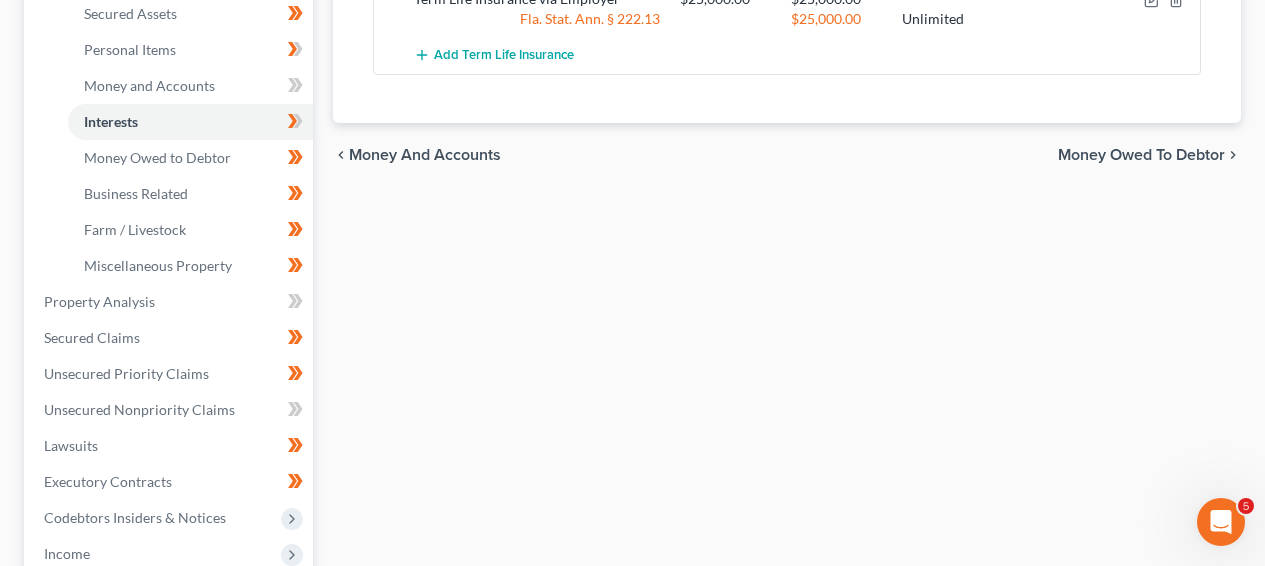 scroll, scrollTop: 537, scrollLeft: 0, axis: vertical 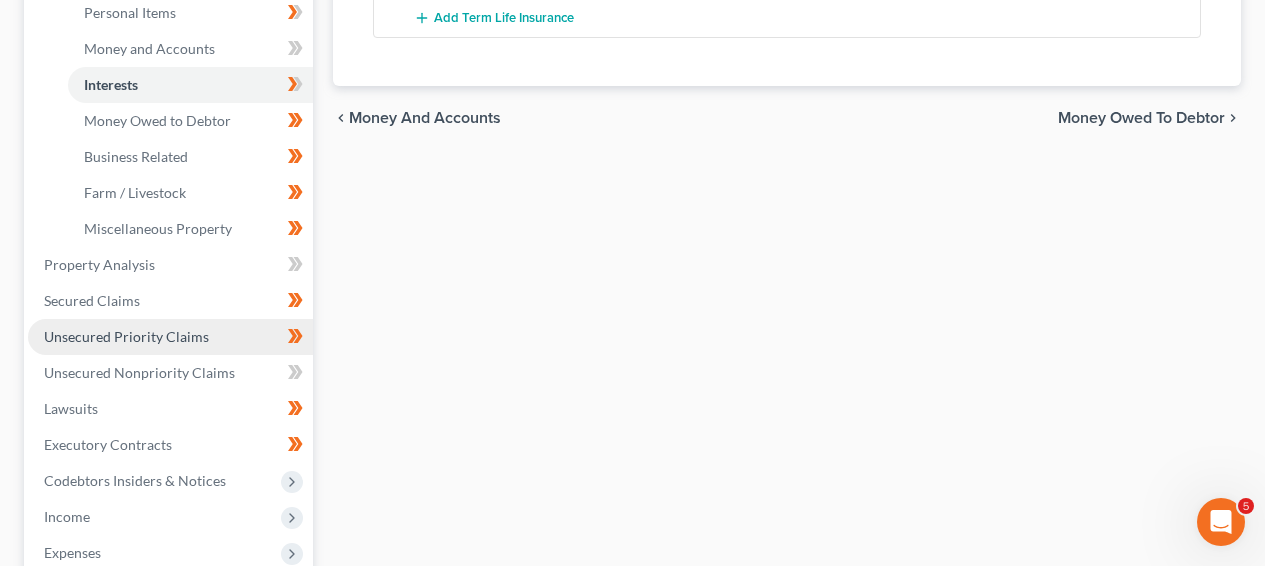 click on "Unsecured Priority Claims" at bounding box center (170, 337) 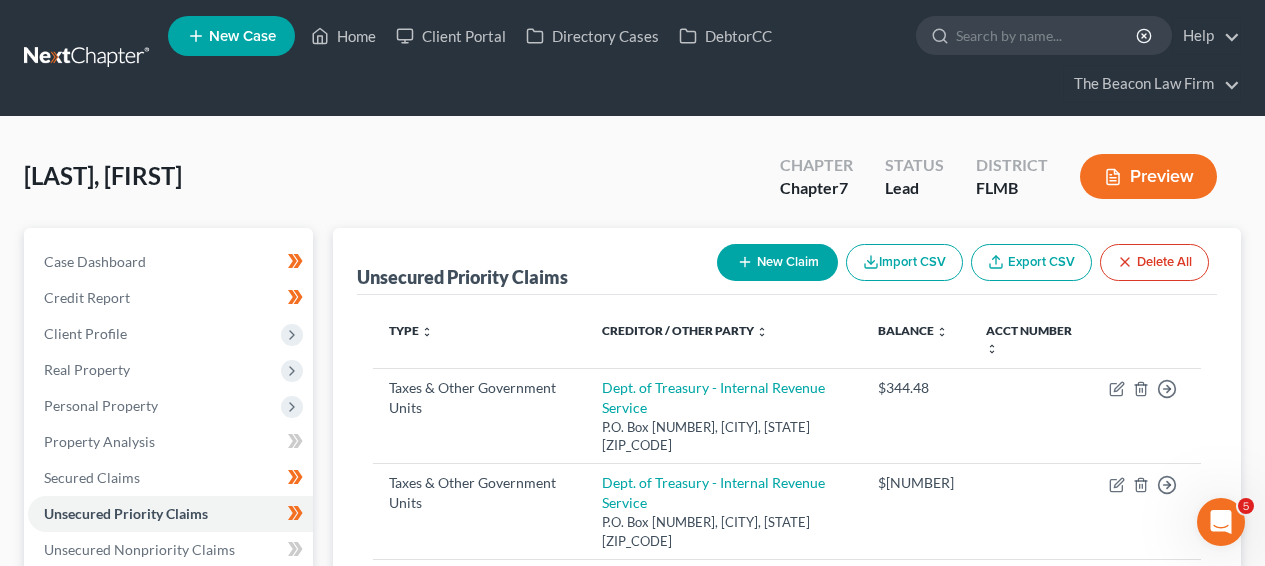 scroll, scrollTop: 531, scrollLeft: 0, axis: vertical 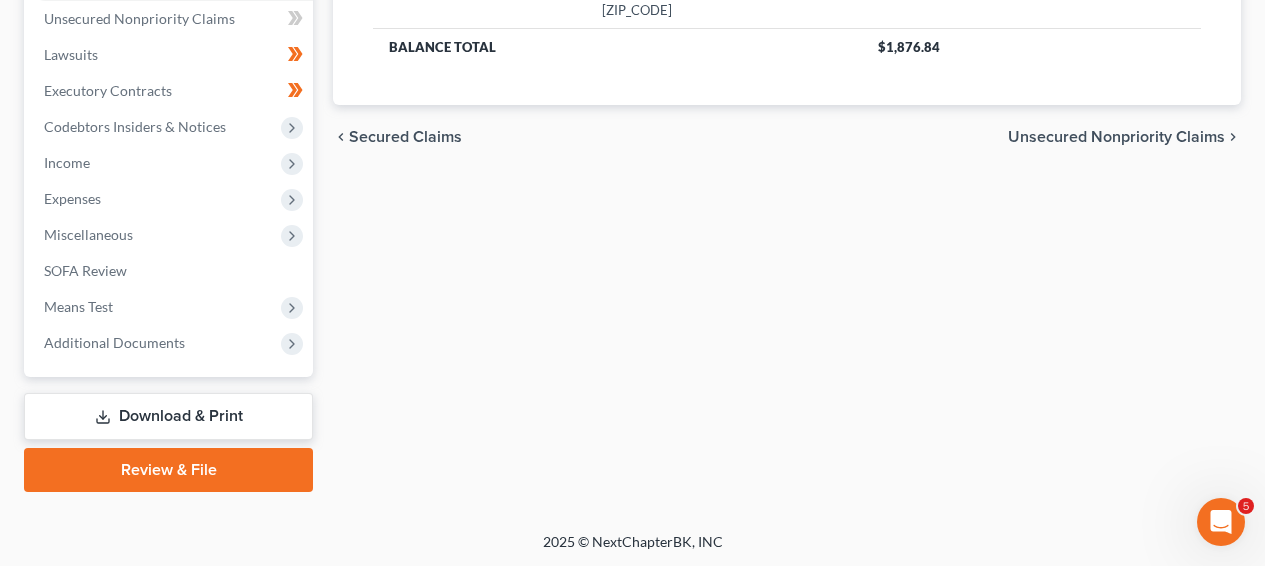 click on "Unsecured Nonpriority Claims" at bounding box center (1116, 137) 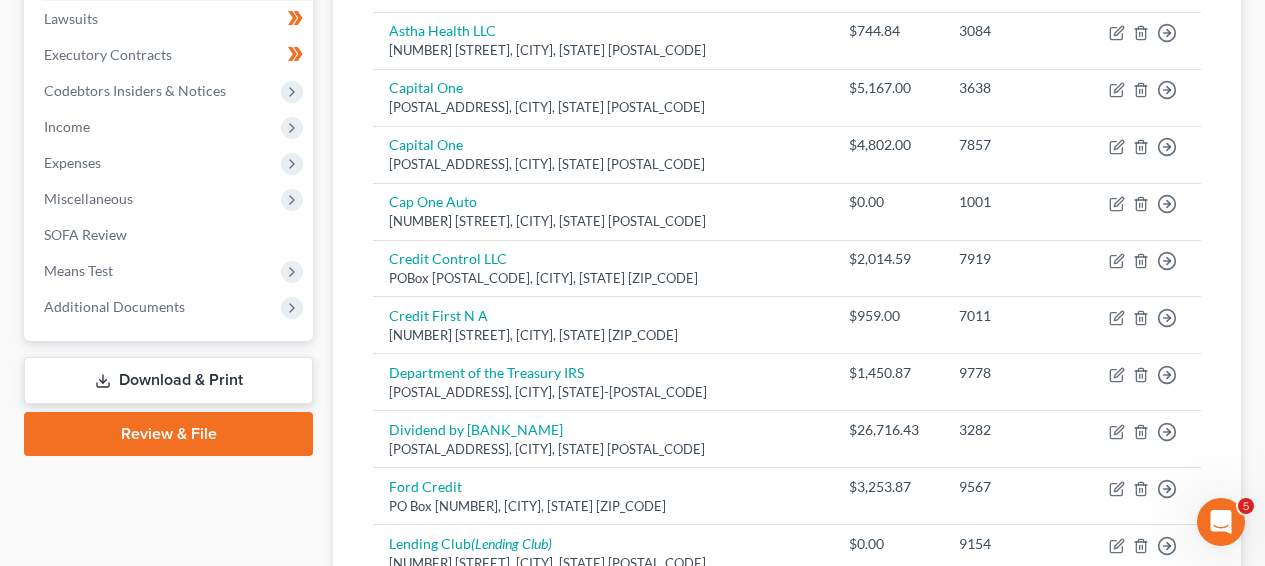 scroll, scrollTop: 605, scrollLeft: 0, axis: vertical 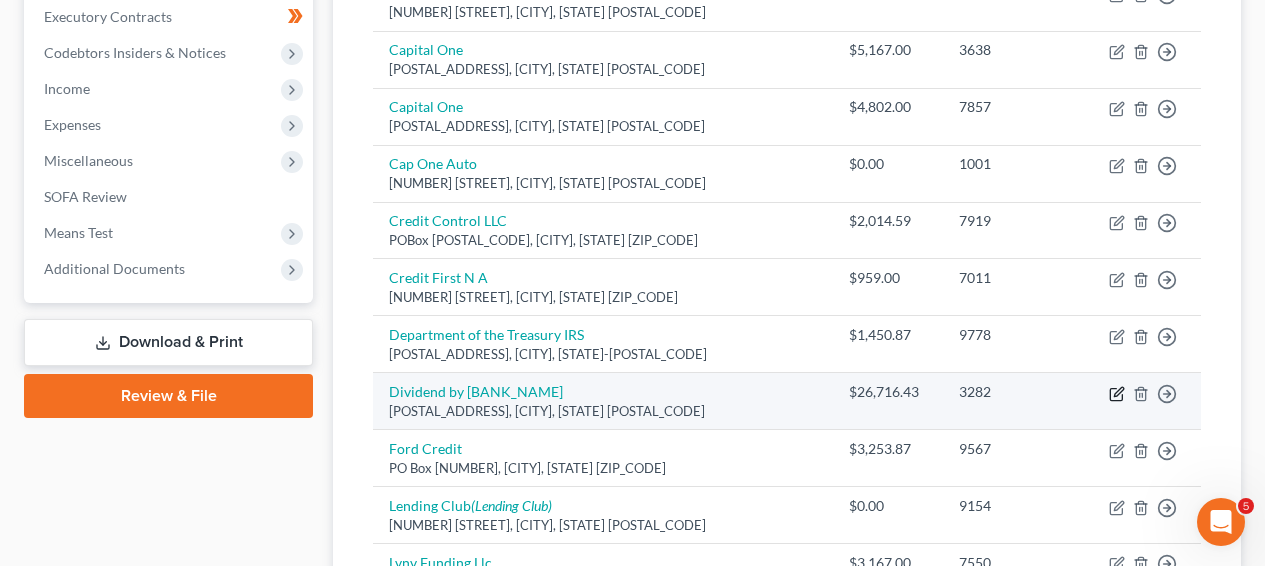 click 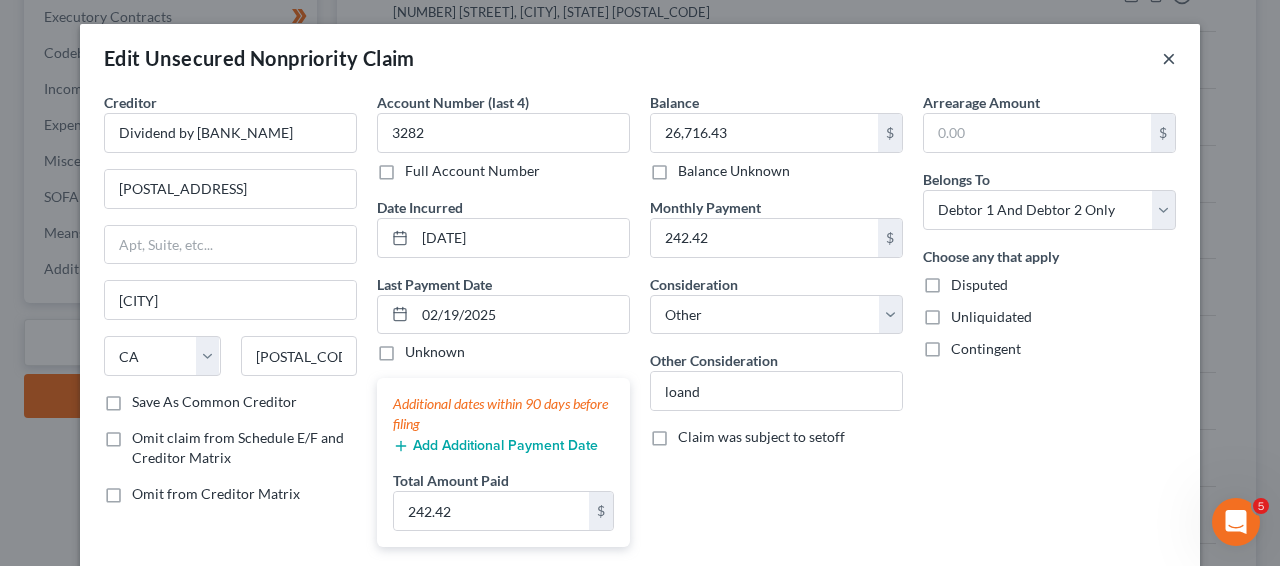 click on "×" at bounding box center (1169, 58) 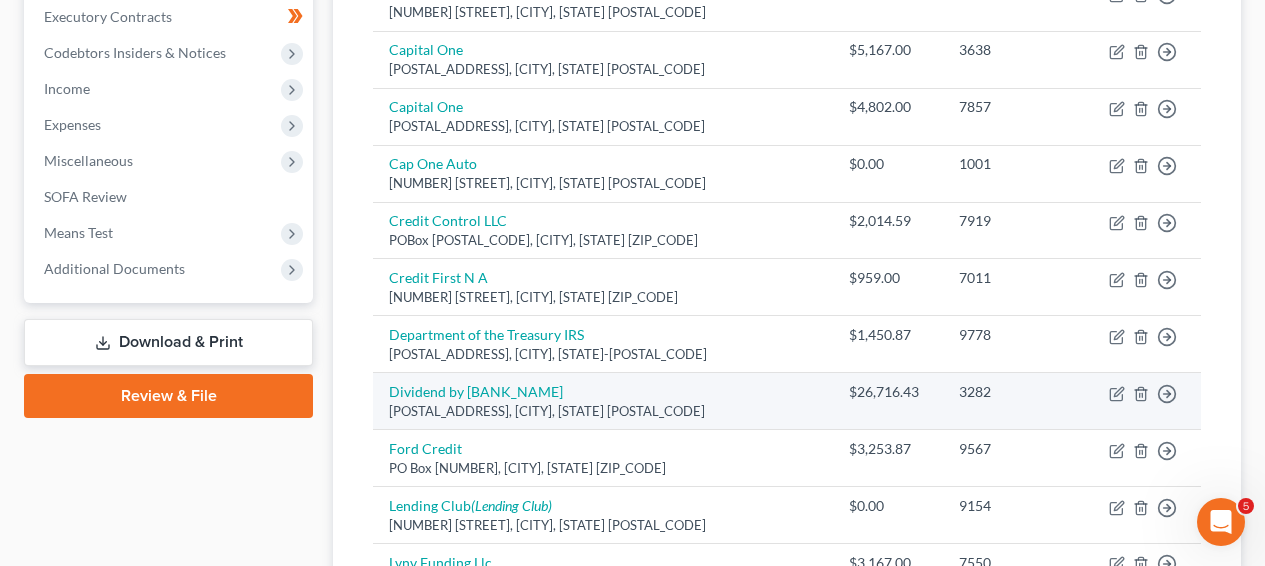 click on "PO Box 846824, los angeles, CA 90084-6824" at bounding box center (603, 411) 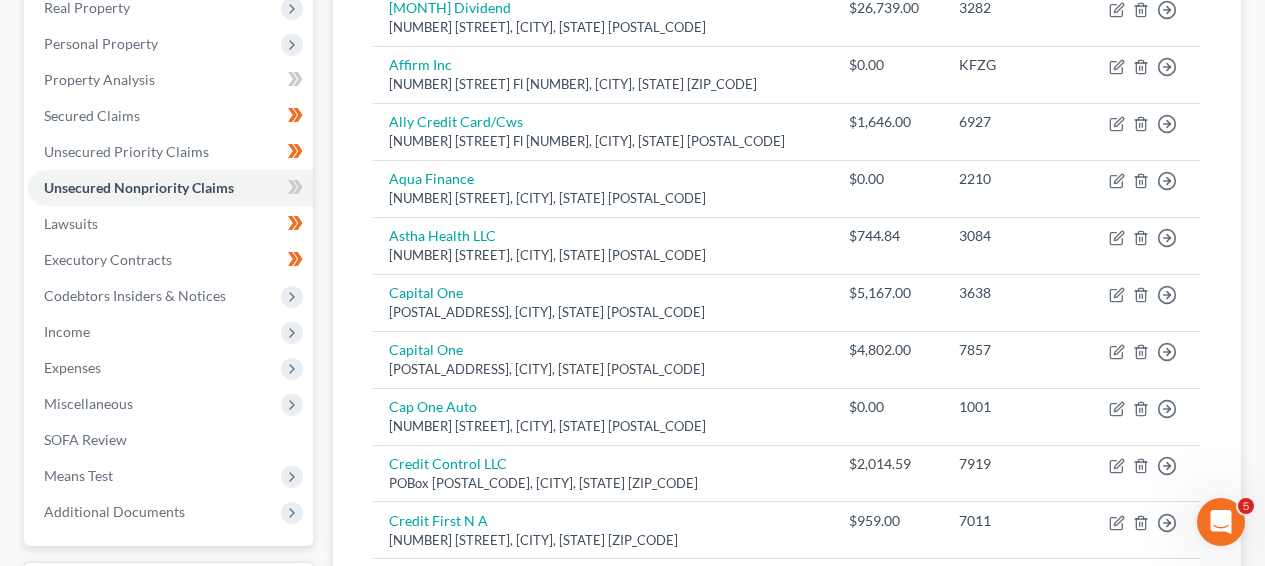 scroll, scrollTop: 360, scrollLeft: 0, axis: vertical 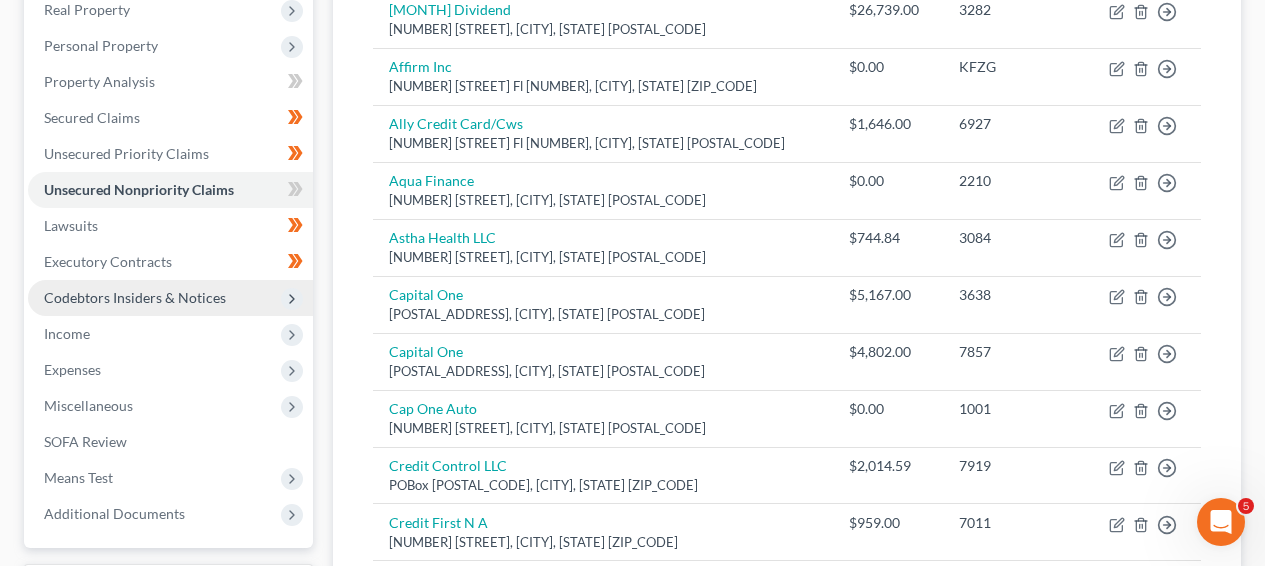 click on "Codebtors Insiders & Notices" at bounding box center (170, 298) 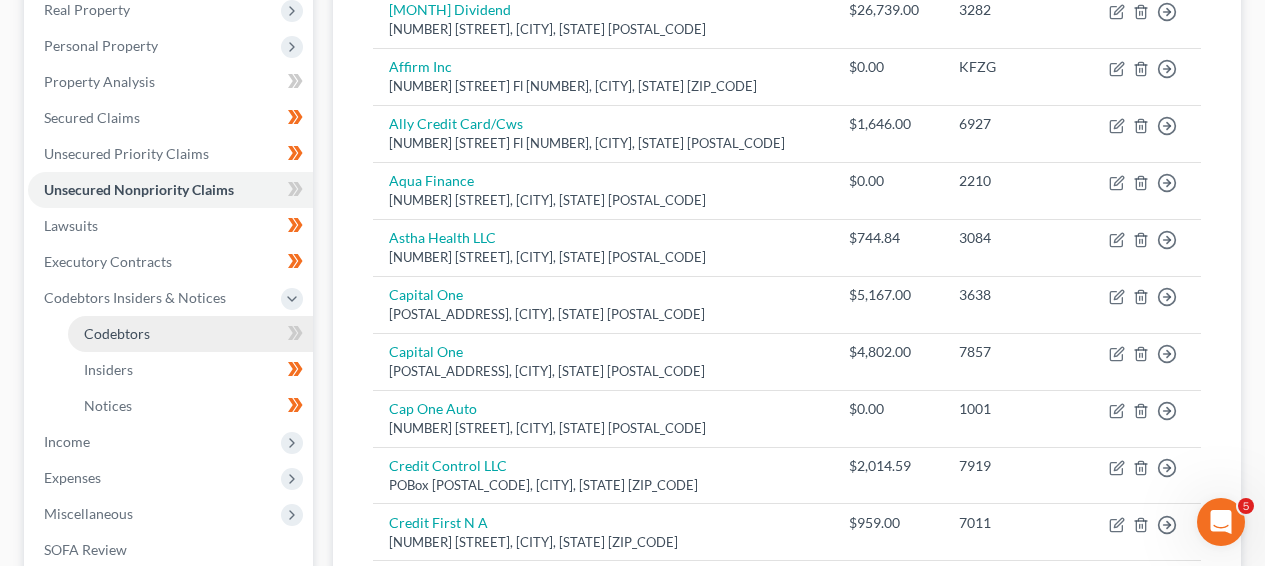 click on "Codebtors" at bounding box center [190, 334] 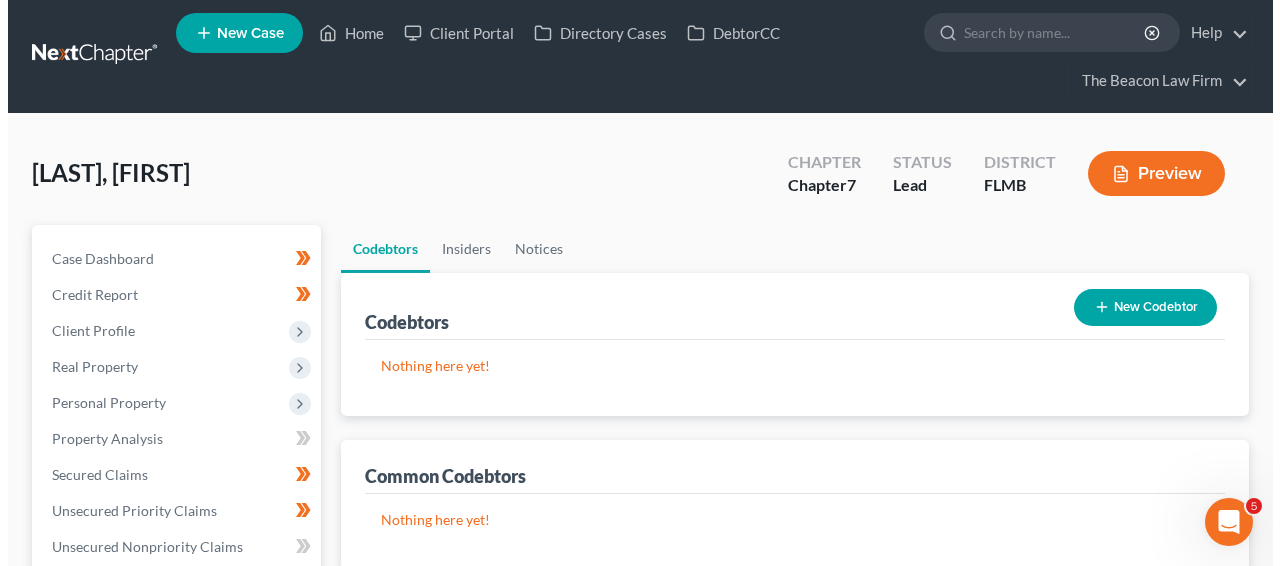 scroll, scrollTop: 0, scrollLeft: 0, axis: both 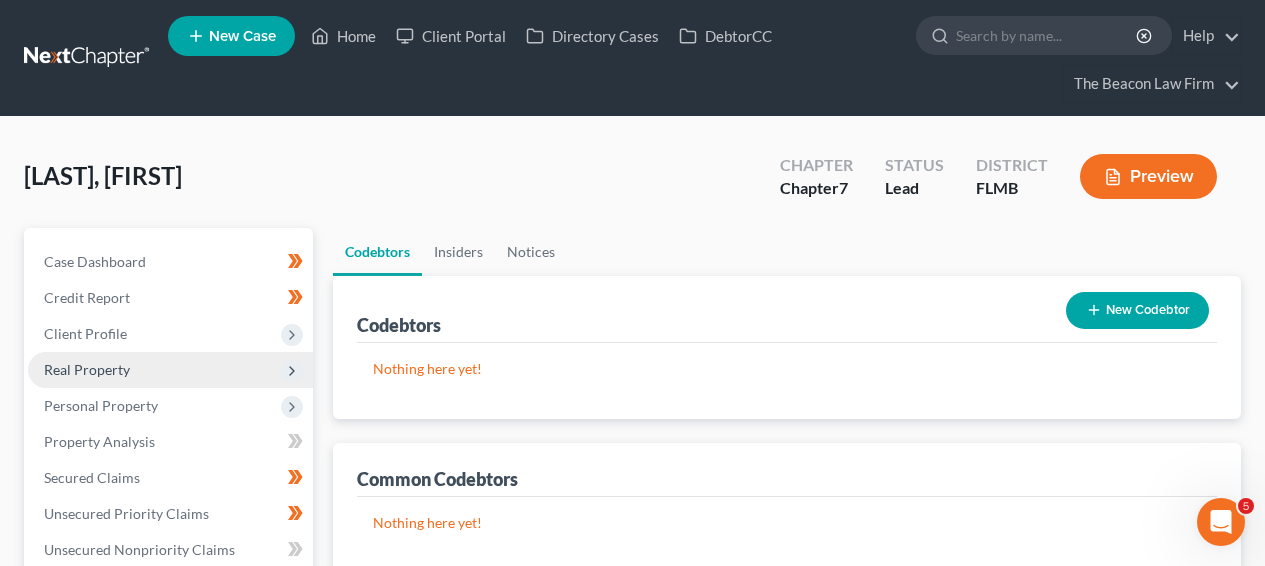 click on "Real Property" at bounding box center (170, 370) 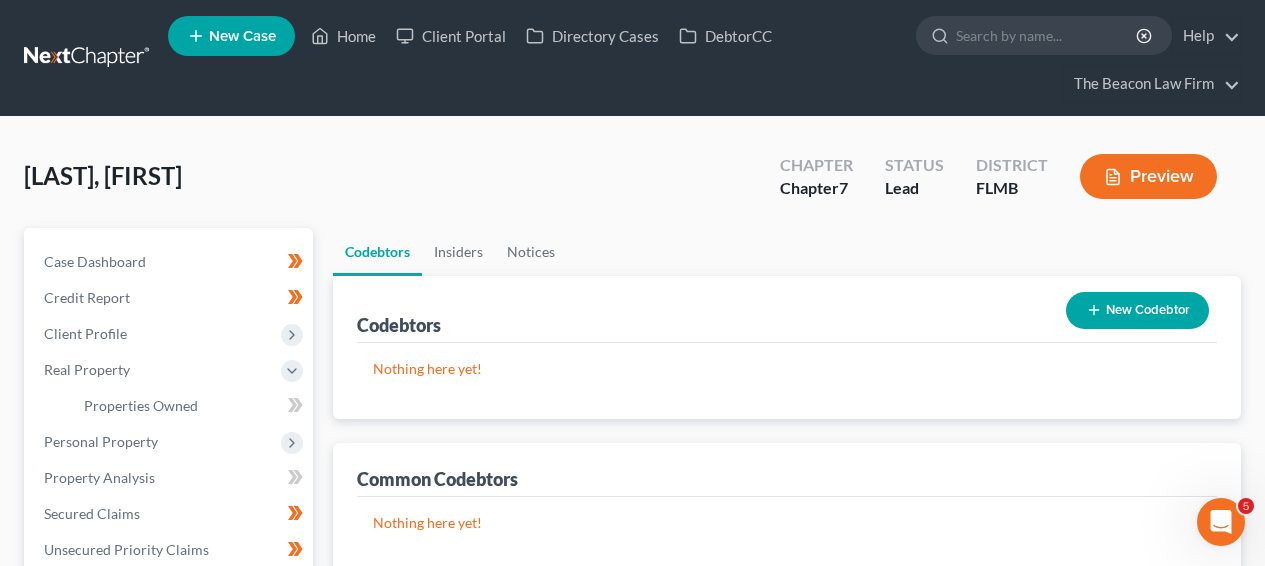 click on "New" at bounding box center (284, 391) 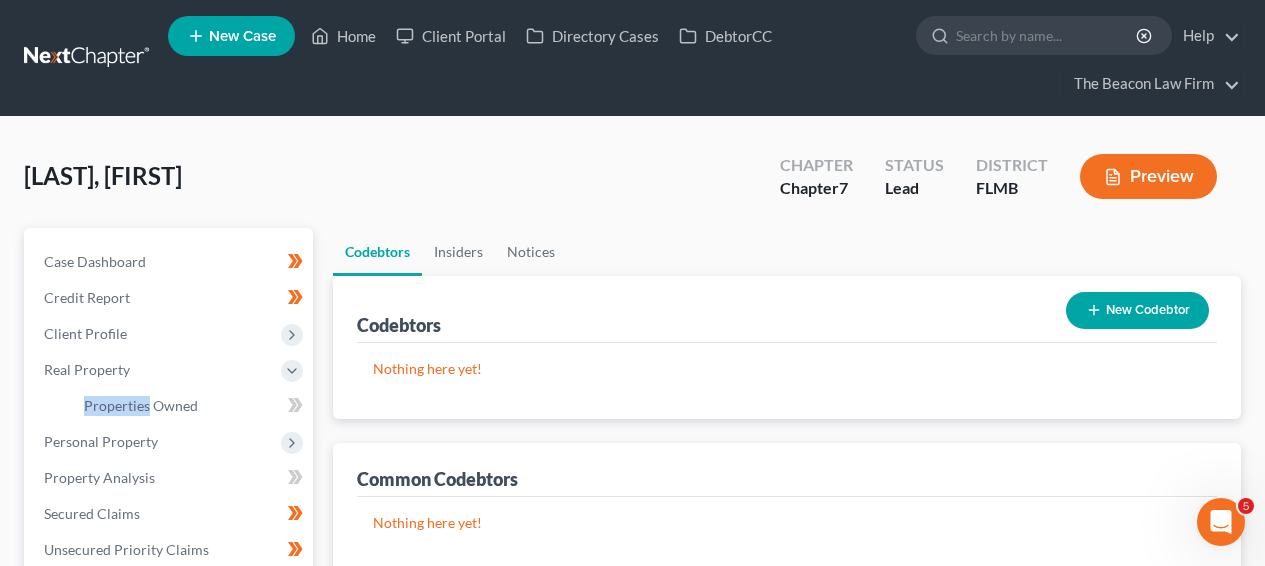 click on "Home New Case Client Portal Directory Cases DebtorCC The Beacon Law Firm prenn@beaconlawyer.com My Account Settings Plan + Billing Account Add-Ons Upgrade to Whoa Help Center Webinars Training Videos What's new Log out New Case Home Client Portal Directory Cases DebtorCC         - No Result - See all results Or Press Enter... Help Help Center Webinars Training Videos What's new The Beacon Law Firm The Beacon Law Firm prenn@beaconlawyer.com My Account Settings Plan + Billing Account Add-Ons Upgrade to Whoa Log out 	 Dekony, Sylma Upgraded Chapter Chapter  7 Status Lead District FLMB Preview Petition Navigation
Case Dashboard
Payments
Invoices" at bounding box center [632, 567] 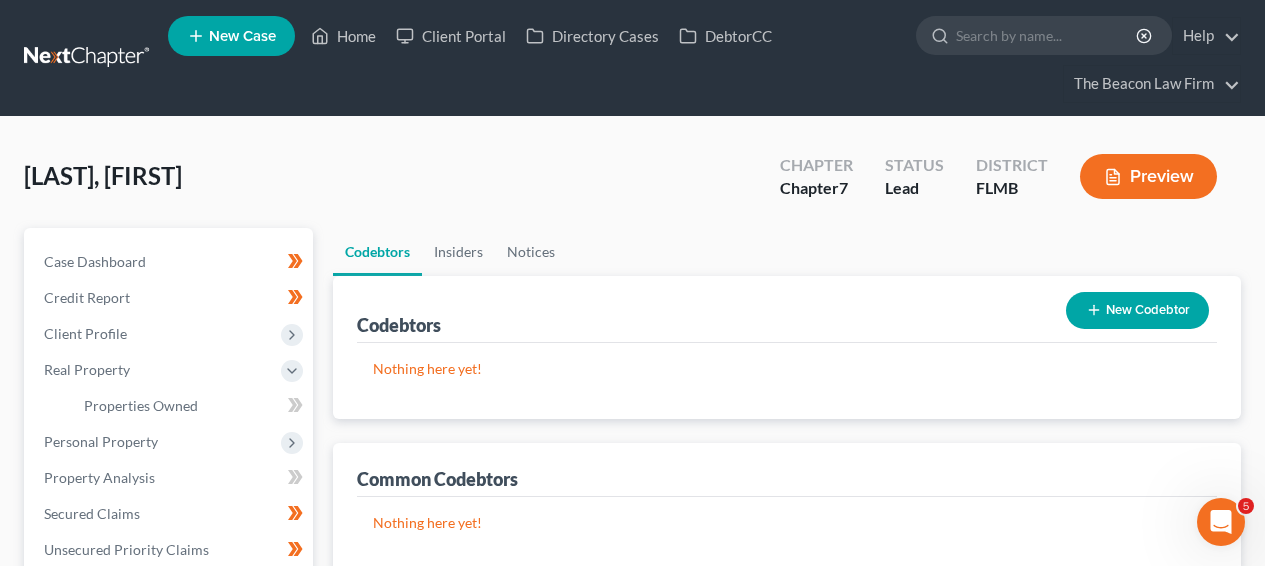 click on "New" at bounding box center (284, 390) 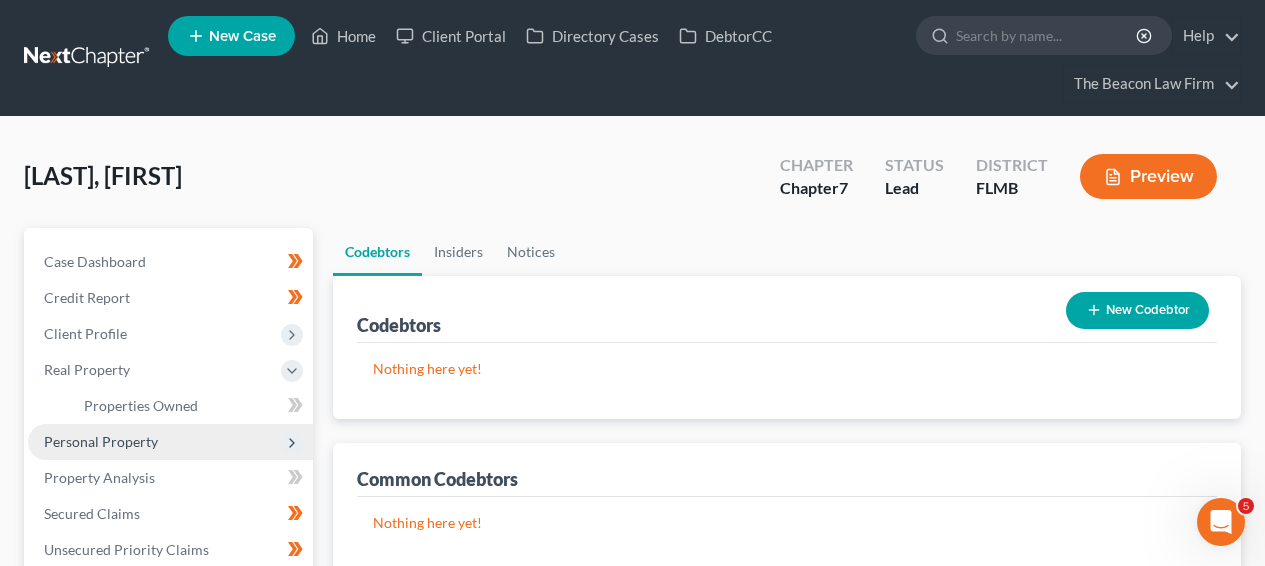 click on "Personal Property" at bounding box center [170, 442] 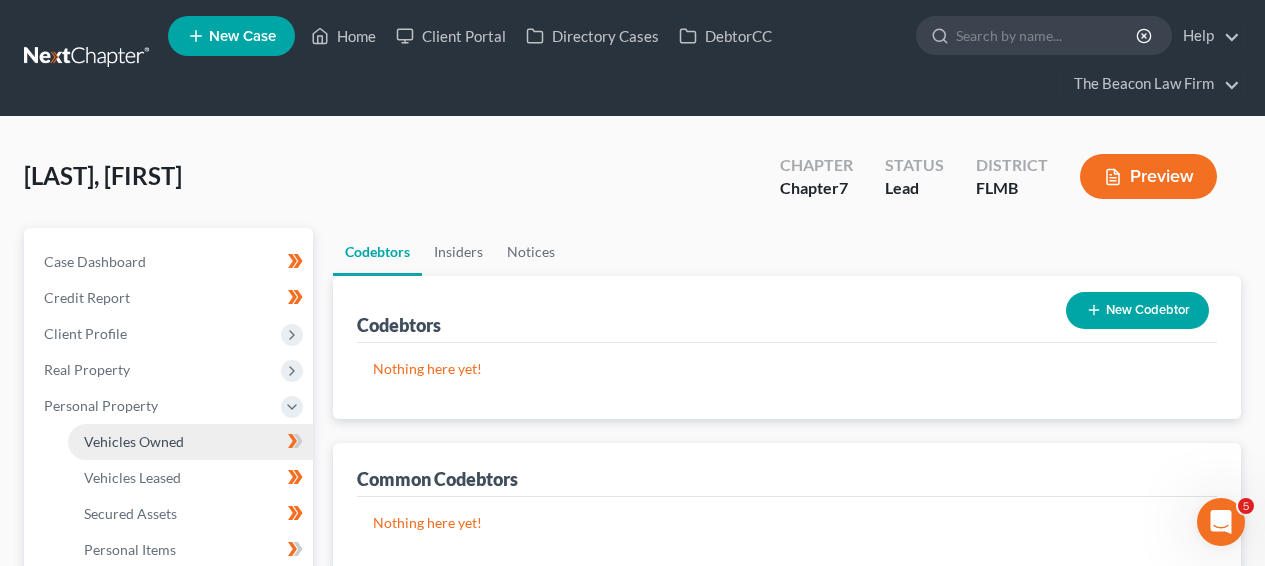 click on "Vehicles Owned" at bounding box center (190, 442) 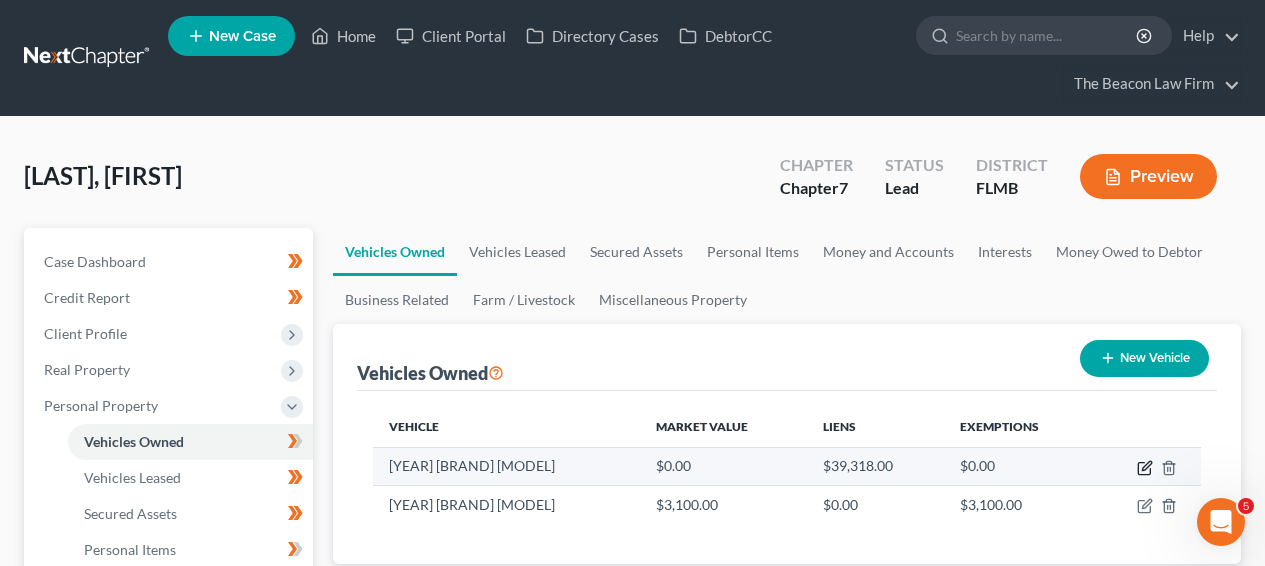 click 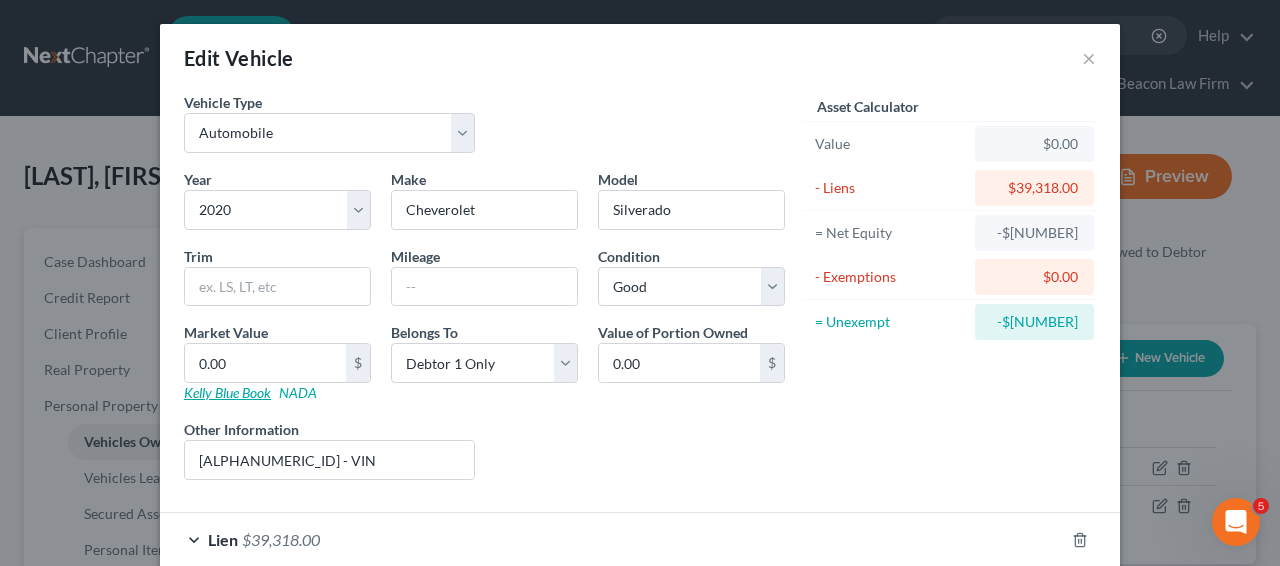 click on "Kelly Blue Book" at bounding box center [227, 392] 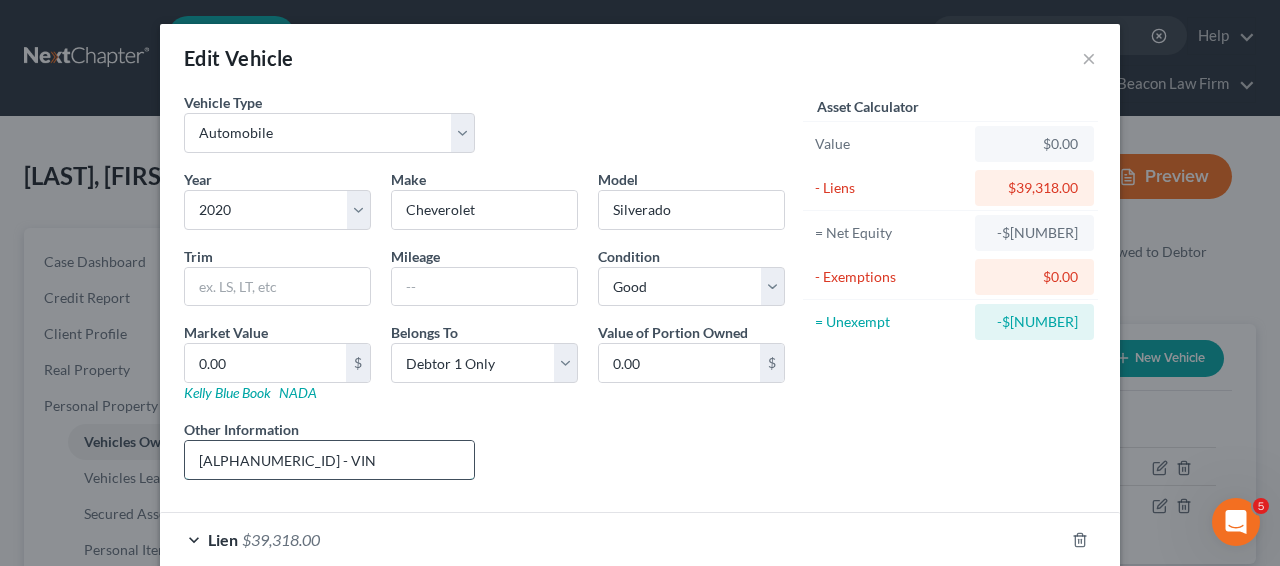 click on "3GCPWDED4LG401048 - VIN" at bounding box center [329, 460] 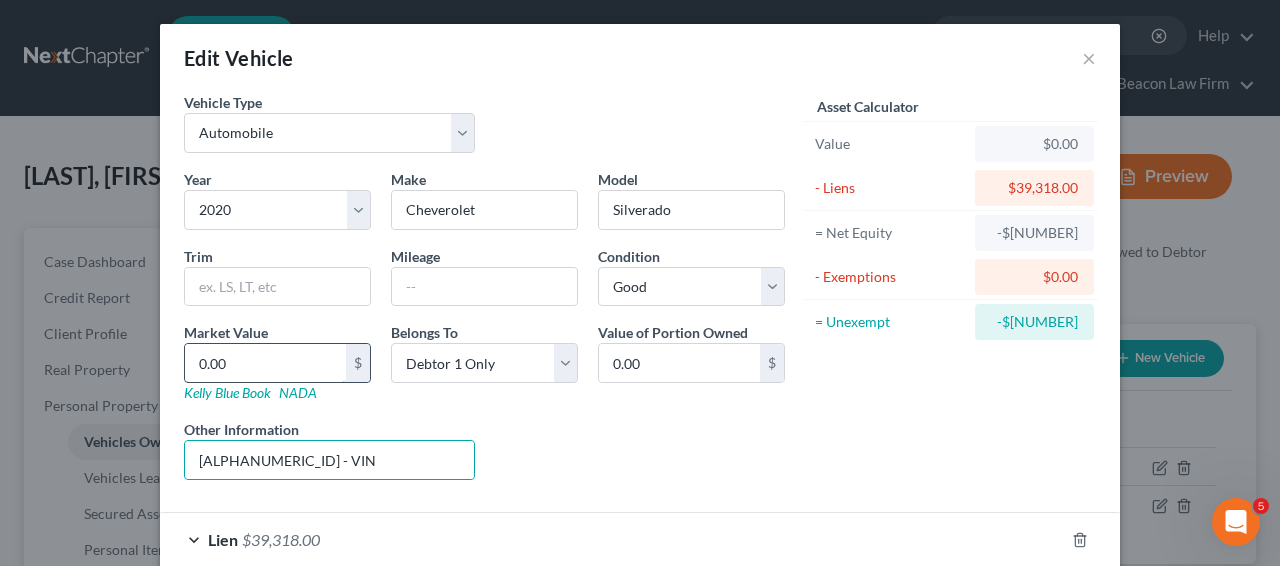 click on "0.00" at bounding box center (265, 363) 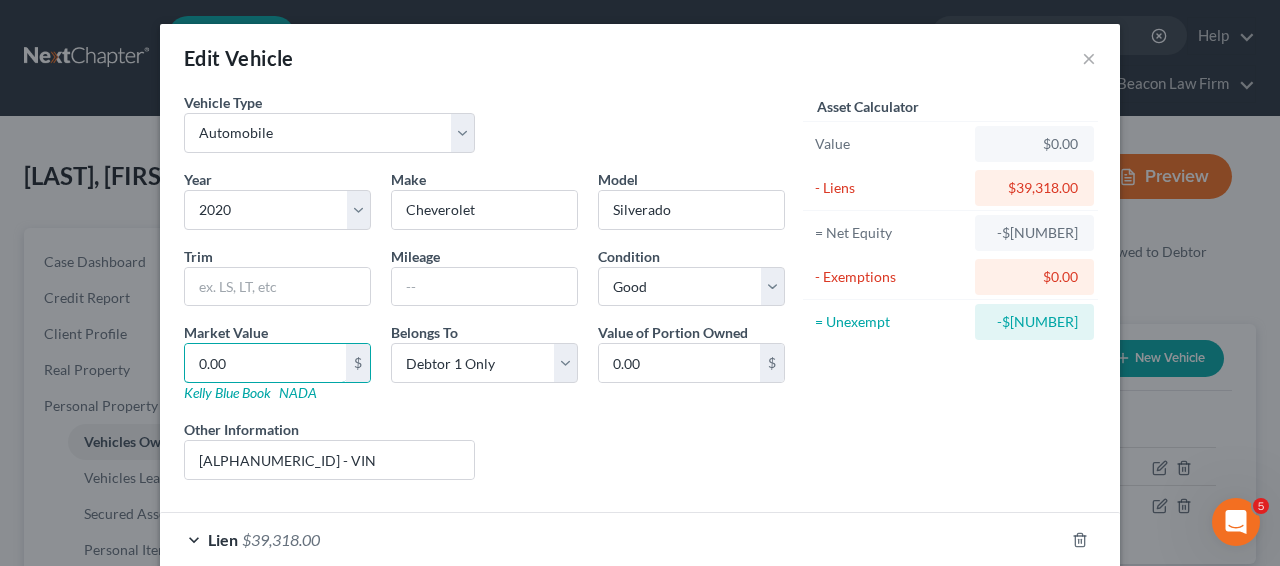 type on "2" 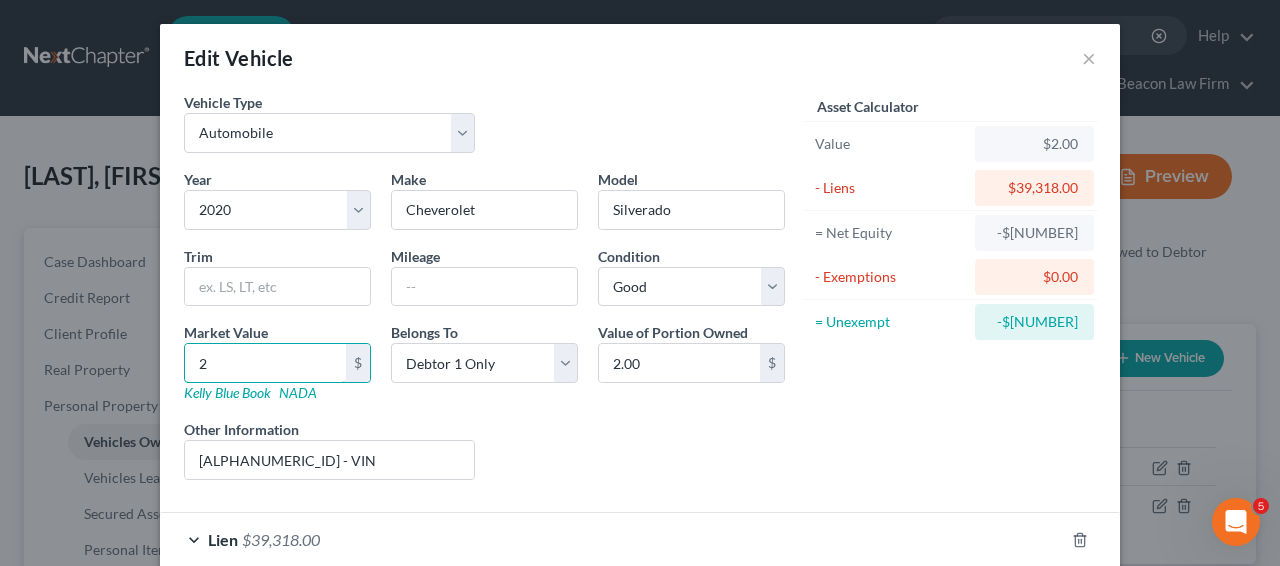 type on "29" 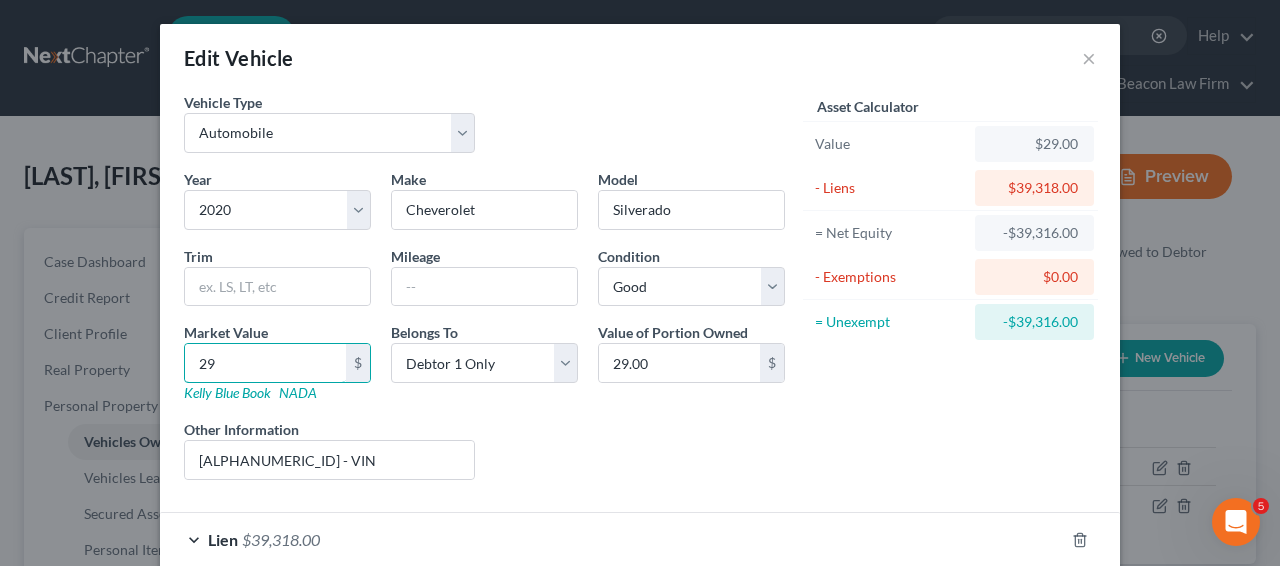 type on "290" 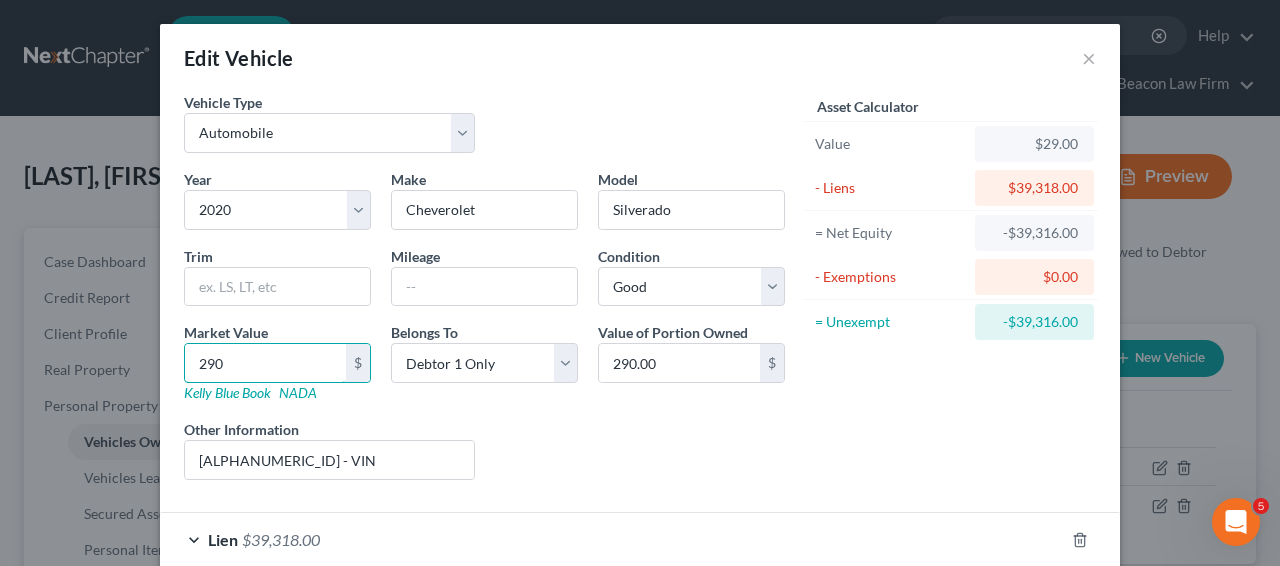 type on "2900" 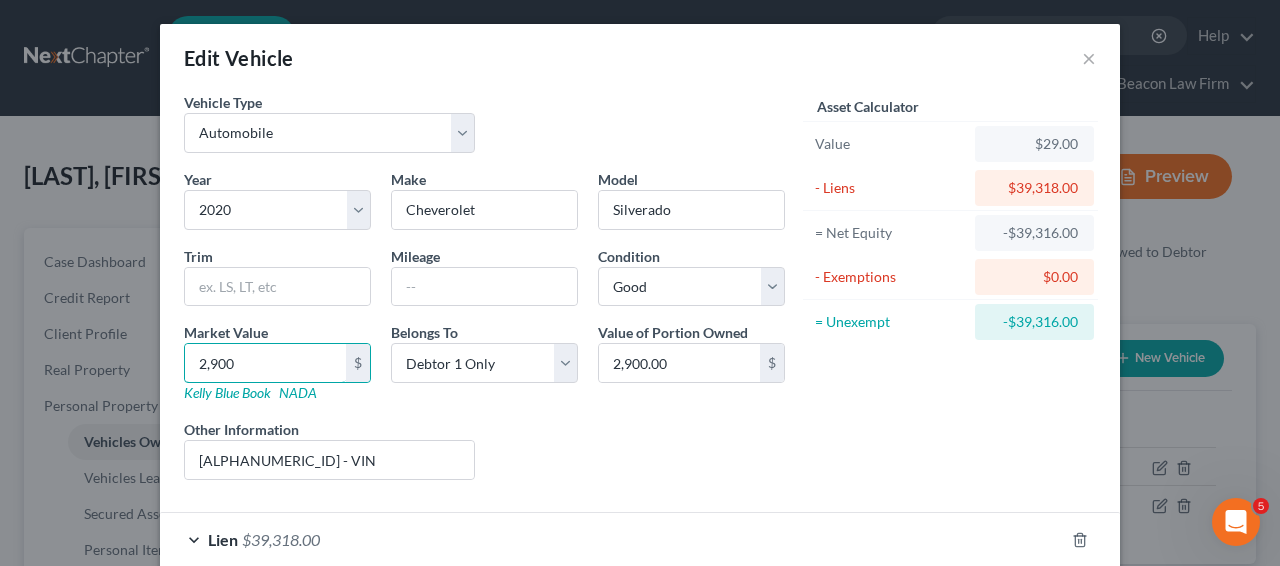 type on "2,9000" 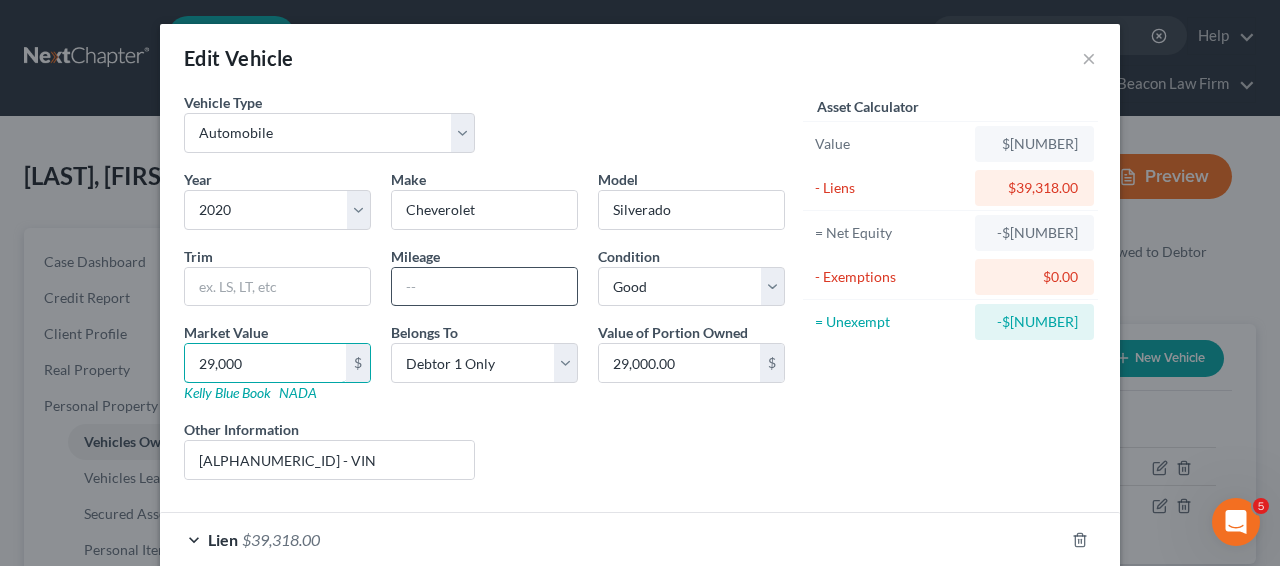 type on "29,000" 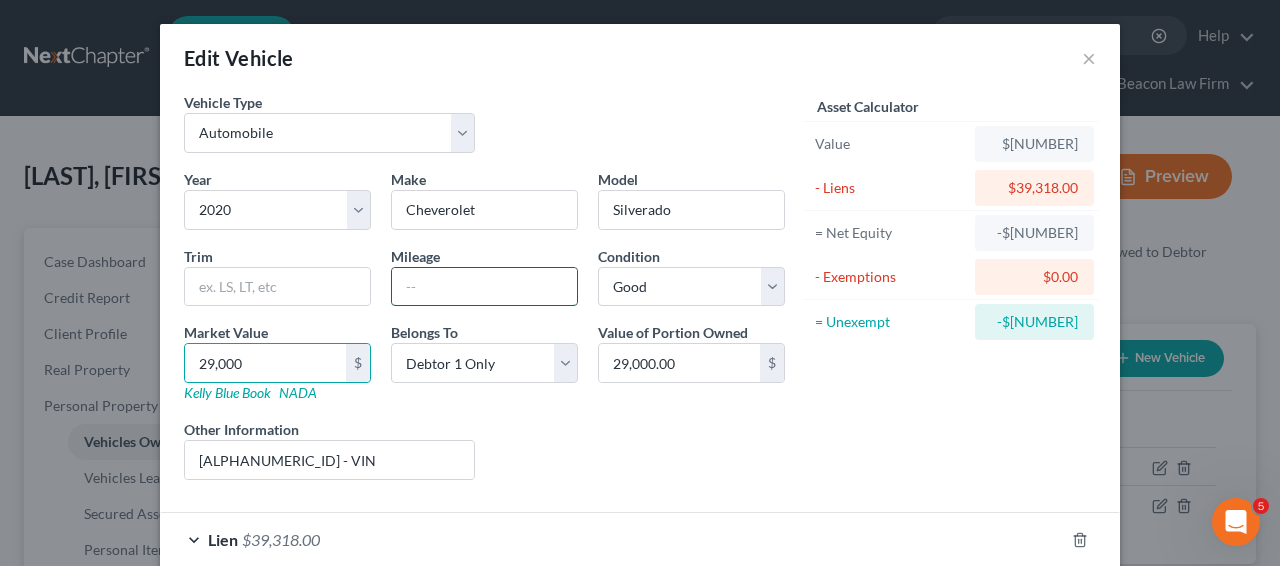 click at bounding box center [484, 287] 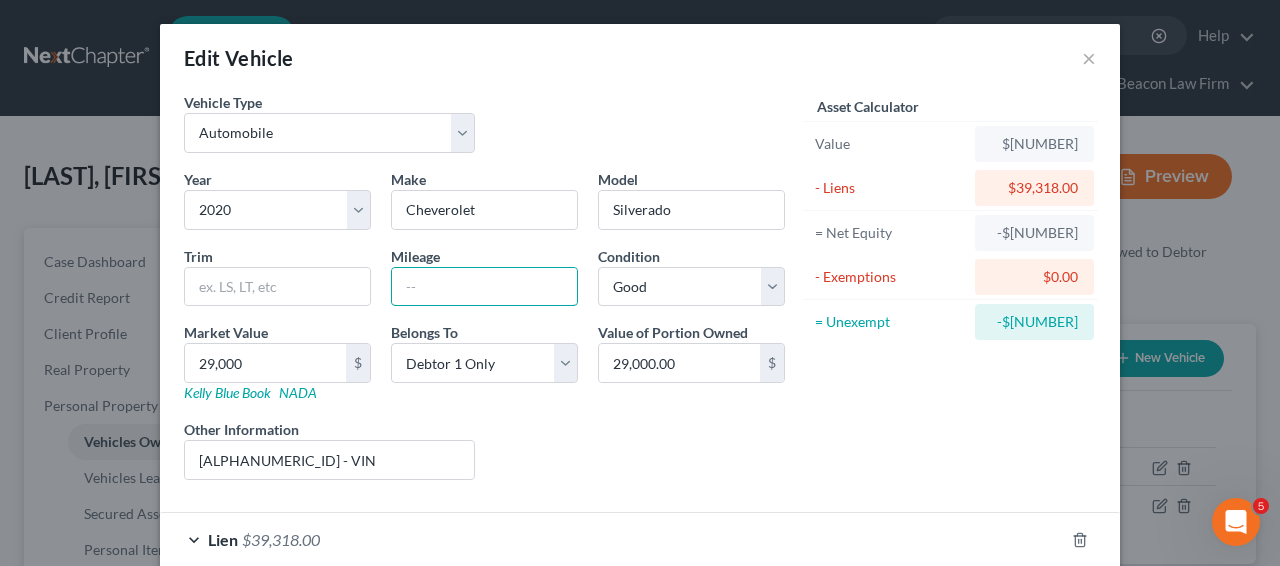 paste on "75414" 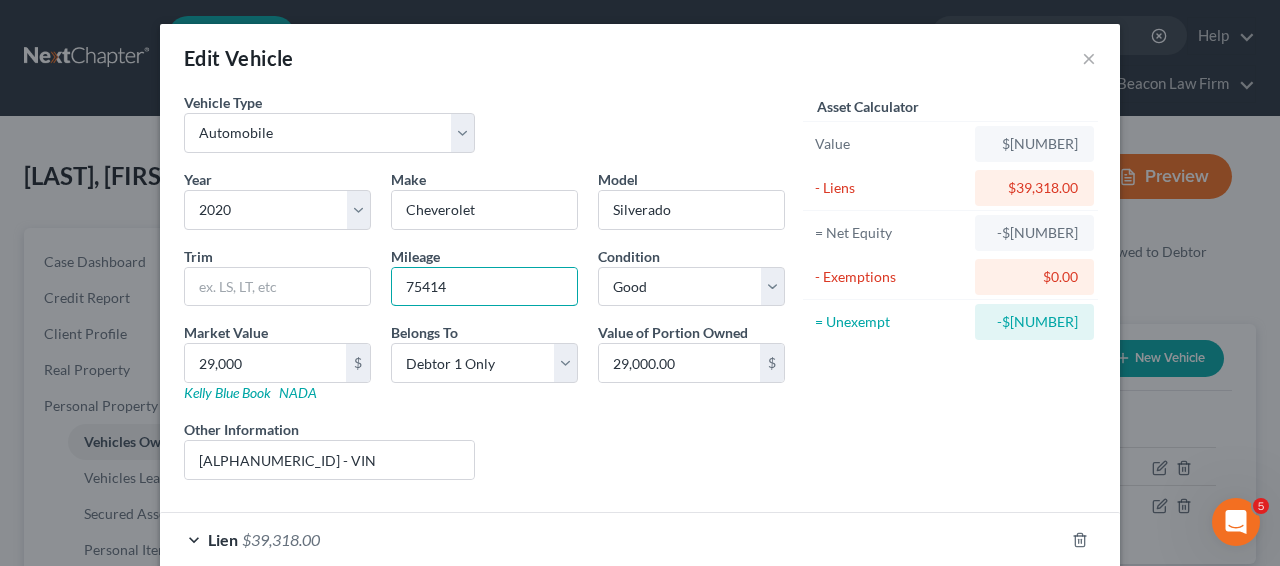 type on "75414" 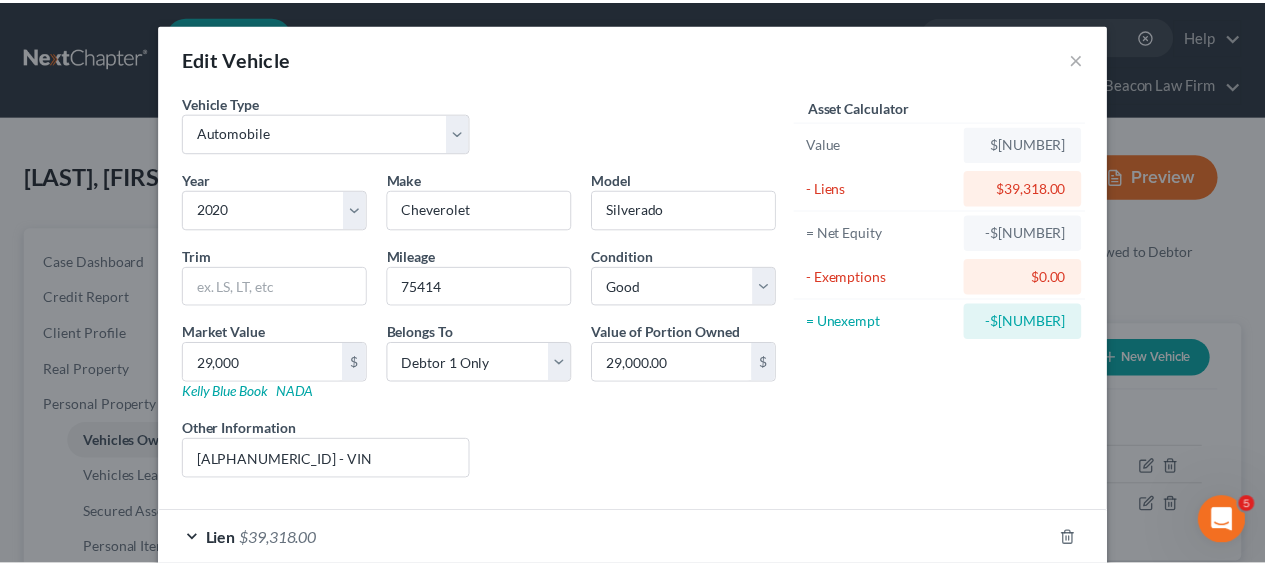 scroll, scrollTop: 111, scrollLeft: 0, axis: vertical 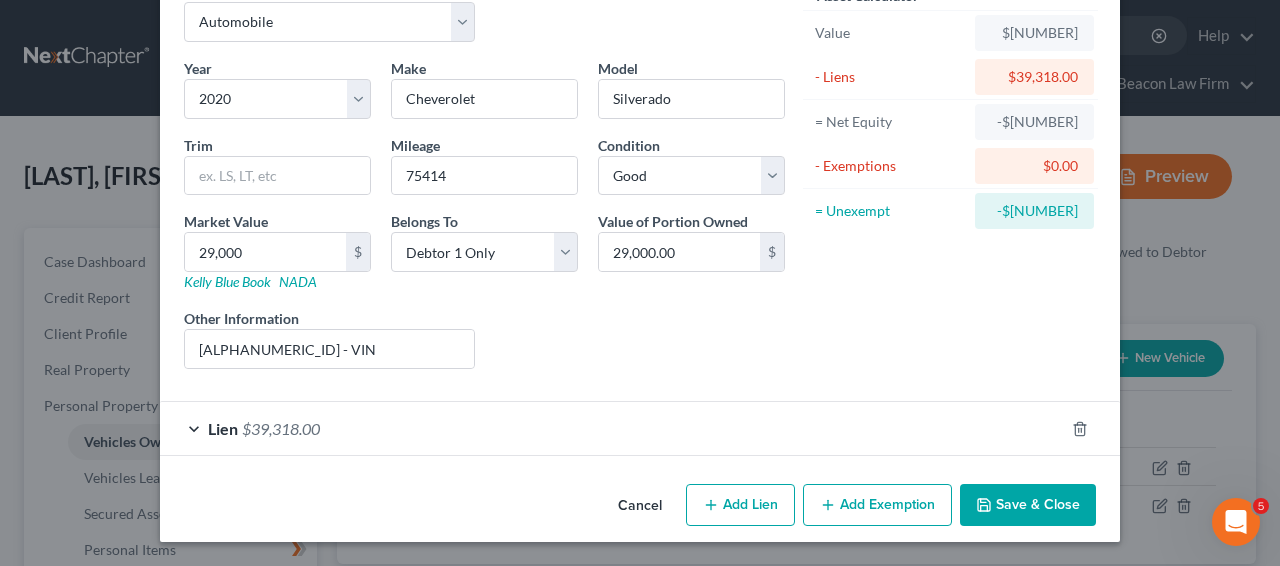 click on "Save & Close" at bounding box center [1028, 505] 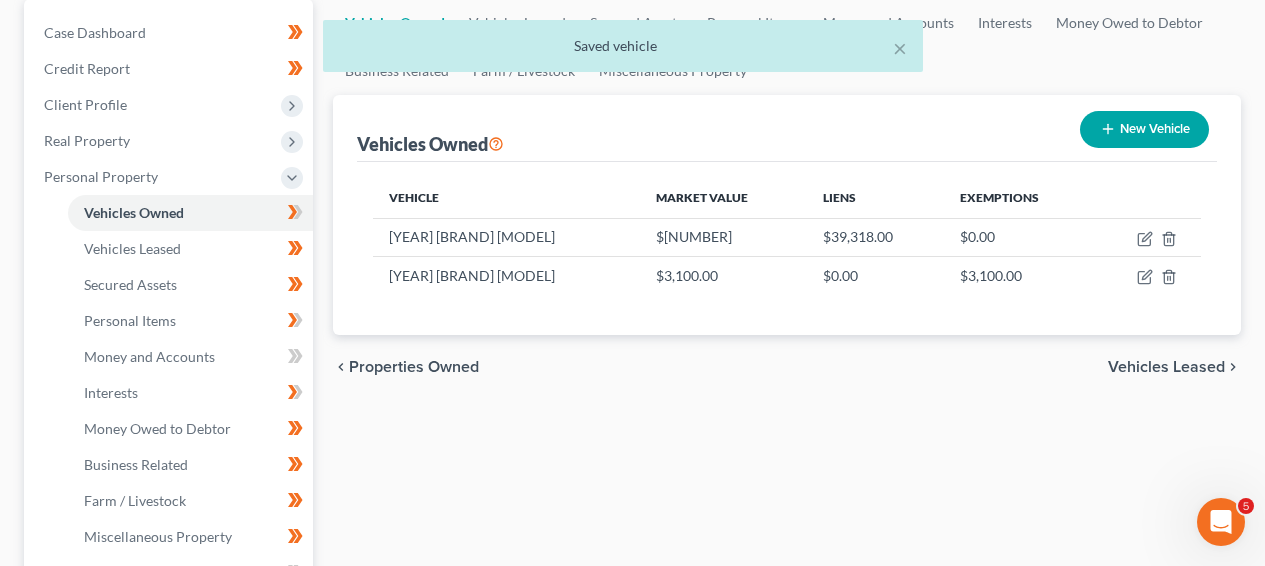 scroll, scrollTop: 318, scrollLeft: 0, axis: vertical 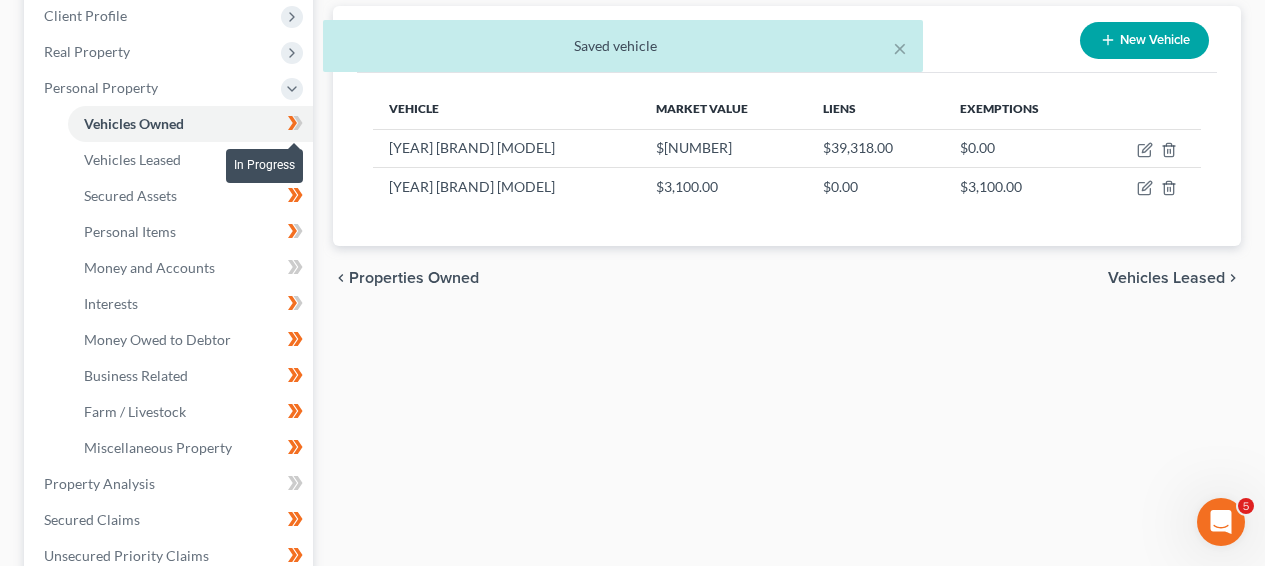 click at bounding box center [295, 126] 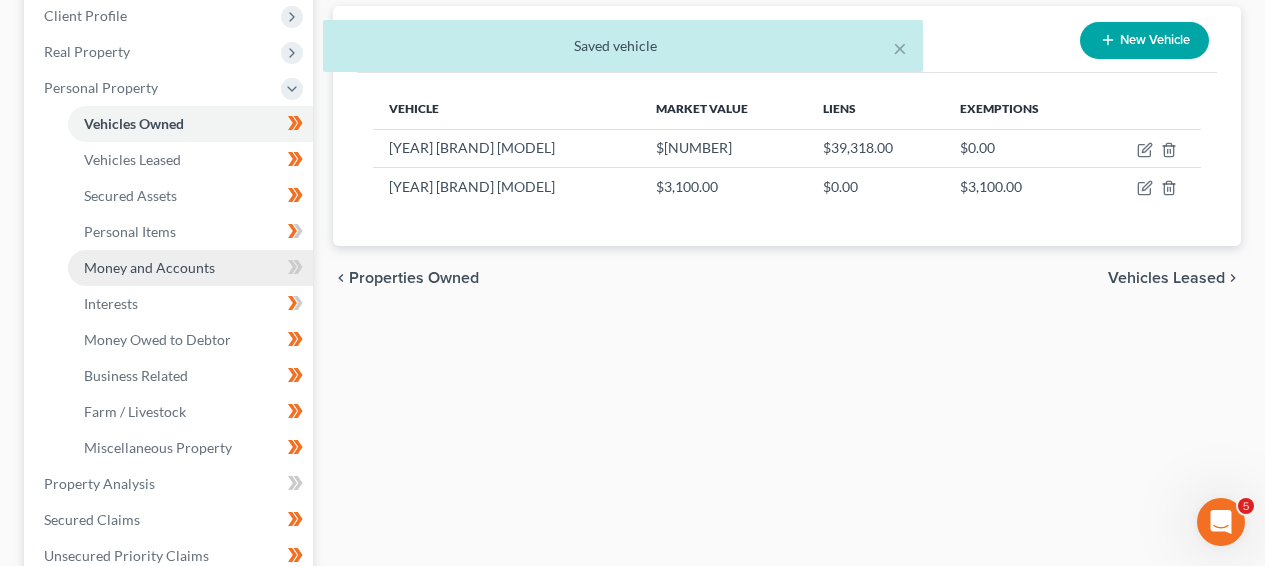 click on "Money and Accounts" at bounding box center (190, 268) 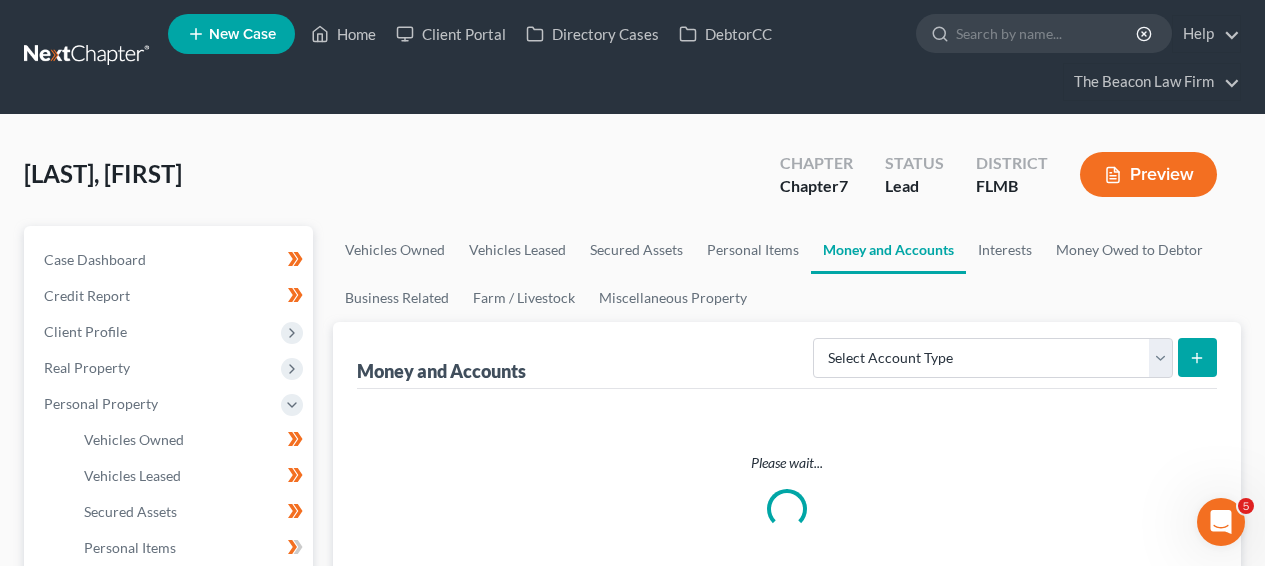 scroll, scrollTop: 0, scrollLeft: 0, axis: both 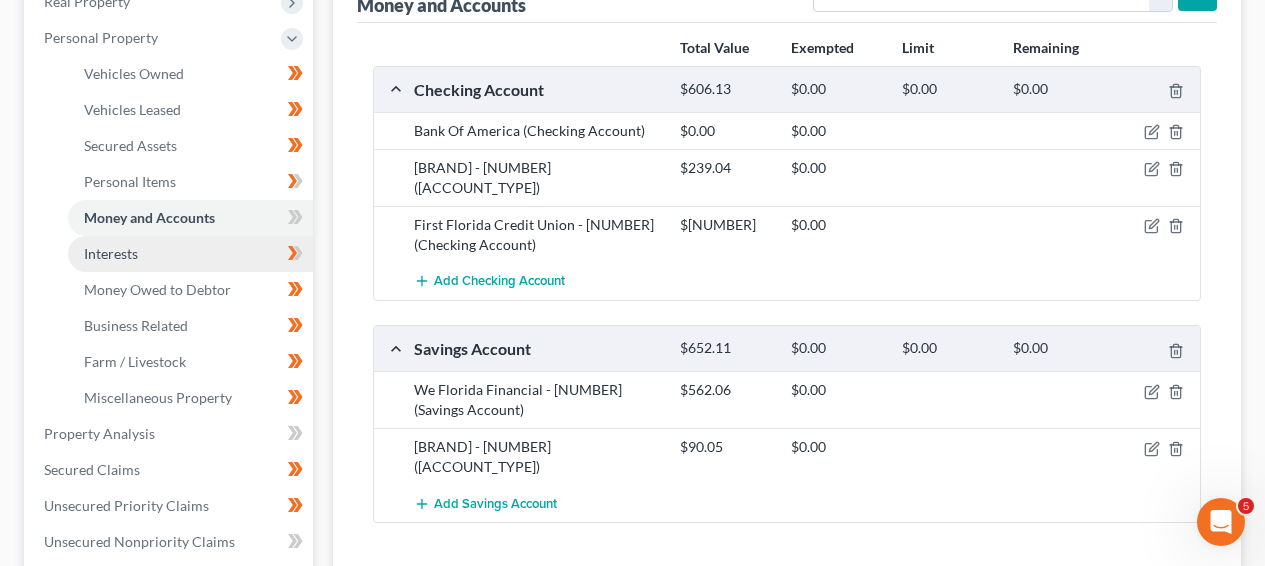click on "Interests" at bounding box center (190, 254) 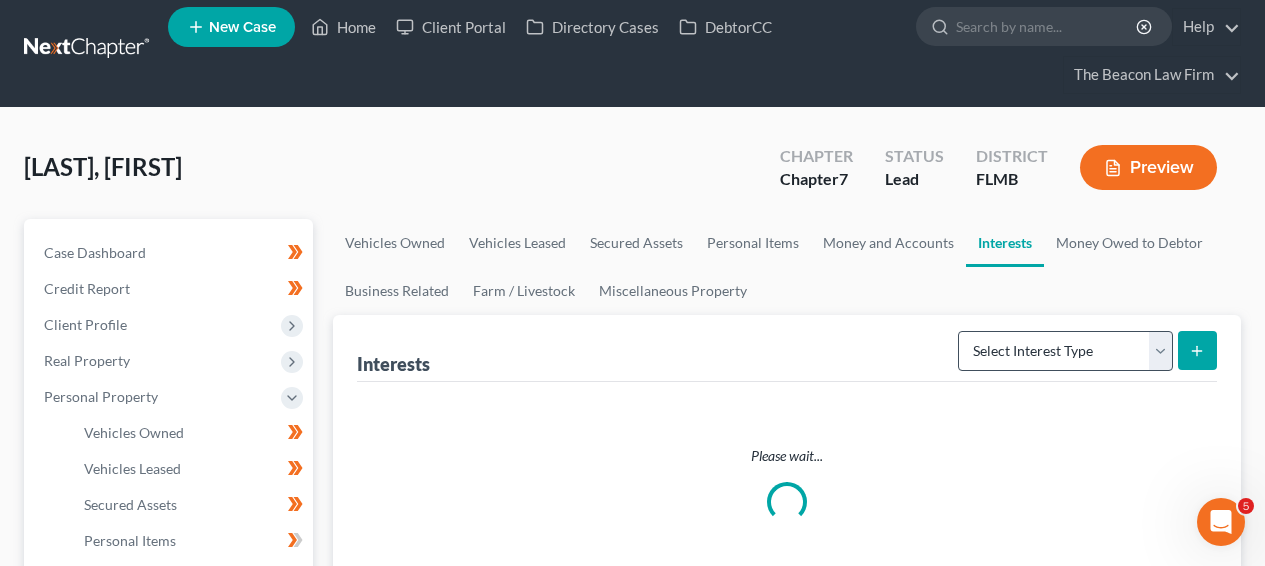 scroll, scrollTop: 0, scrollLeft: 0, axis: both 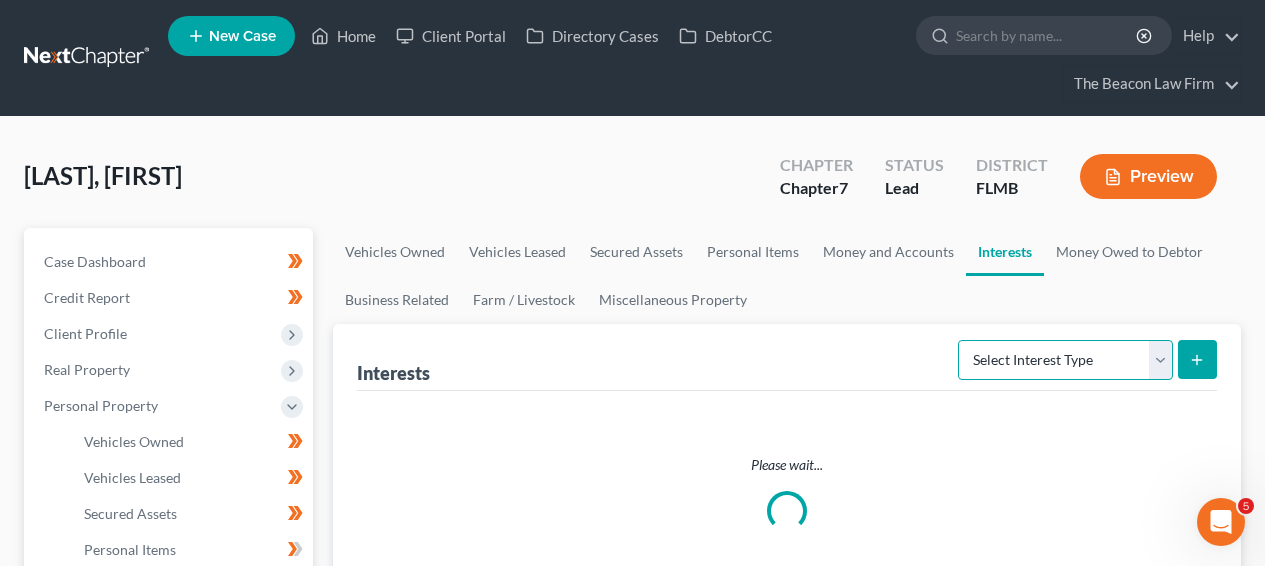 click on "Select Interest Type 401K Annuity Bond Education IRA Government Bond Government Pension Plan Incorporated Business IRA Joint Venture (Active) Joint Venture (Inactive) Keogh Mutual Fund Other Retirement Plan Partnership (Active) Partnership (Inactive) Pension Plan Stock Term Life Insurance Unincorporated Business Whole Life Insurance" at bounding box center (1065, 360) 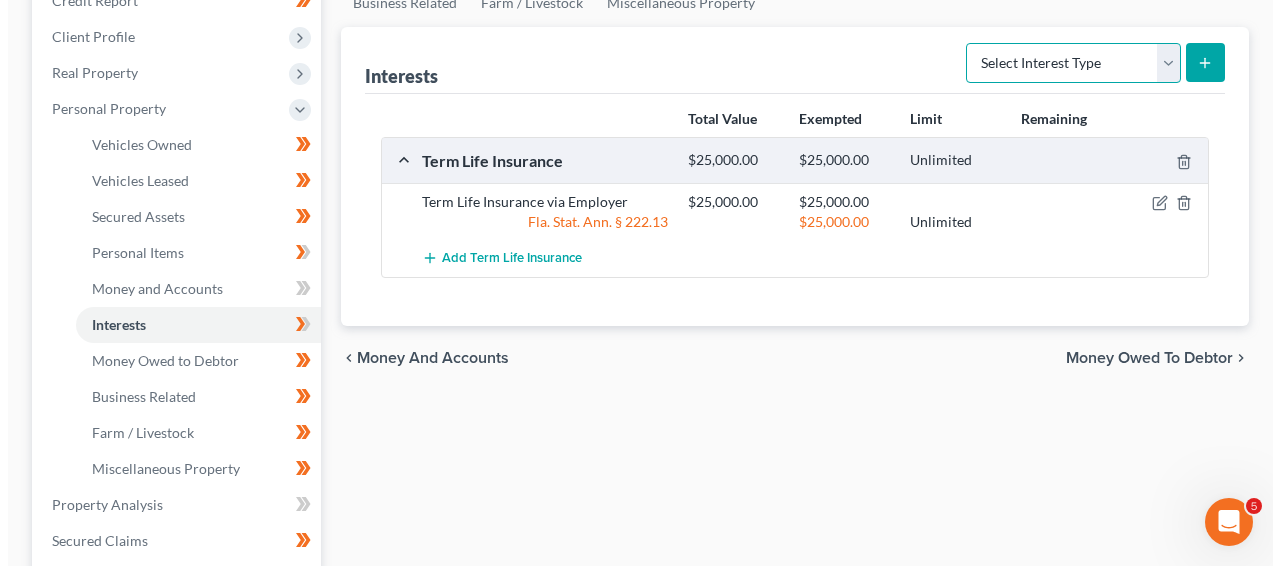scroll, scrollTop: 285, scrollLeft: 0, axis: vertical 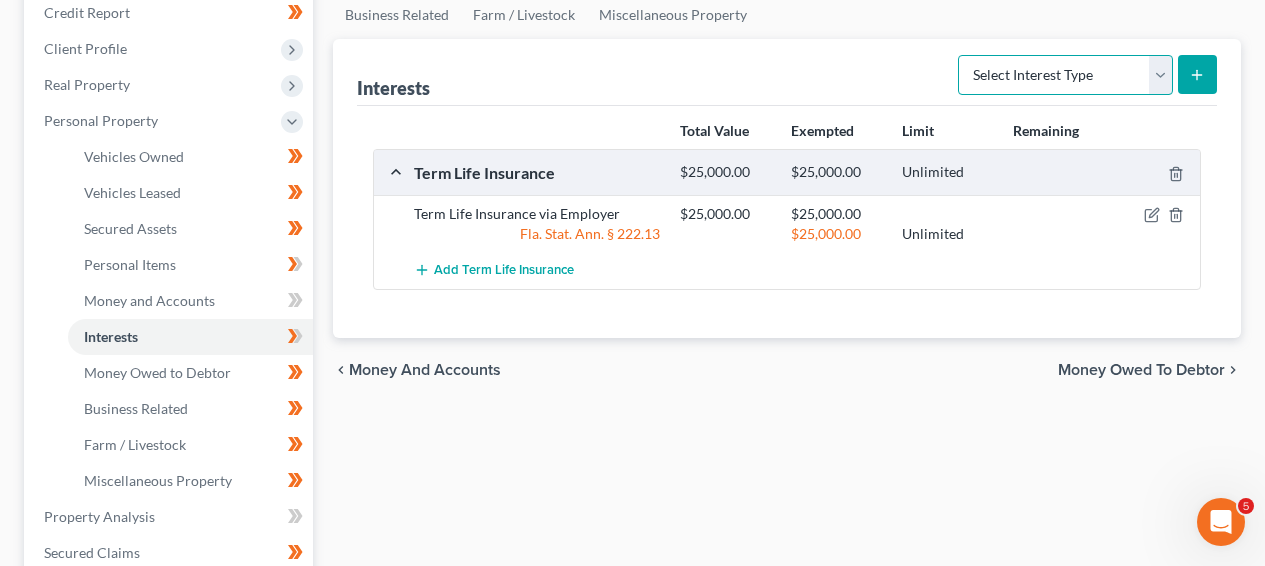 click on "Select Interest Type 401K Annuity Bond Education IRA Government Bond Government Pension Plan Incorporated Business IRA Joint Venture (Active) Joint Venture (Inactive) Keogh Mutual Fund Other Retirement Plan Partnership (Active) Partnership (Inactive) Pension Plan Stock Term Life Insurance Unincorporated Business Whole Life Insurance" at bounding box center (1065, 75) 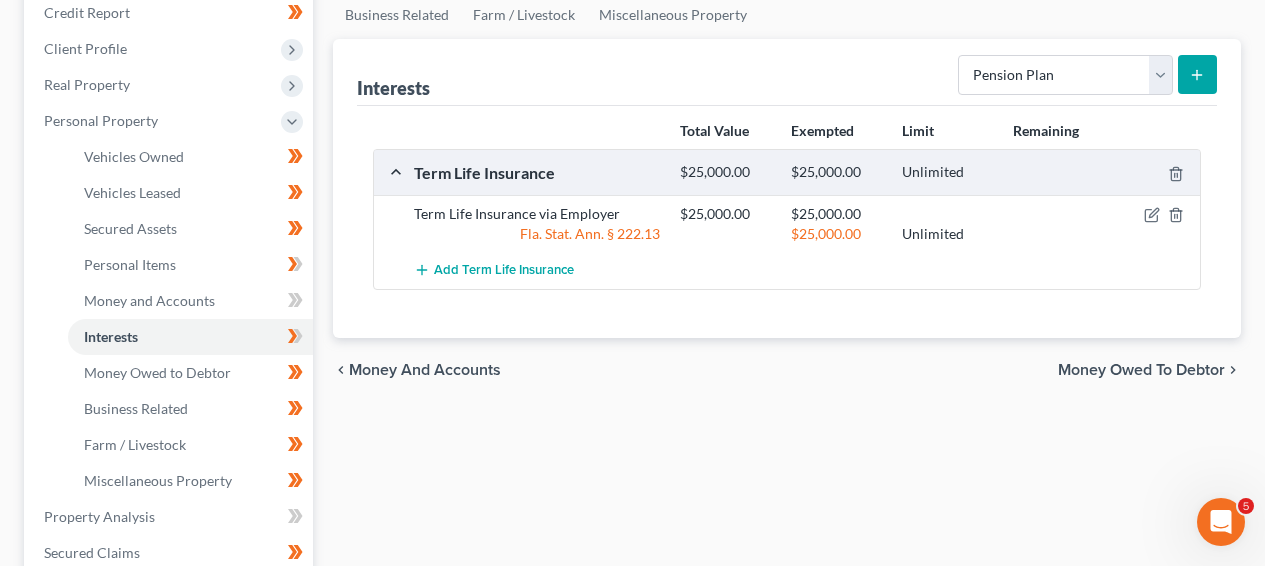 click at bounding box center (1197, 74) 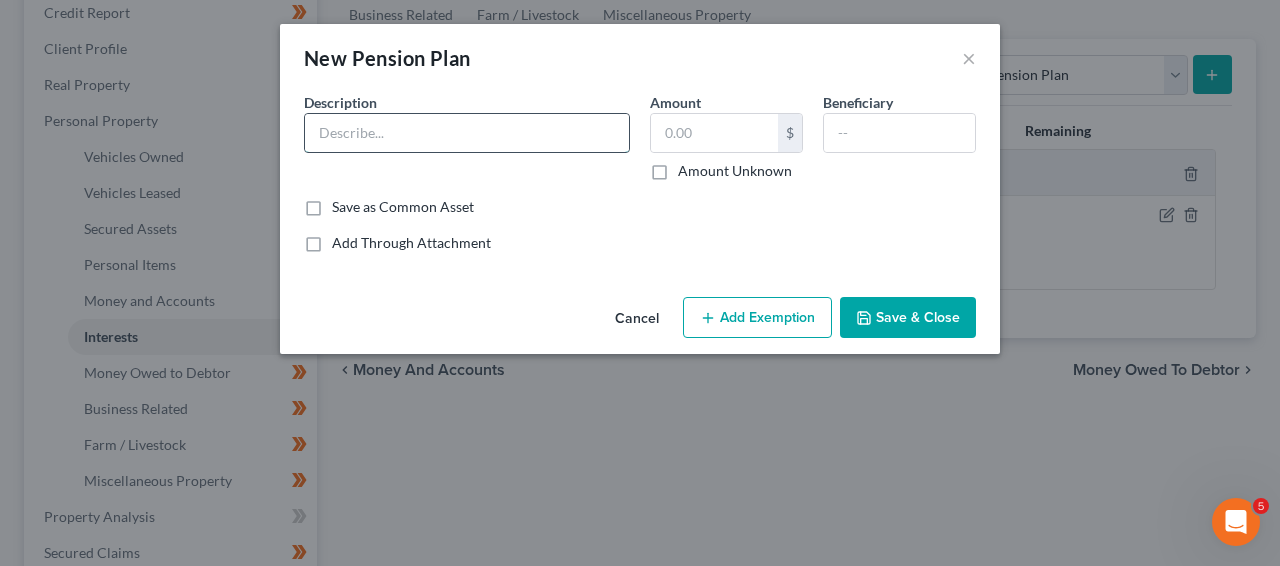 click at bounding box center [467, 133] 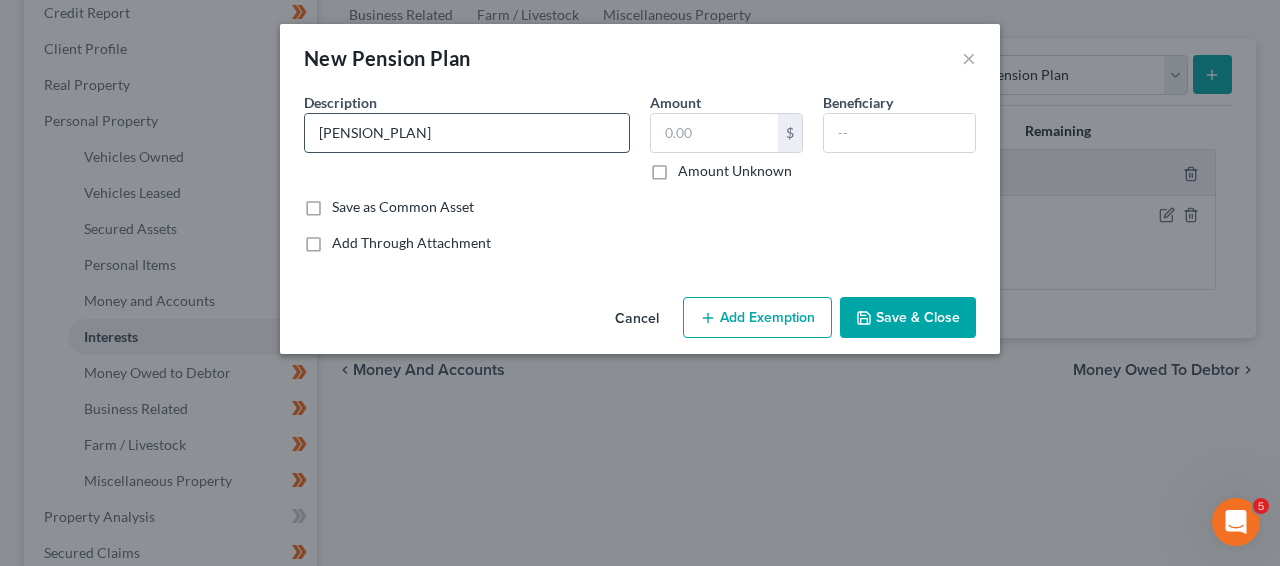 click on "FRS Pension Planq" at bounding box center [467, 133] 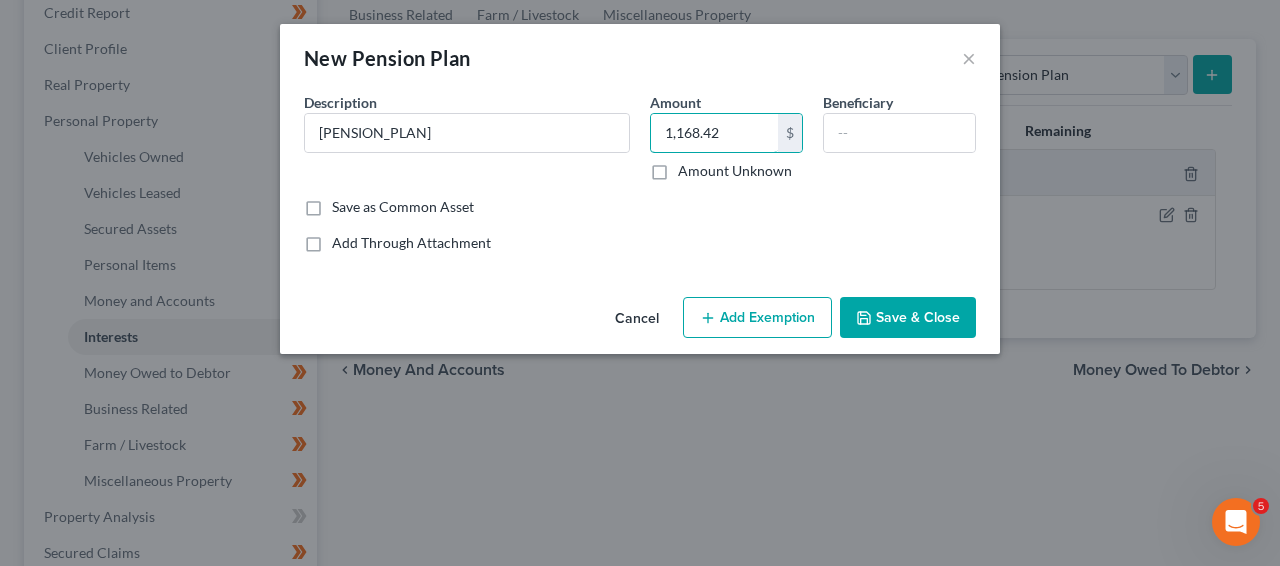 type on "1,168.42" 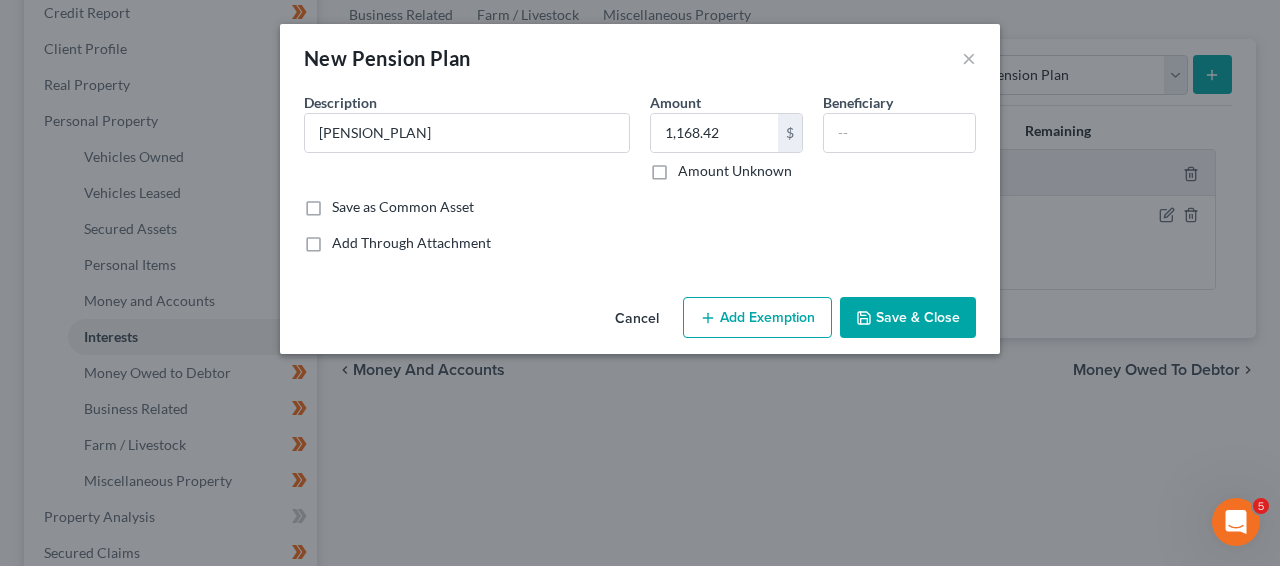 click on "Add Exemption" at bounding box center (757, 318) 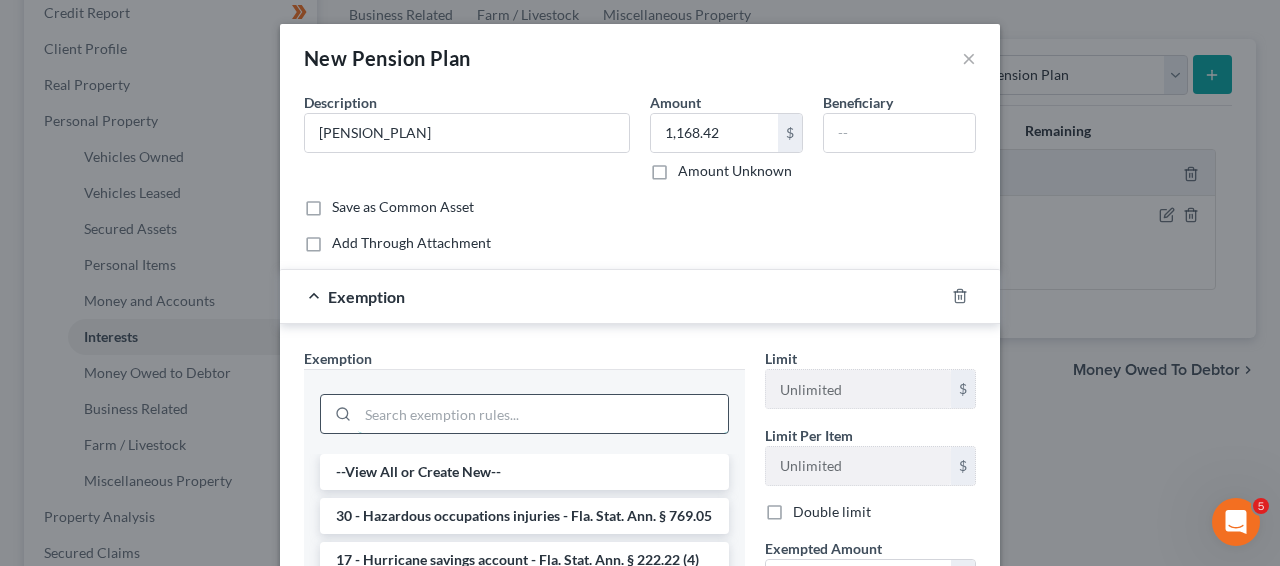 click at bounding box center [543, 414] 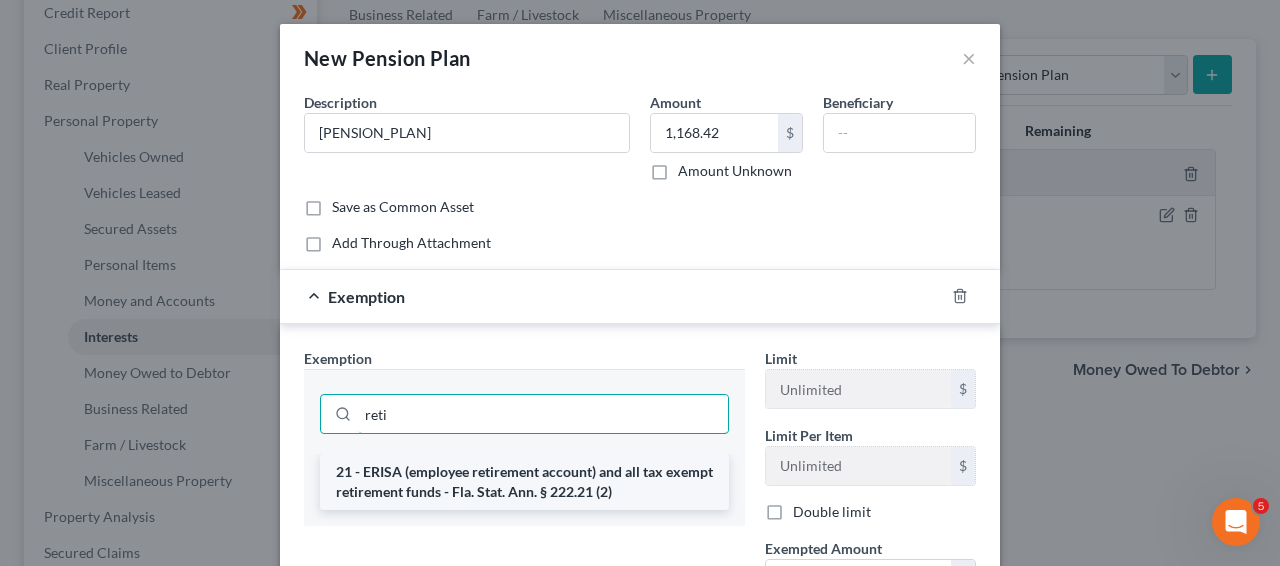 type on "reti" 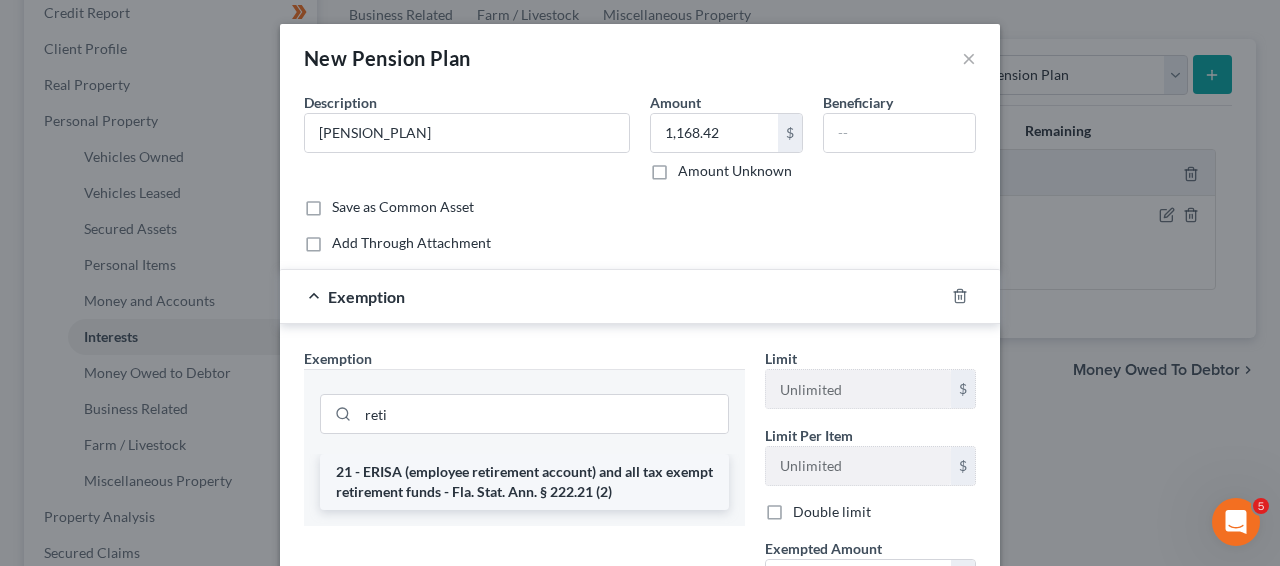 click on "21 - ERISA (employee retirement account) and all tax exempt retirement funds - Fla. Stat. Ann. § 222.21 (2)" at bounding box center [524, 482] 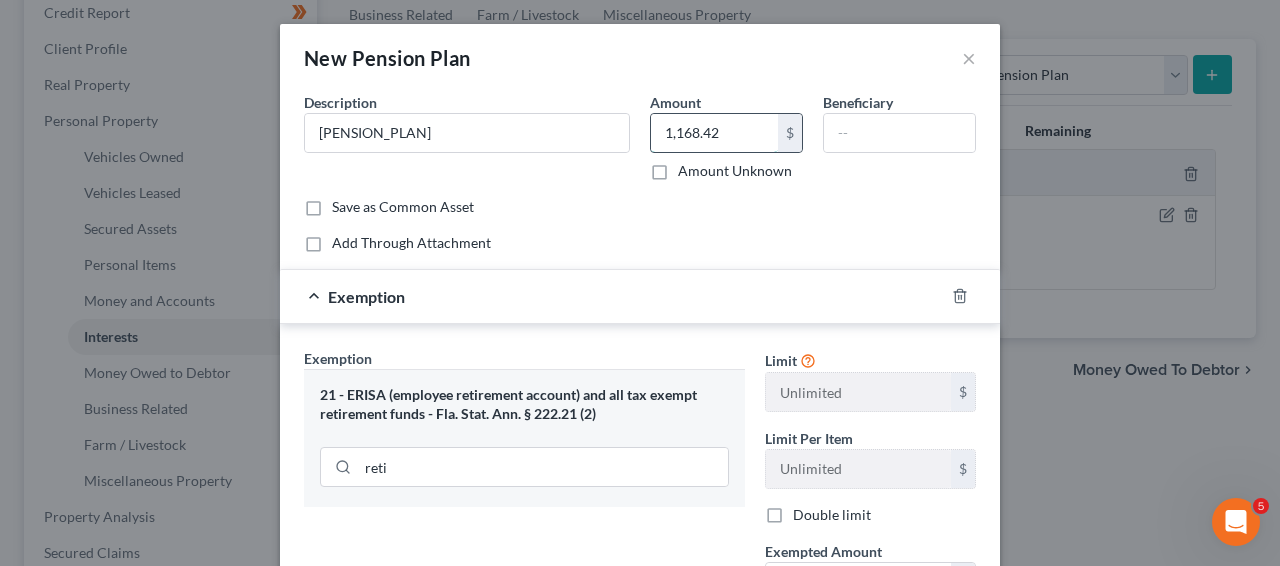 click on "1,168.42" at bounding box center [714, 133] 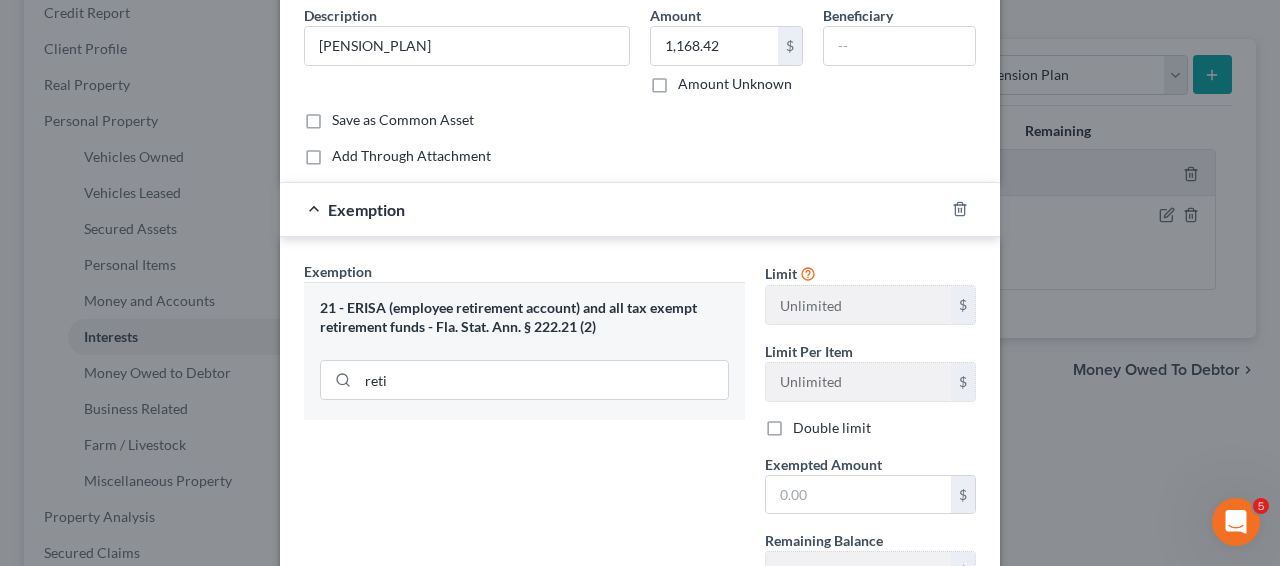 scroll, scrollTop: 173, scrollLeft: 0, axis: vertical 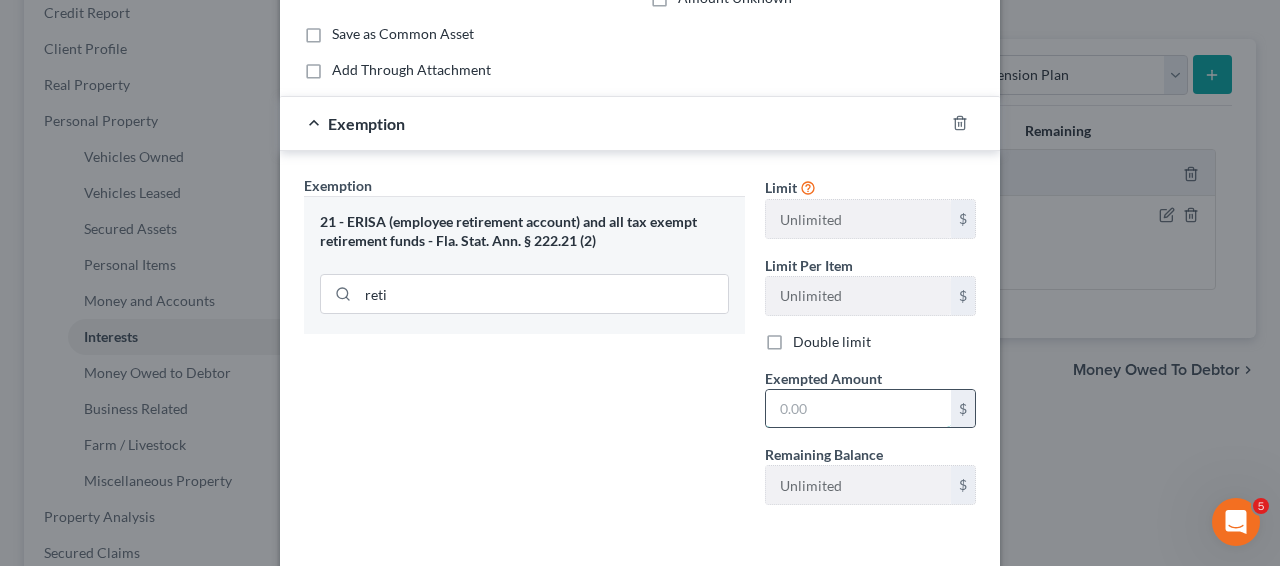 click at bounding box center (858, 409) 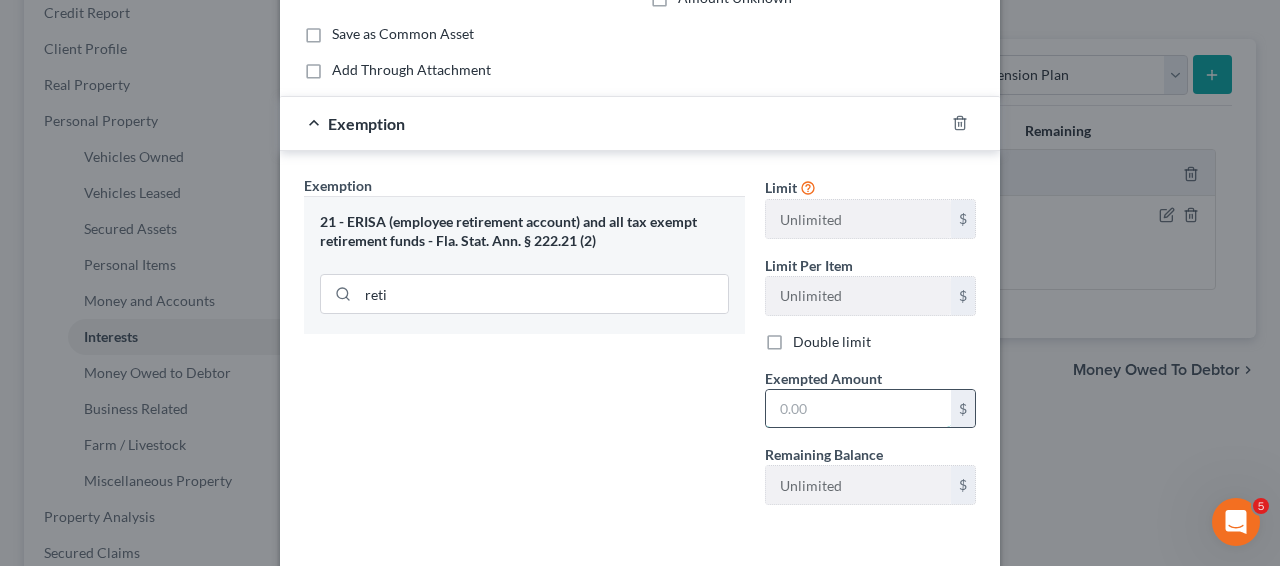 paste on "1,168.42" 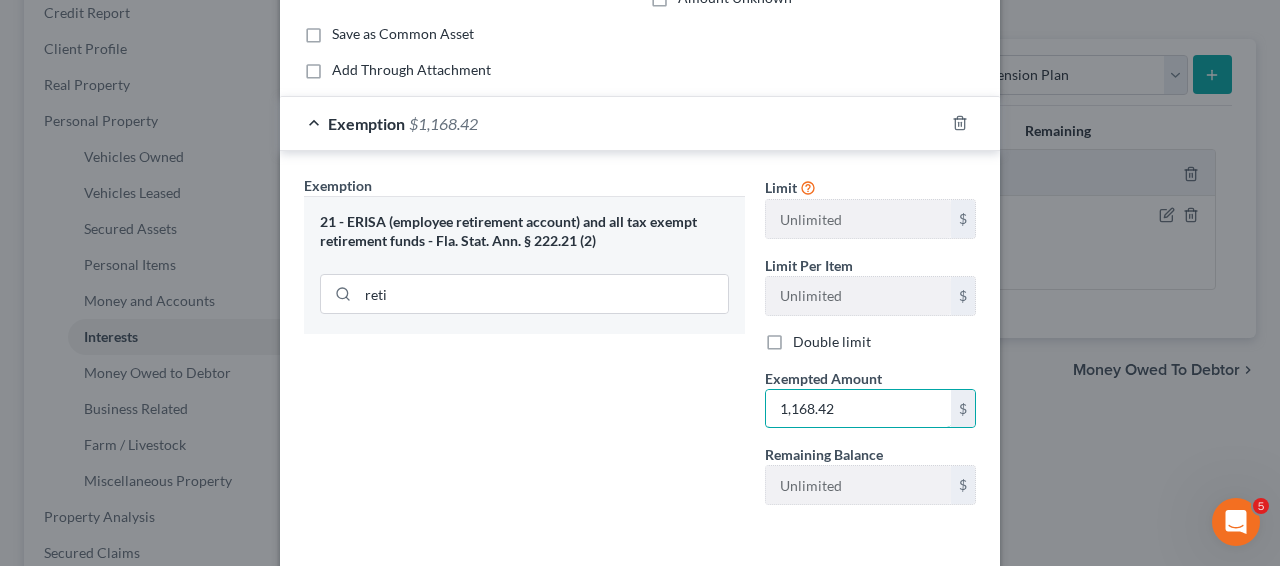 type on "1,168.42" 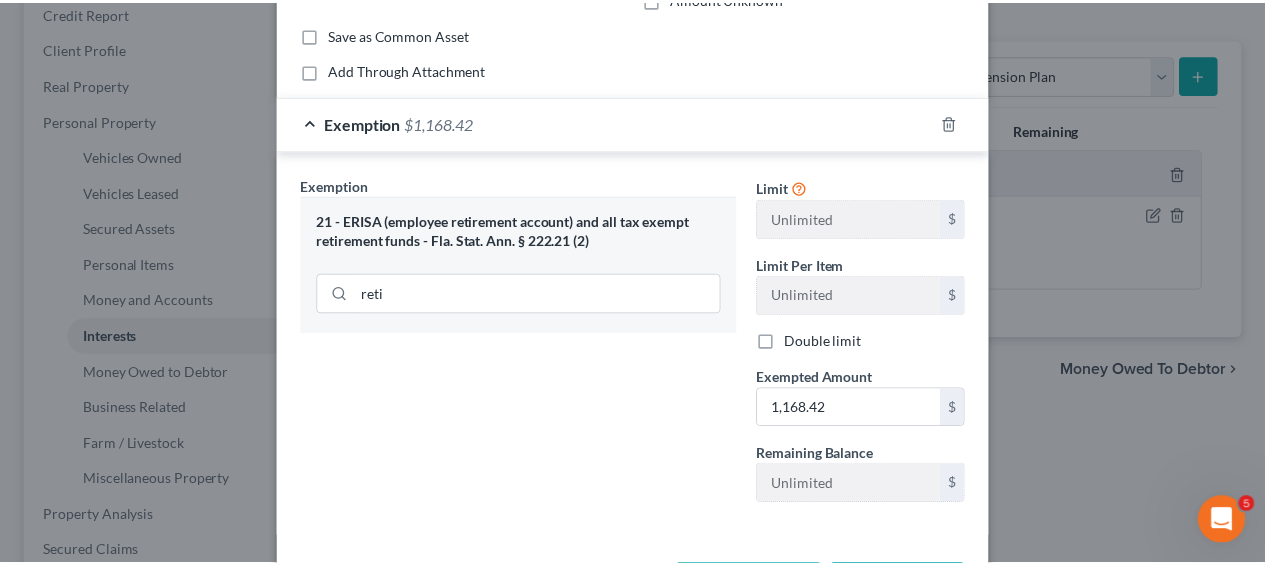 scroll, scrollTop: 255, scrollLeft: 0, axis: vertical 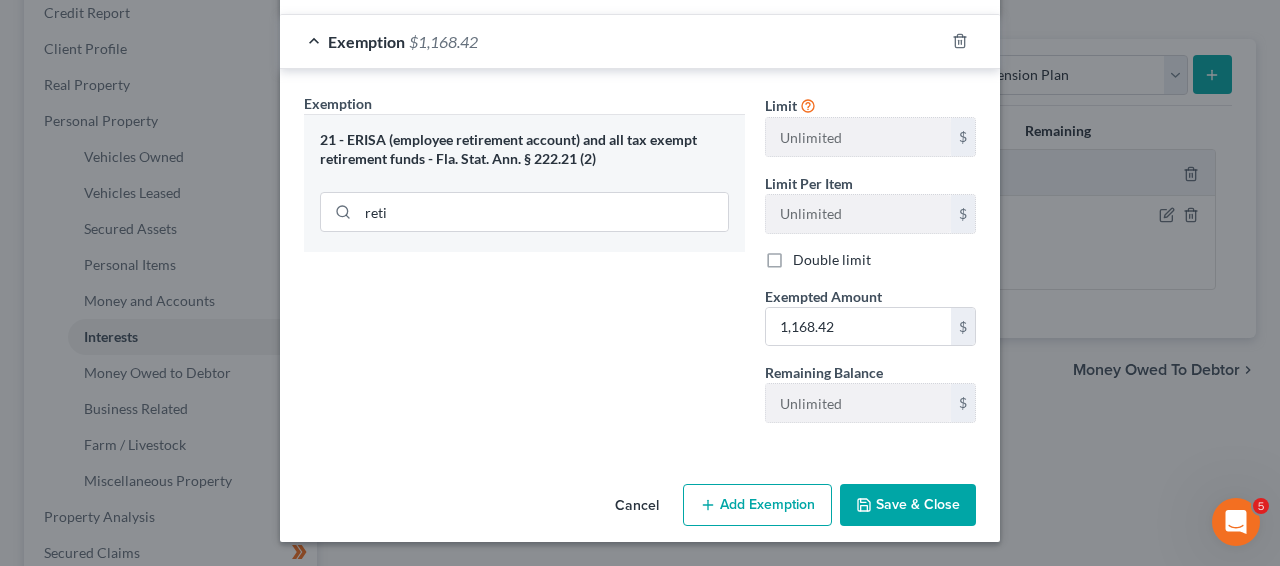 click on "Save & Close" at bounding box center [908, 505] 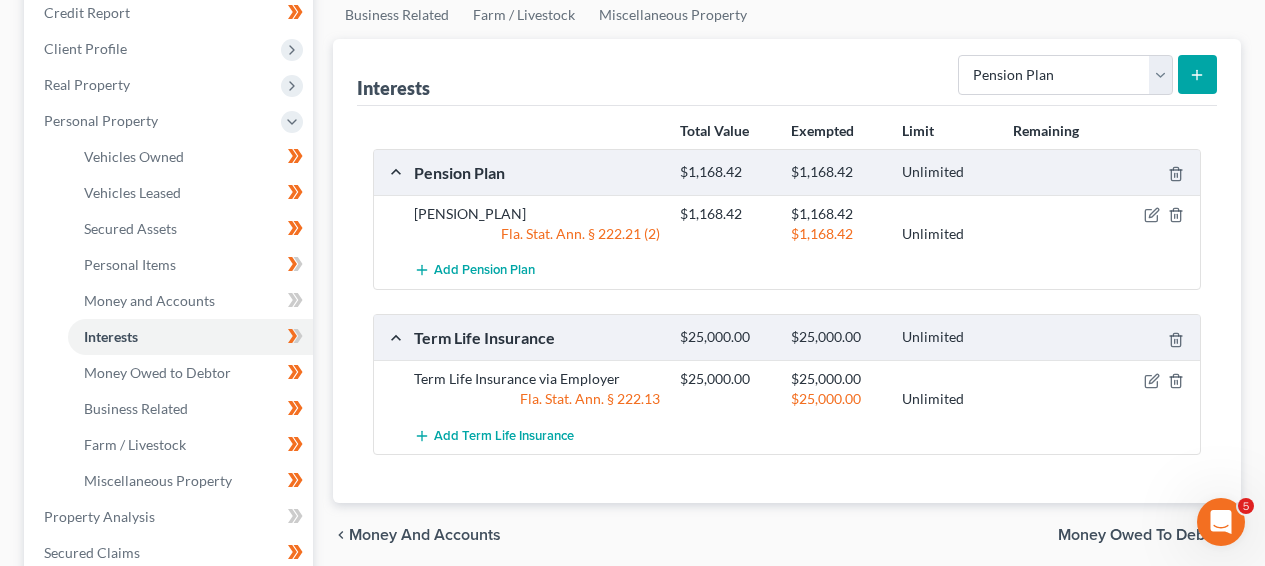 scroll, scrollTop: 0, scrollLeft: 0, axis: both 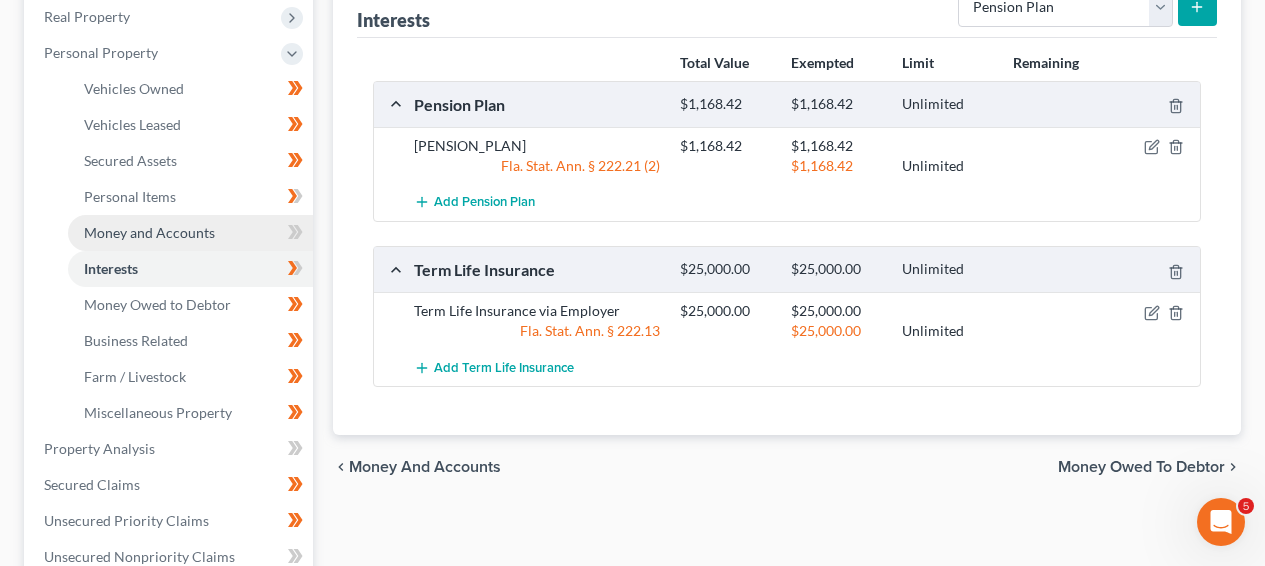 click on "Money and Accounts" at bounding box center [190, 233] 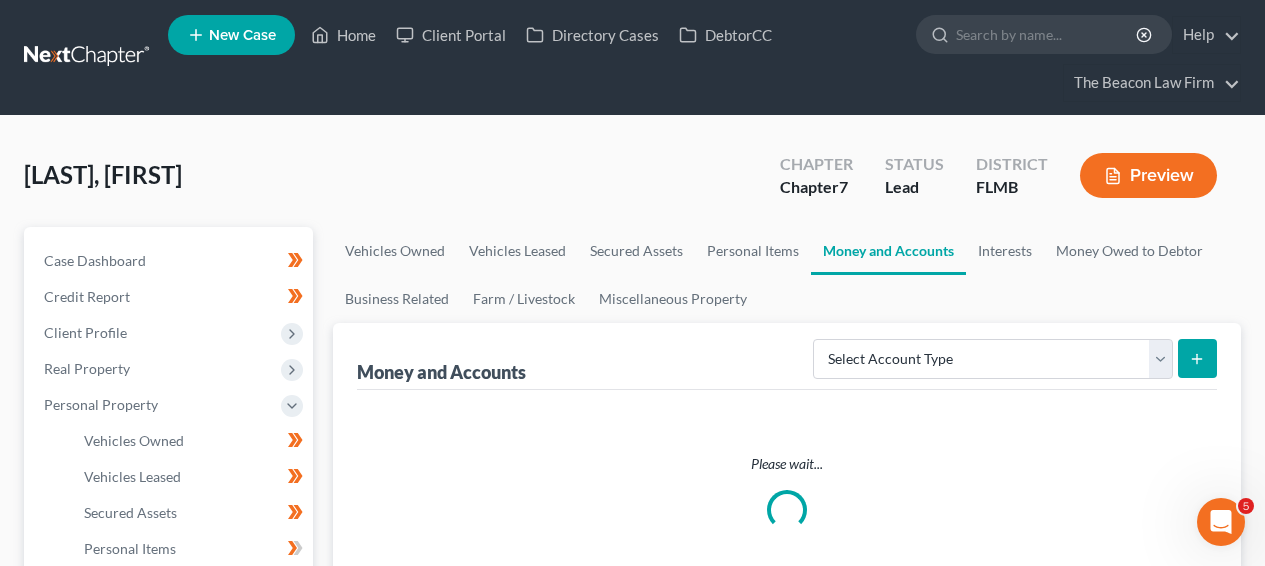 scroll, scrollTop: 0, scrollLeft: 0, axis: both 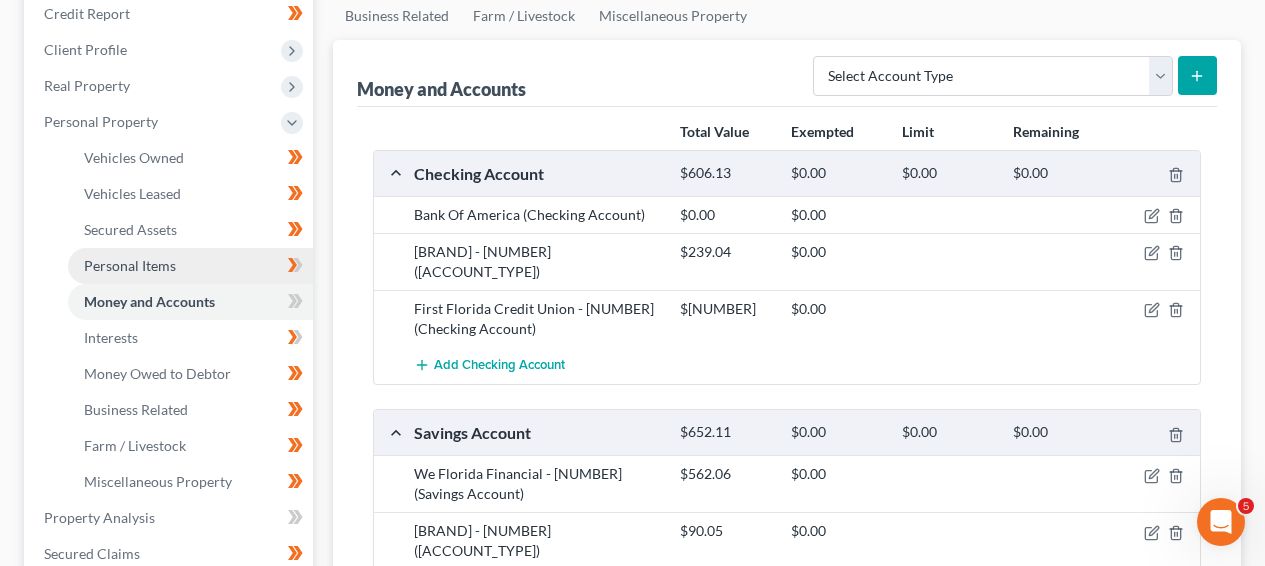 click on "Personal Items" at bounding box center (190, 266) 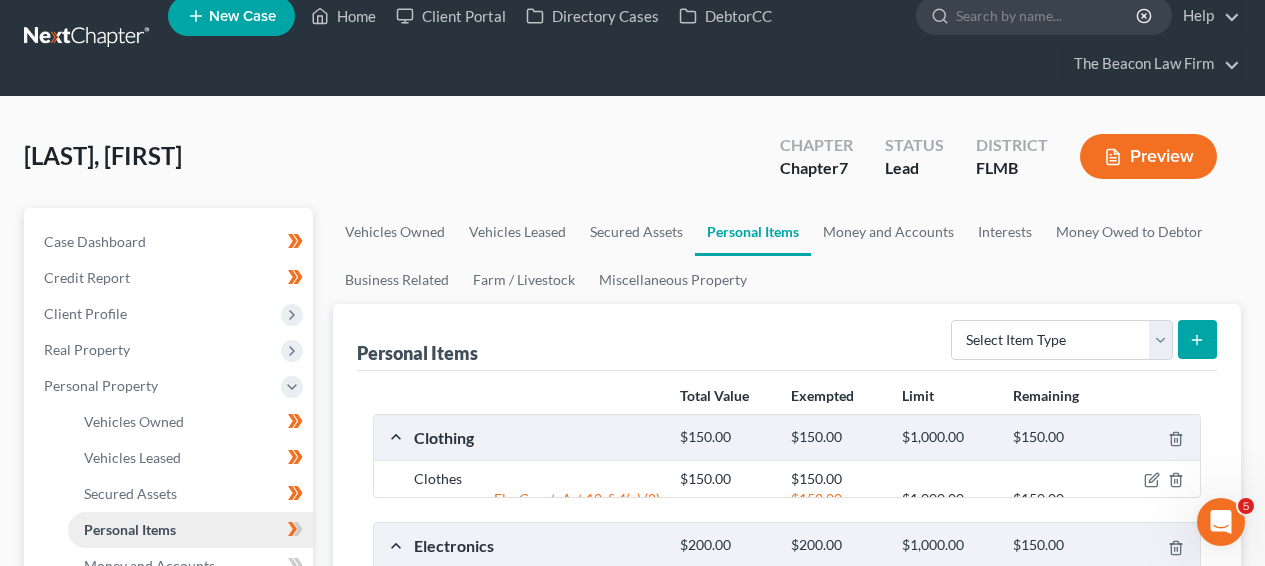 scroll, scrollTop: 0, scrollLeft: 0, axis: both 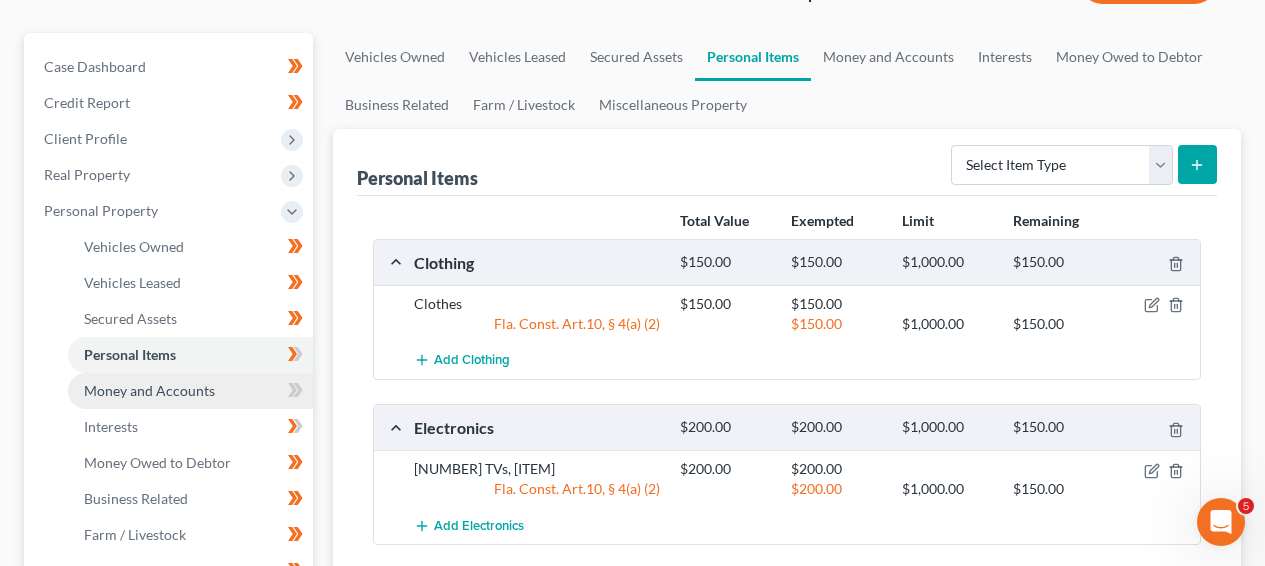 click on "Money and Accounts" at bounding box center [190, 391] 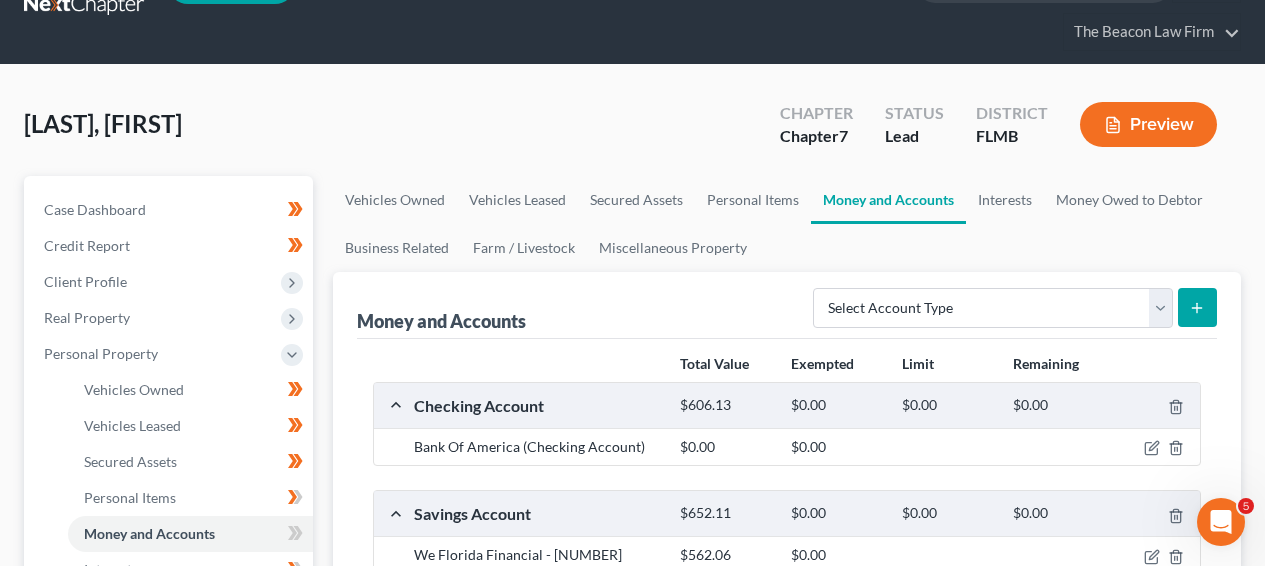 scroll, scrollTop: 0, scrollLeft: 0, axis: both 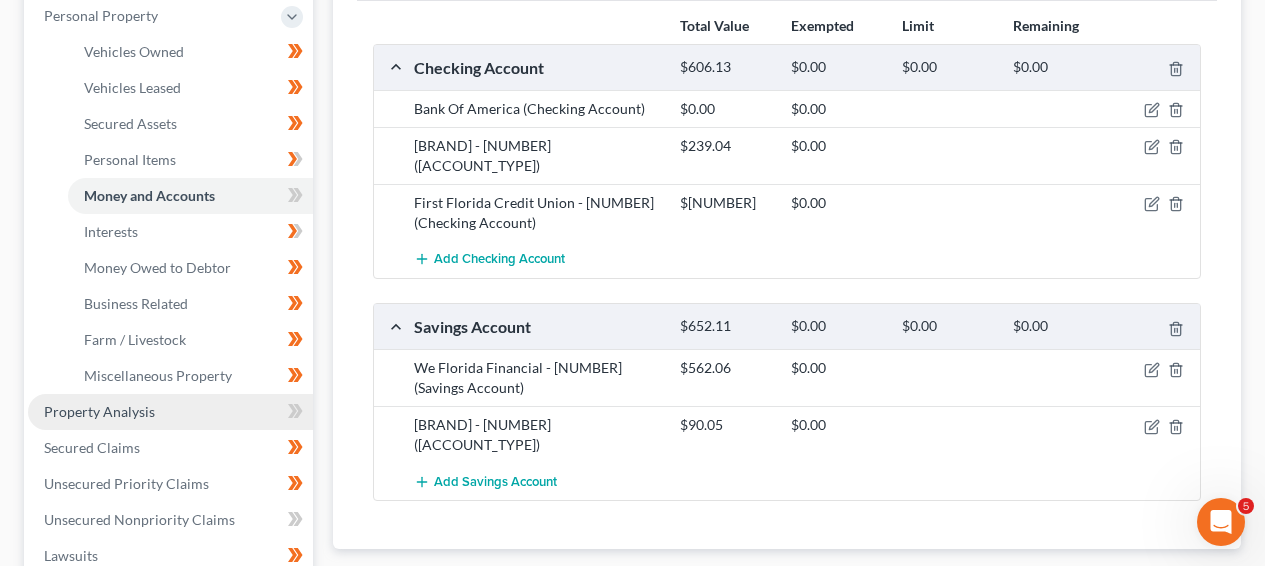 click on "Property Analysis" at bounding box center (170, 412) 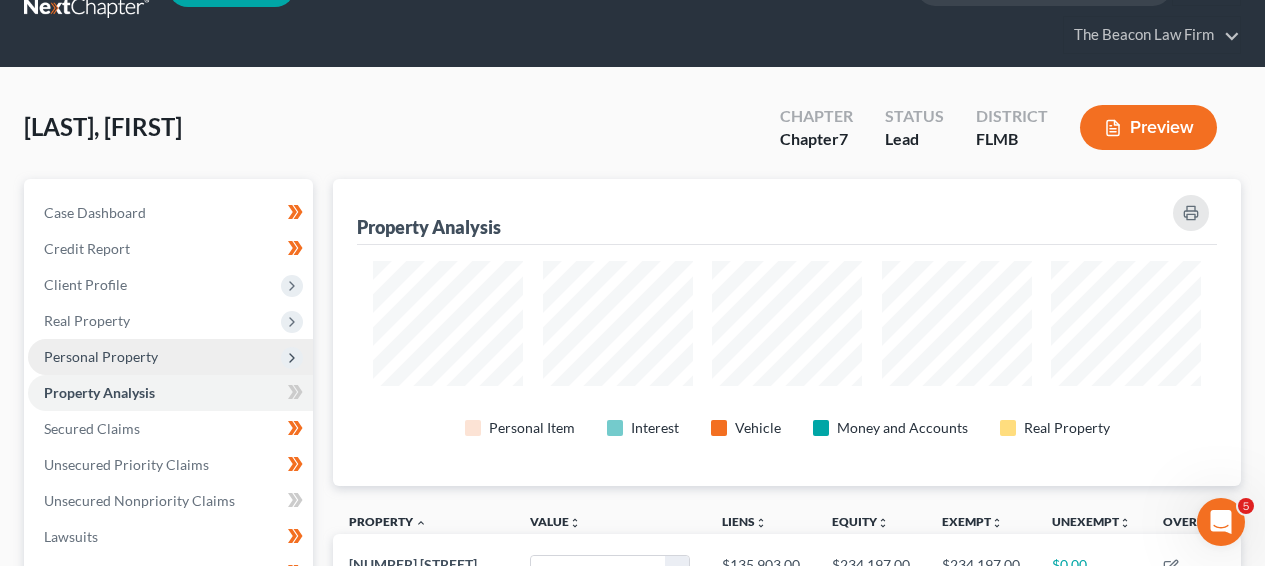 scroll, scrollTop: 0, scrollLeft: 0, axis: both 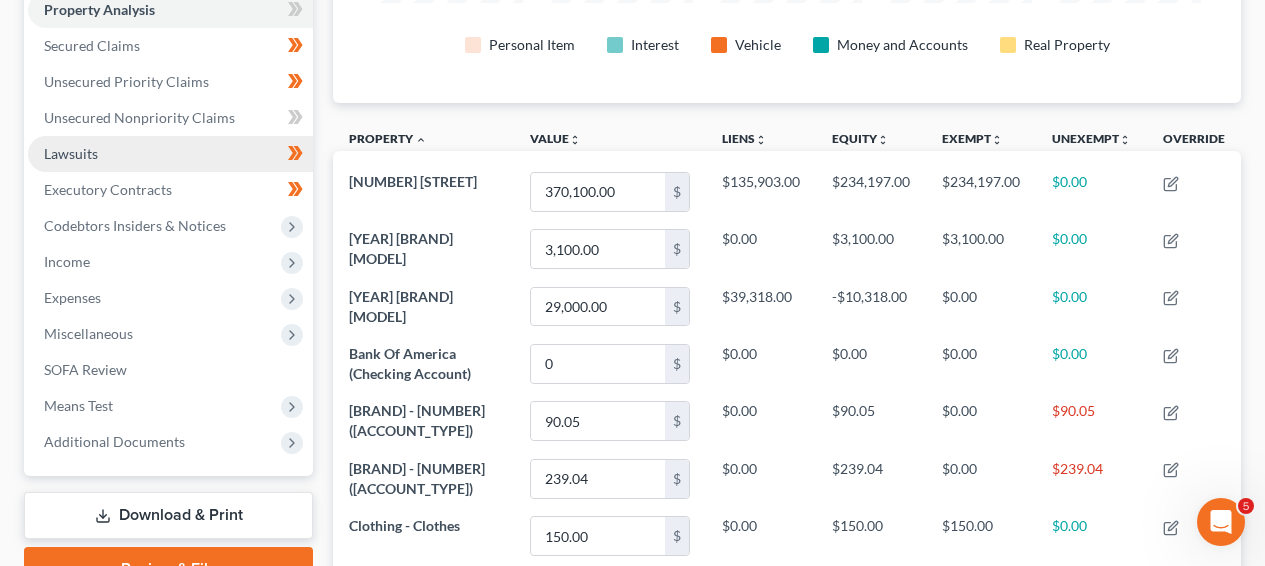 click on "Lawsuits" at bounding box center [170, 154] 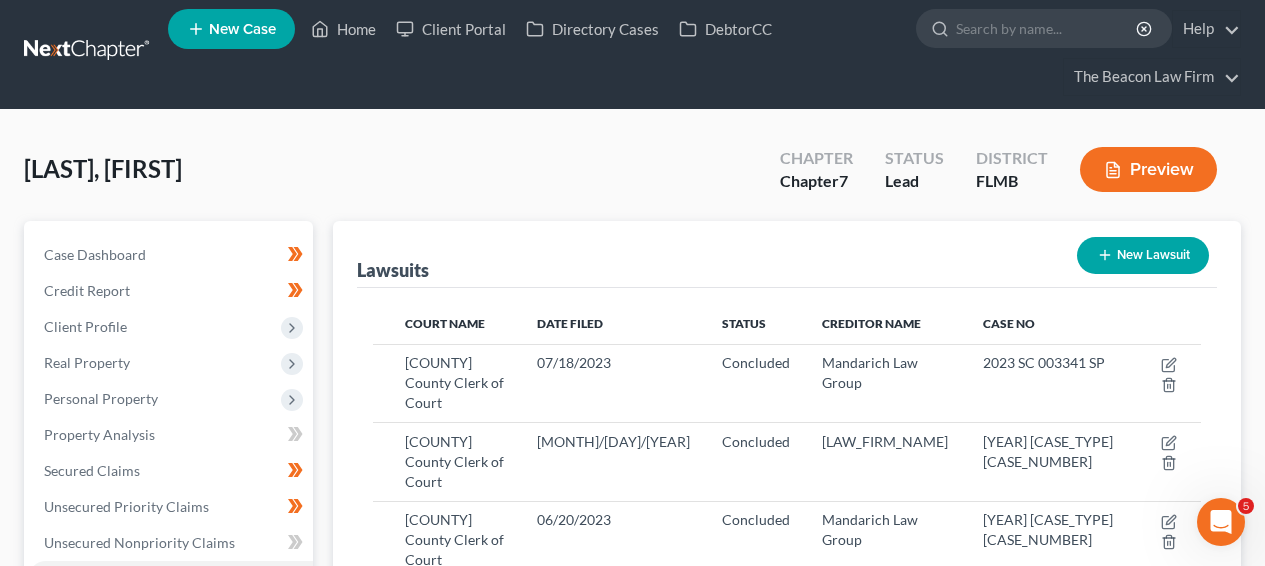 scroll, scrollTop: 0, scrollLeft: 0, axis: both 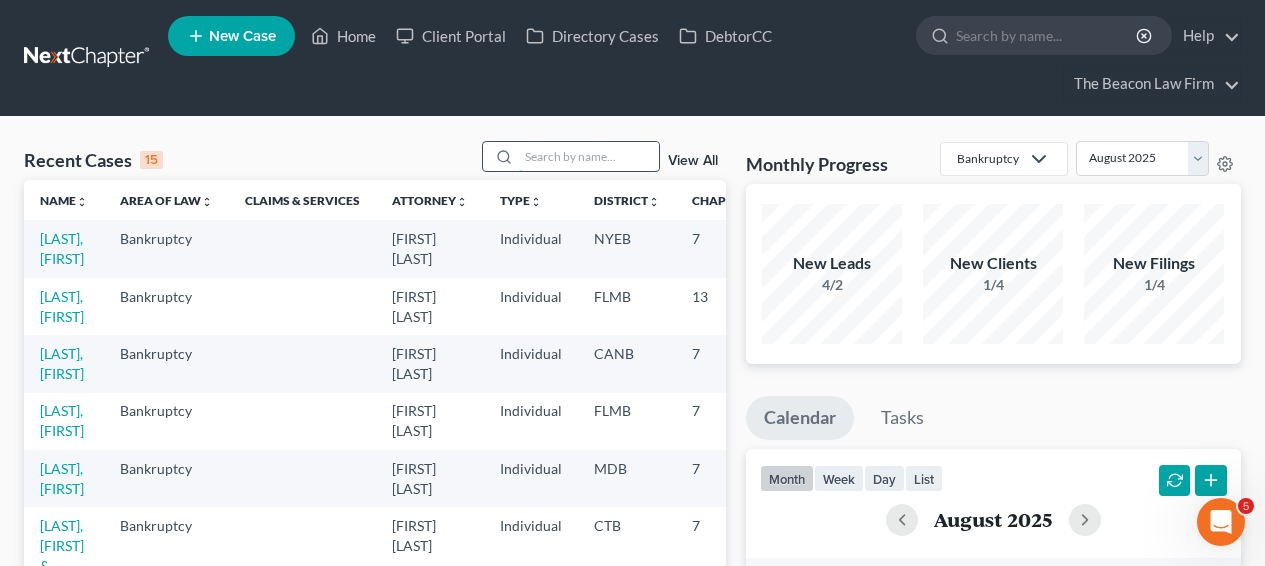 click at bounding box center [589, 156] 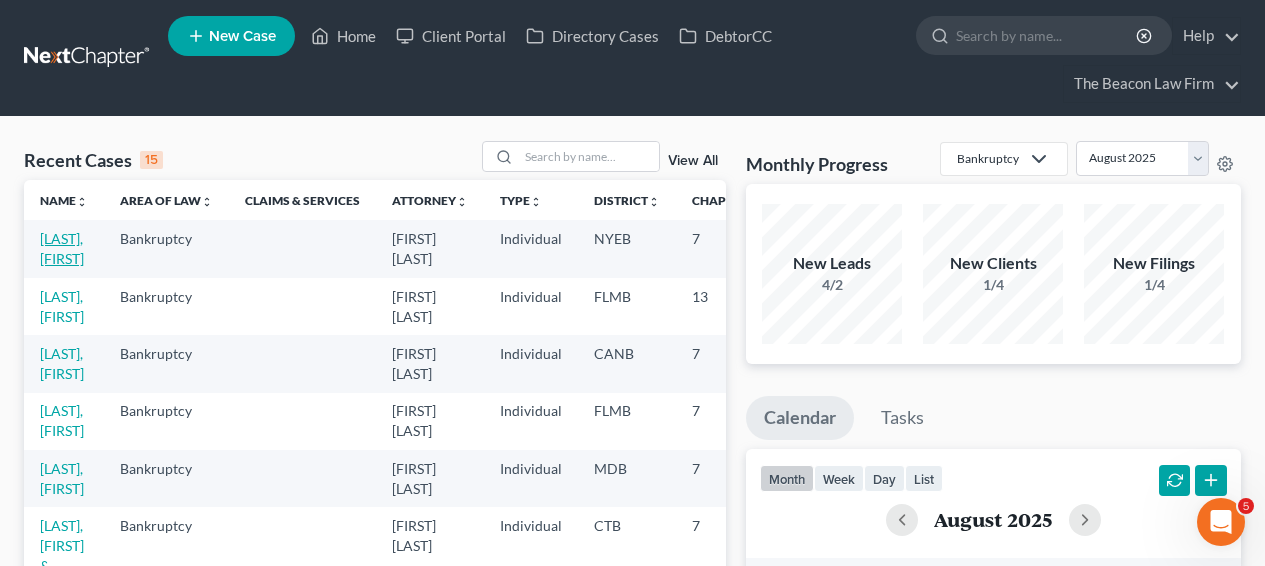 click on "[LAST], [FIRST]" at bounding box center [62, 248] 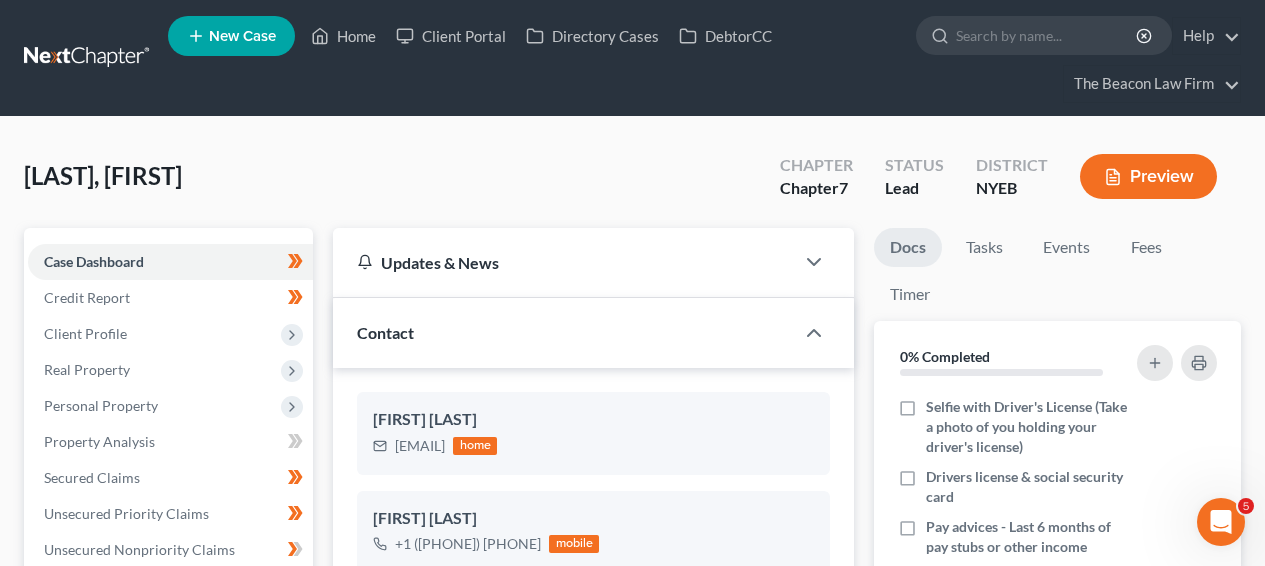 scroll, scrollTop: 546, scrollLeft: 0, axis: vertical 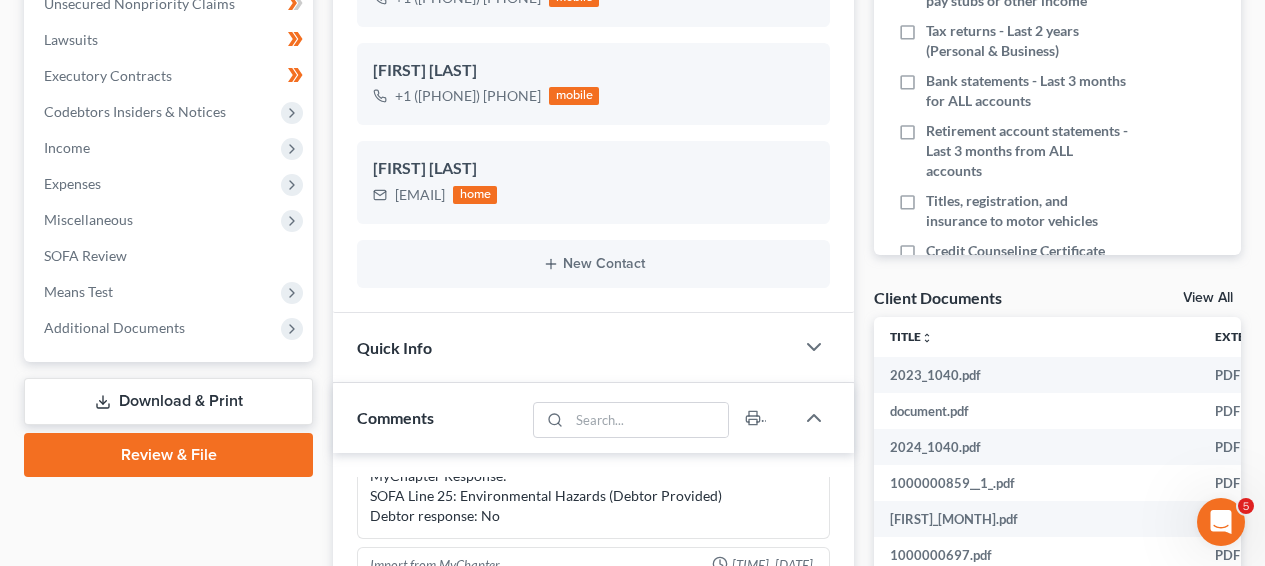 click on "Expenses
Home
Utilities / Bills
Personal
Medical" at bounding box center [170, 184] 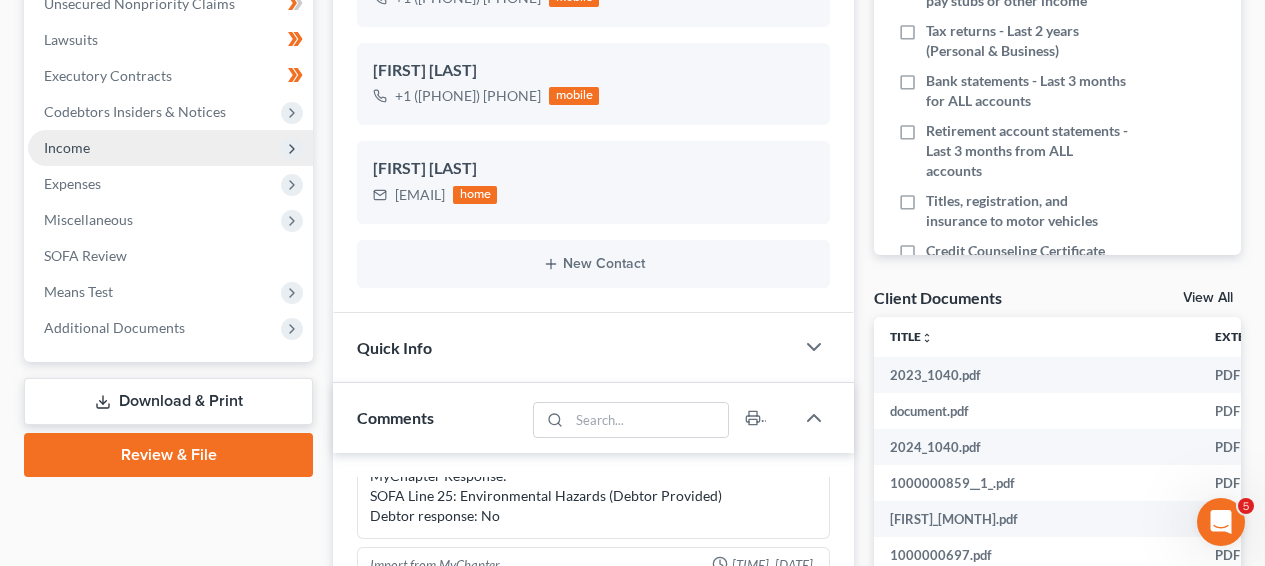 click on "Income" at bounding box center [170, 148] 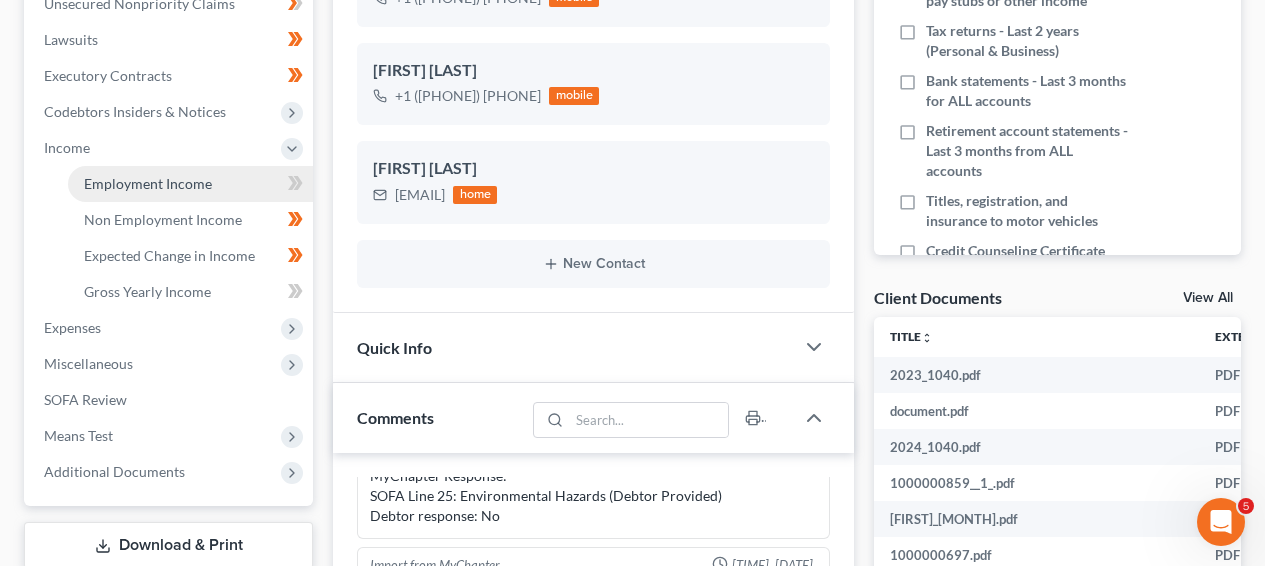 click on "Employment Income" at bounding box center [148, 183] 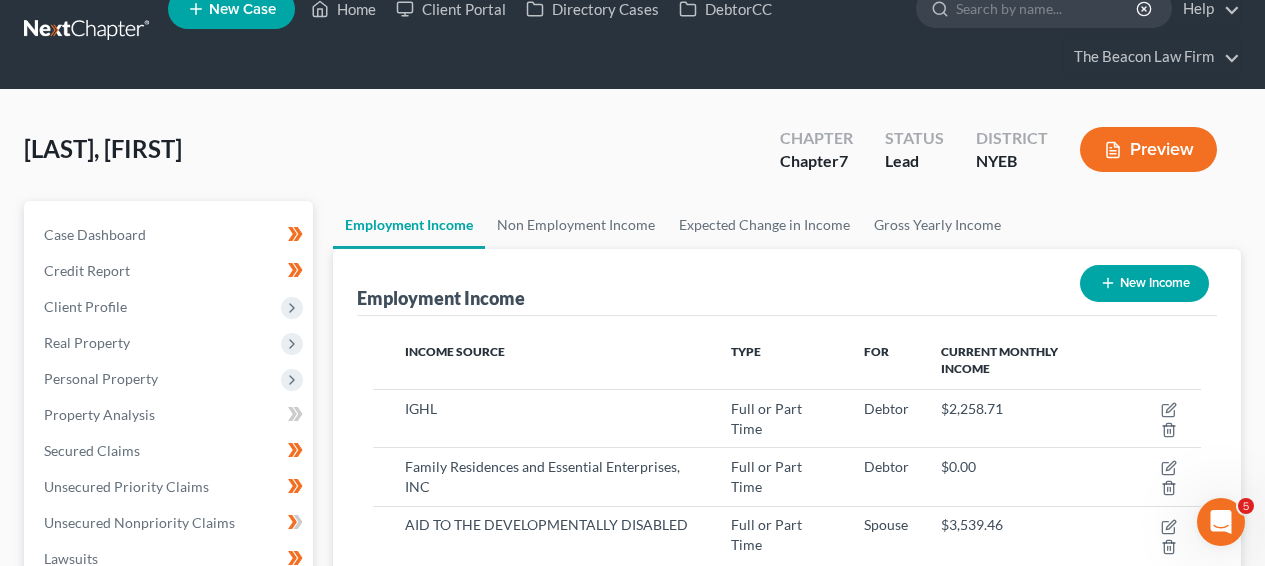 scroll, scrollTop: 0, scrollLeft: 0, axis: both 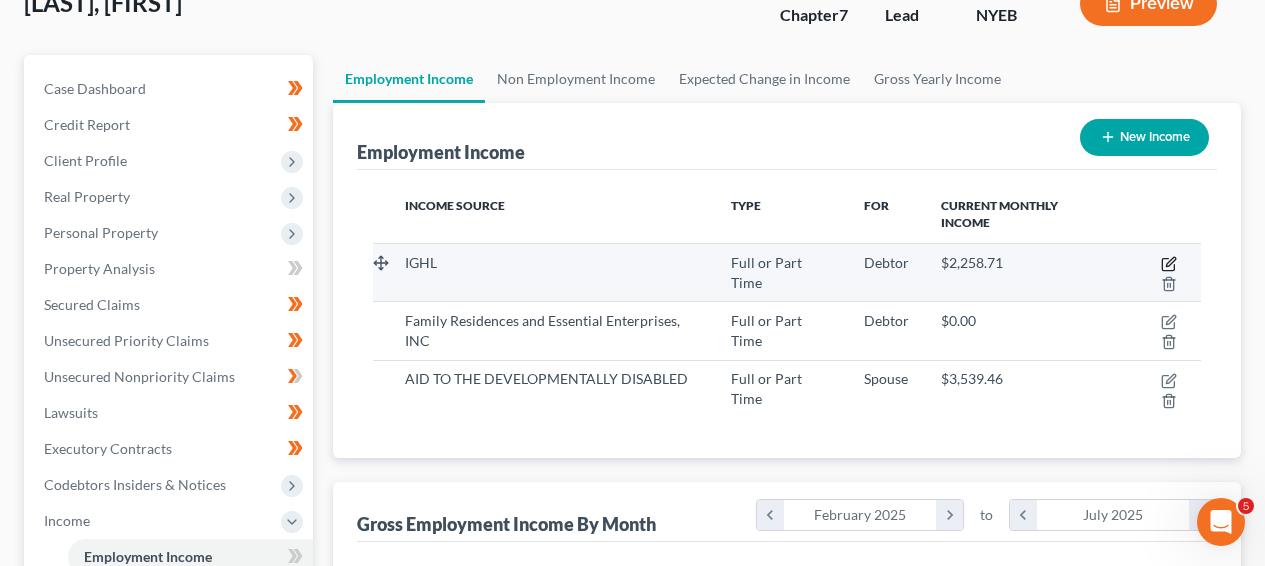 click 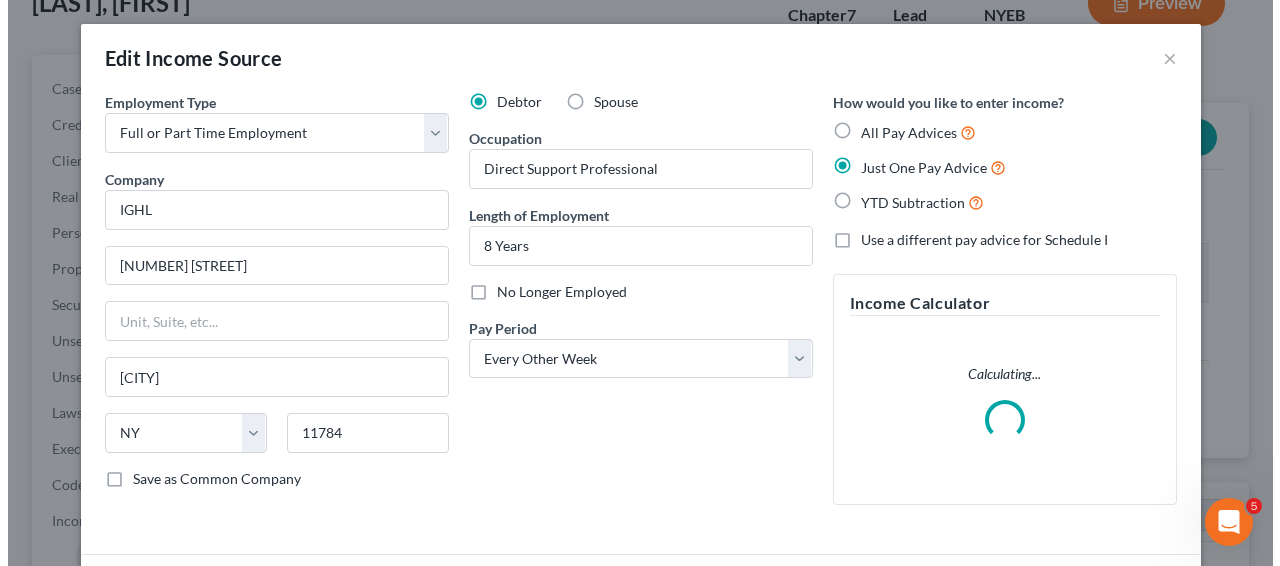 scroll, scrollTop: 999641, scrollLeft: 999487, axis: both 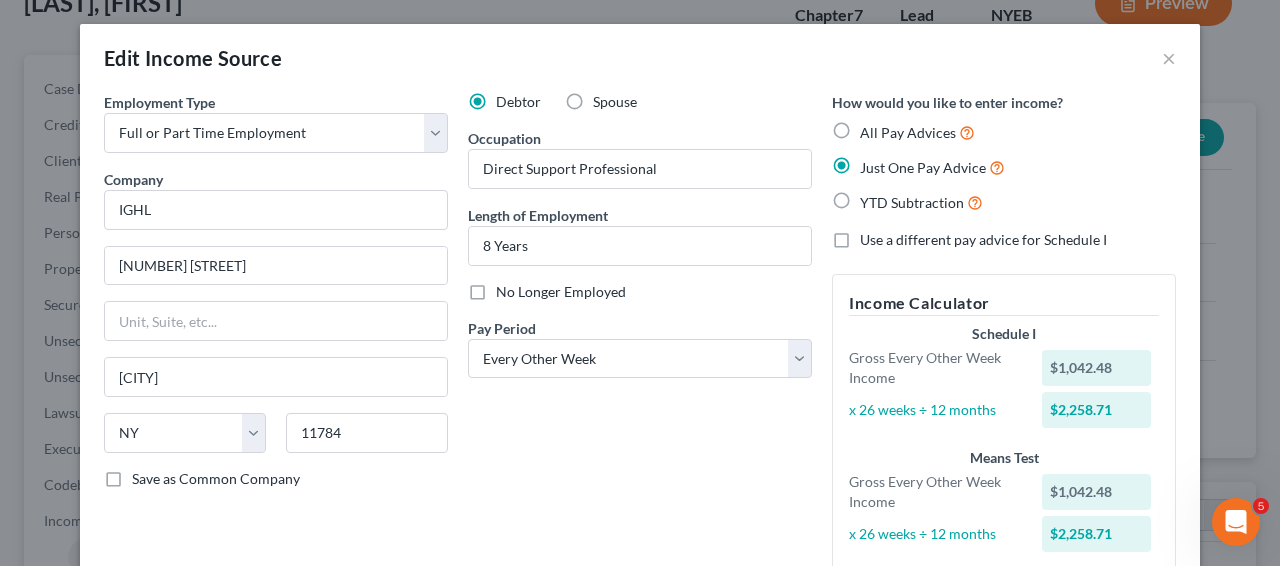 click on "Edit Income Source ×
Employment Type
*
Select Full or Part Time Employment Self Employment
Company
*
IGHL                      288 Chapman Blvd Manorville State AL AK AR AZ CA CO CT DE DC FL GA GU HI ID IL IN IA KS KY LA ME MD MA MI MN MS MO MT NC ND NE NV NH WI WY 11784 Save as Common Company Debtor Spouse Occupation Direct Support Professional Length of Employment 8 Years No Longer Employed
Pay Period
*
Select Monthly Twice Monthly Every Other Week Weekly How would you like to enter income?
All Pay Advices
Just One Pay Advice
YTD Subtraction
Use a different pay advice for Schedule I Income Calculator
Schedule I Gross Every Other Week Income $1,042.48 x 26 weeks ÷ 12 months $2,258.71 Means Test Gross Every Other Week Income $1,042.48 x 26 weeks ÷ 12 months $2,258.71
Pay Advice" at bounding box center [640, 283] 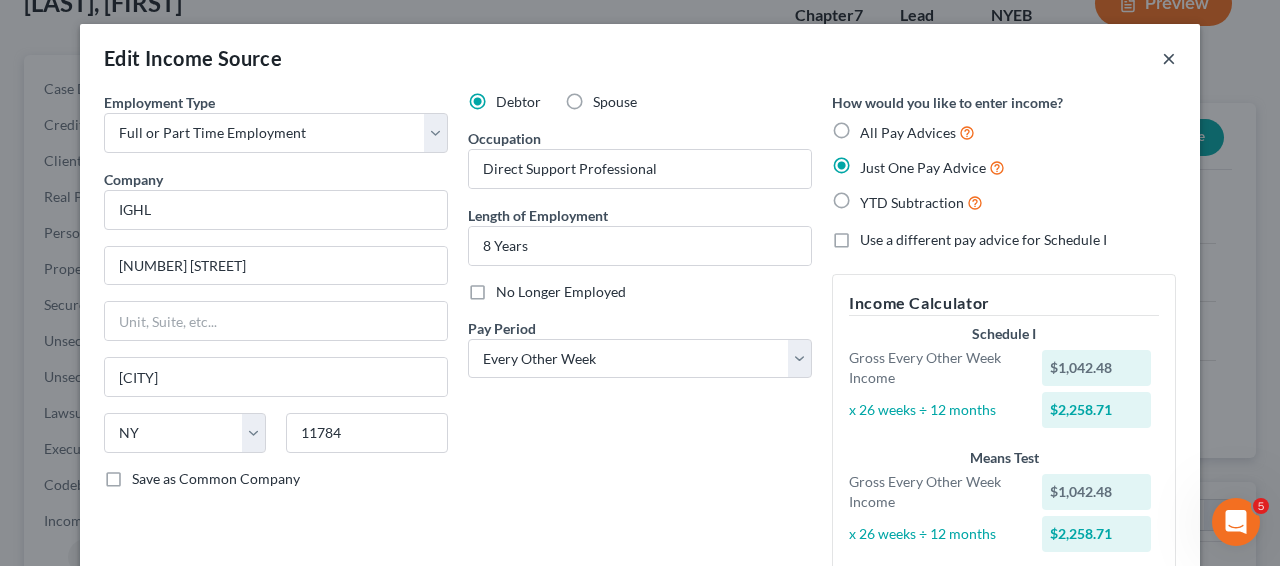 click on "×" at bounding box center (1169, 58) 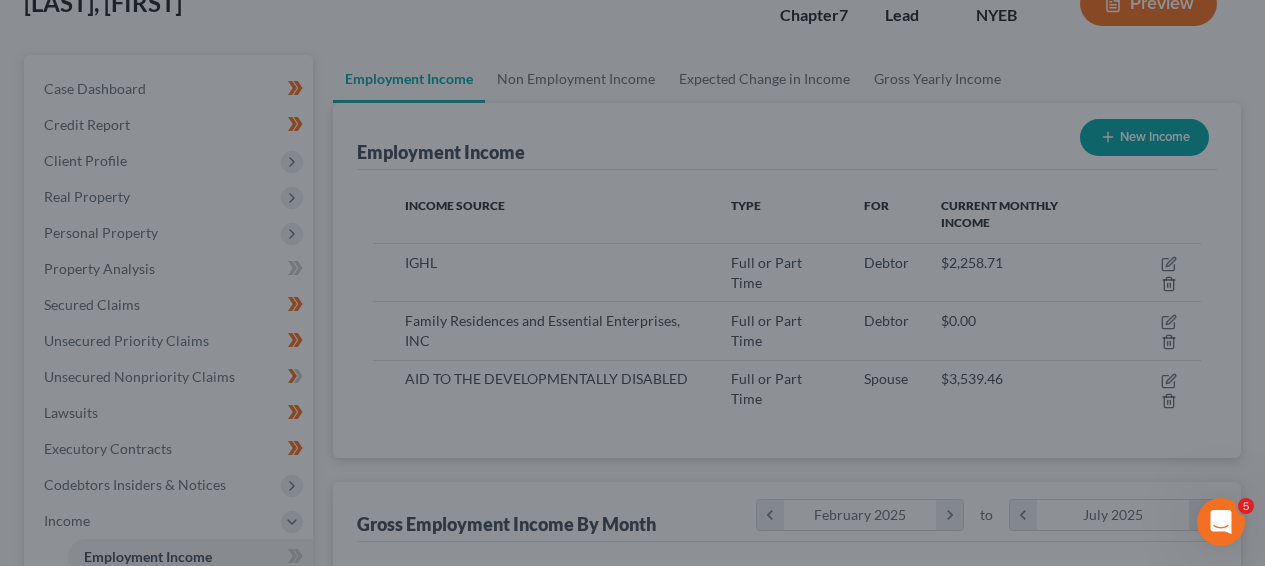 scroll, scrollTop: 358, scrollLeft: 506, axis: both 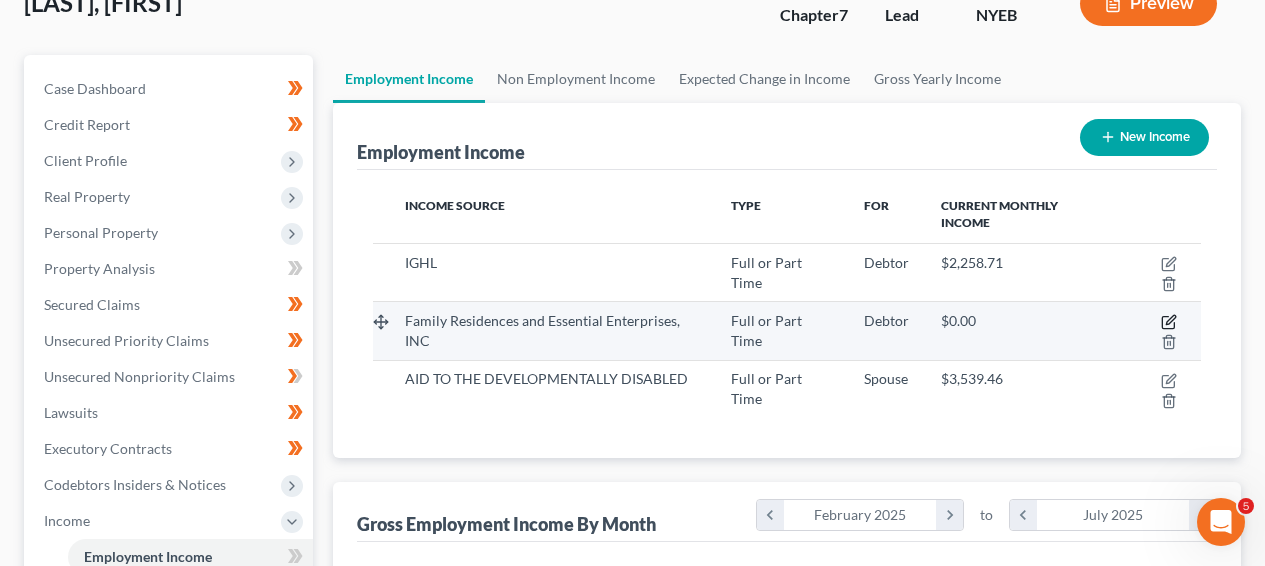 click 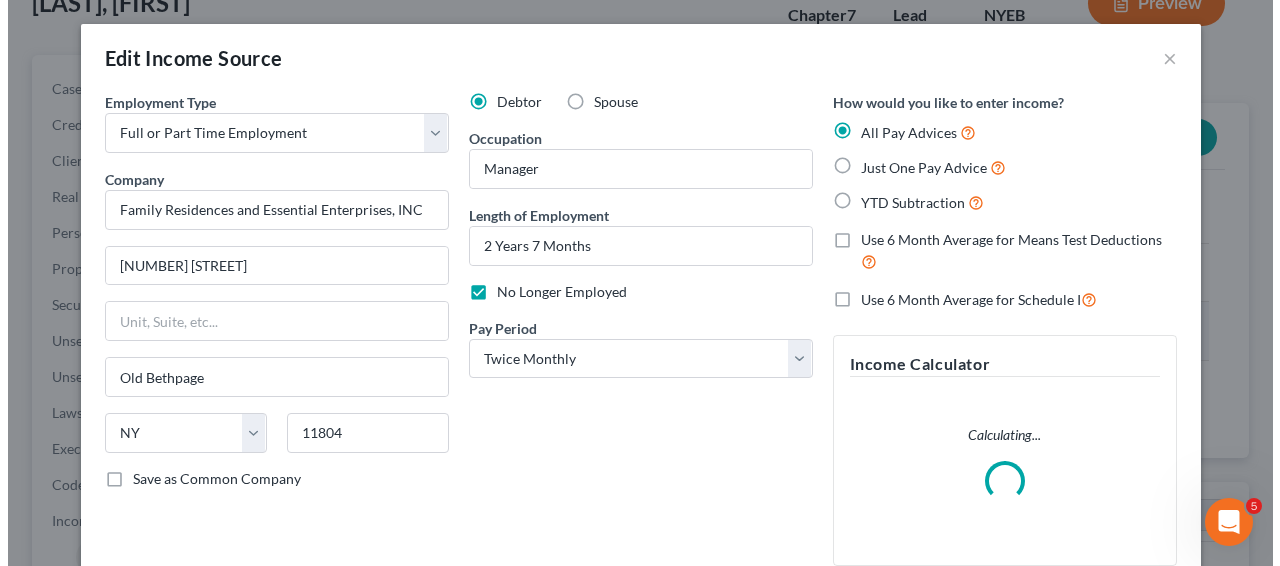 scroll, scrollTop: 999641, scrollLeft: 999487, axis: both 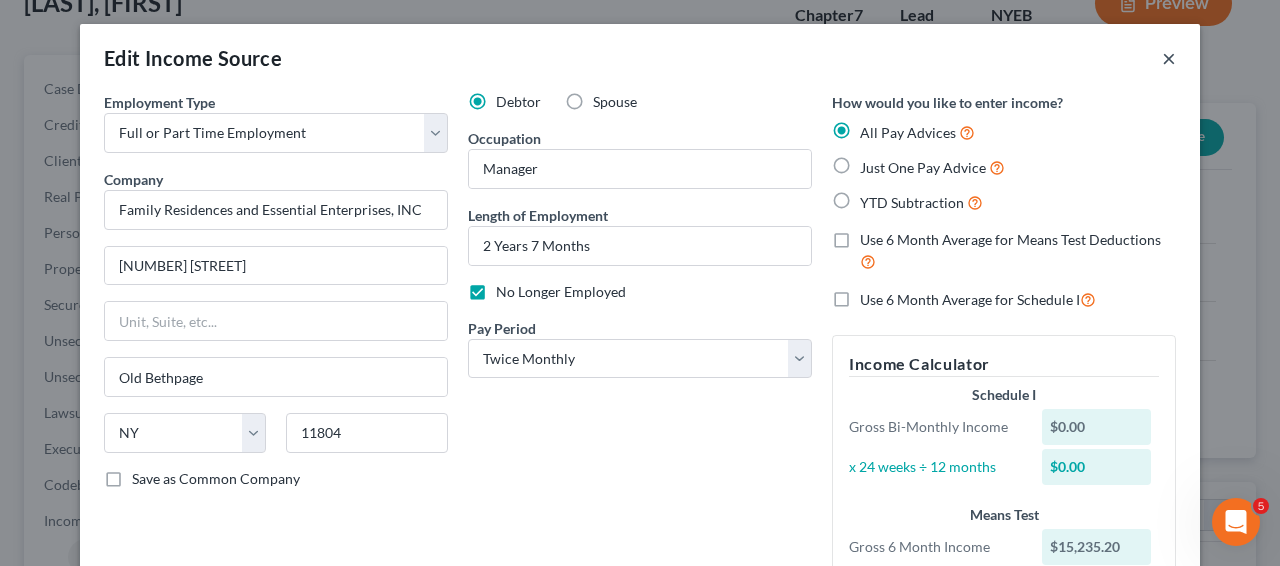 click on "×" at bounding box center (1169, 58) 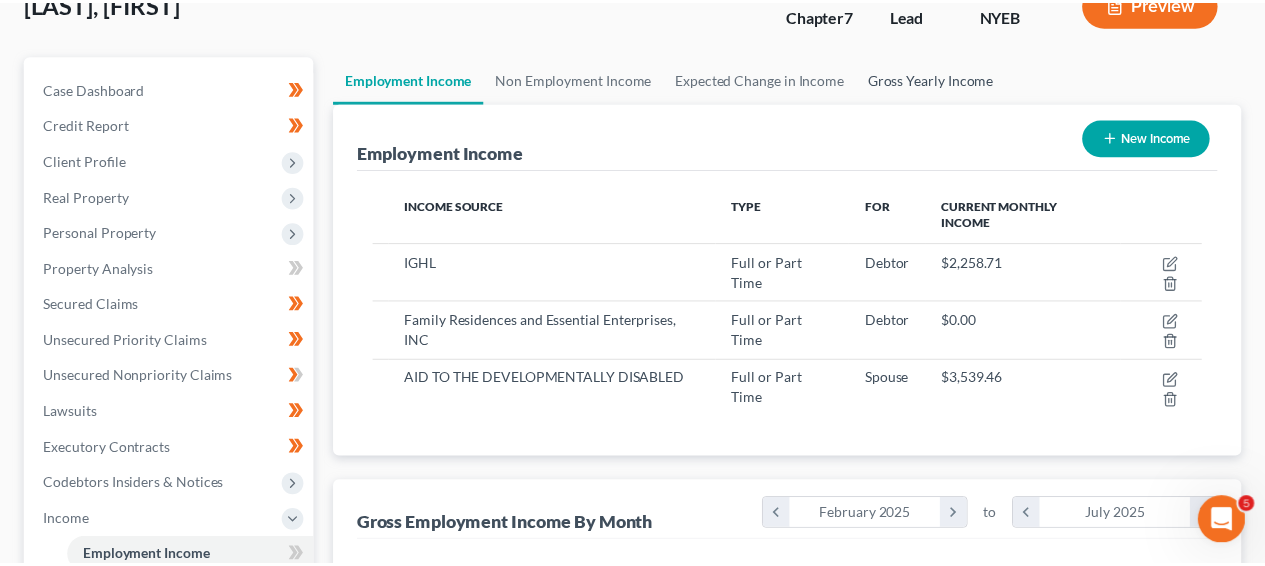 scroll, scrollTop: 358, scrollLeft: 506, axis: both 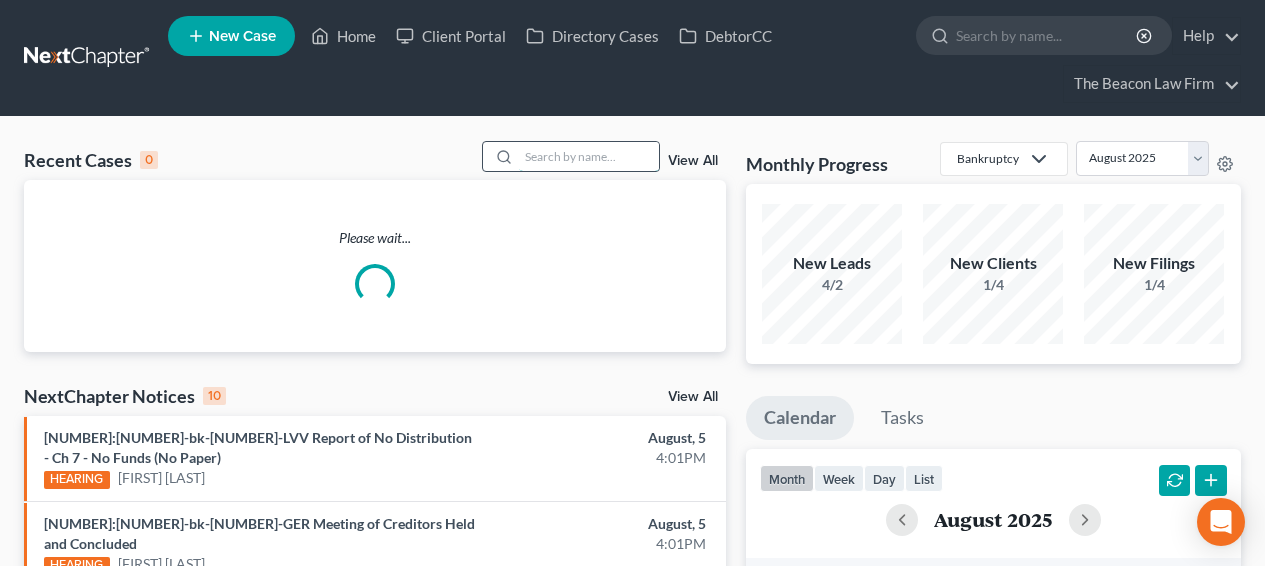 click at bounding box center [589, 156] 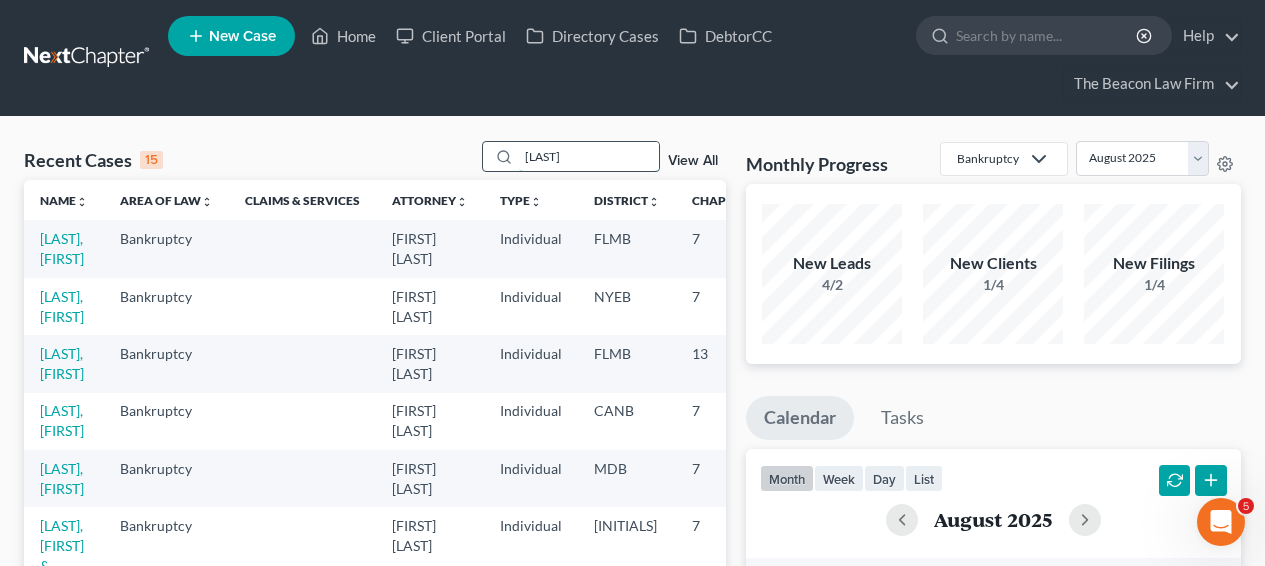 scroll, scrollTop: 0, scrollLeft: 0, axis: both 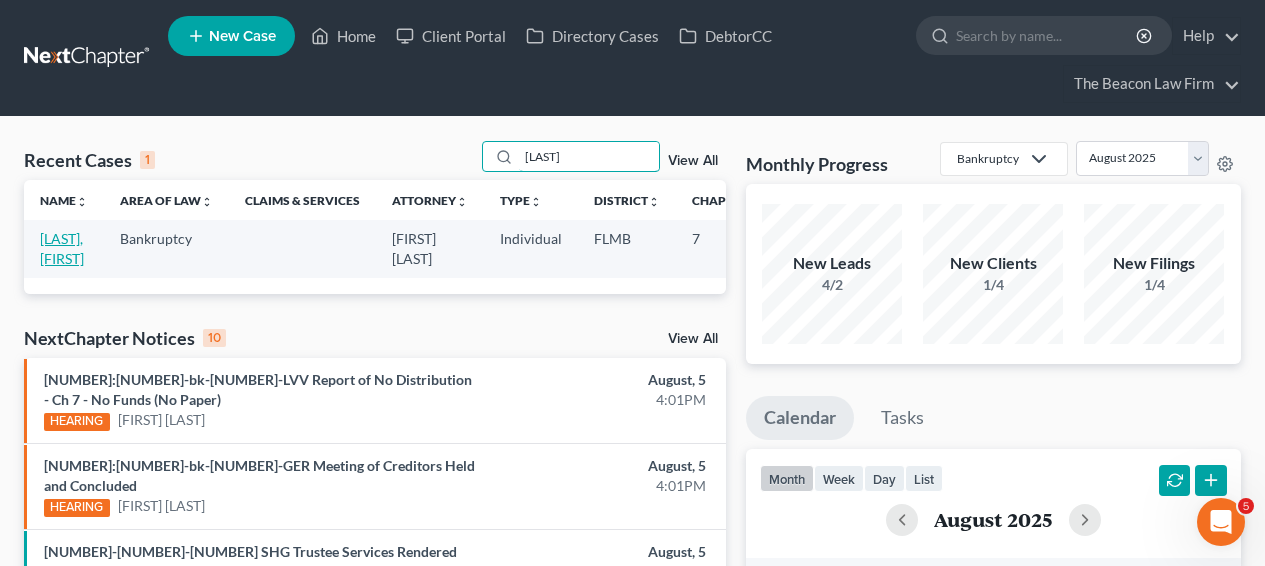 type on "ramos" 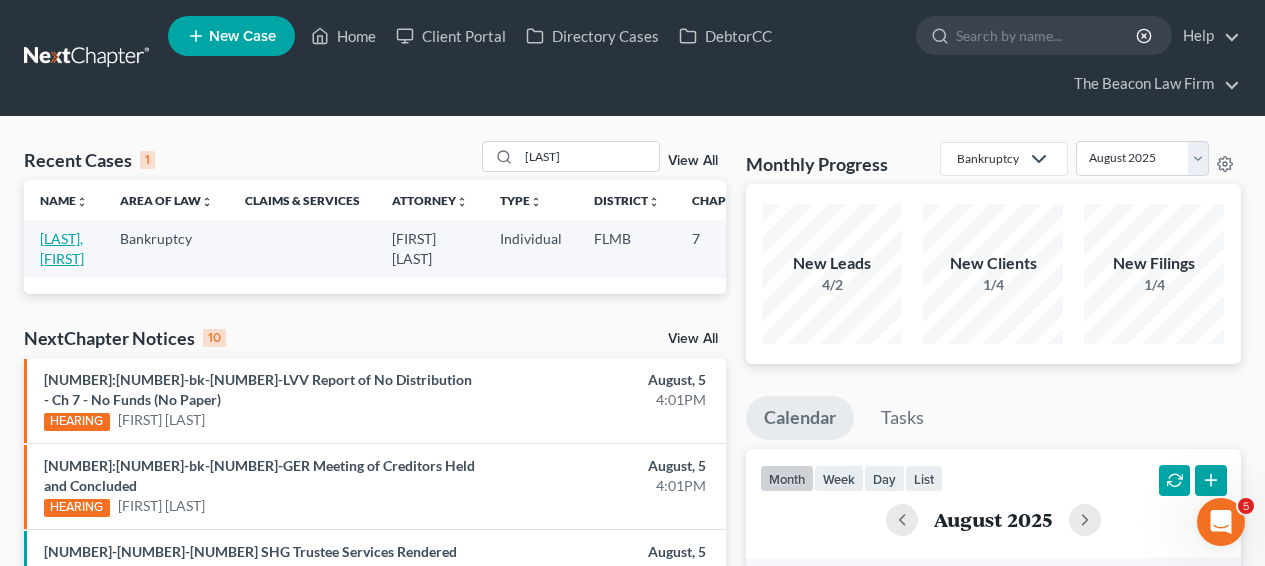 click on "Ramos, Yanelin" at bounding box center (62, 248) 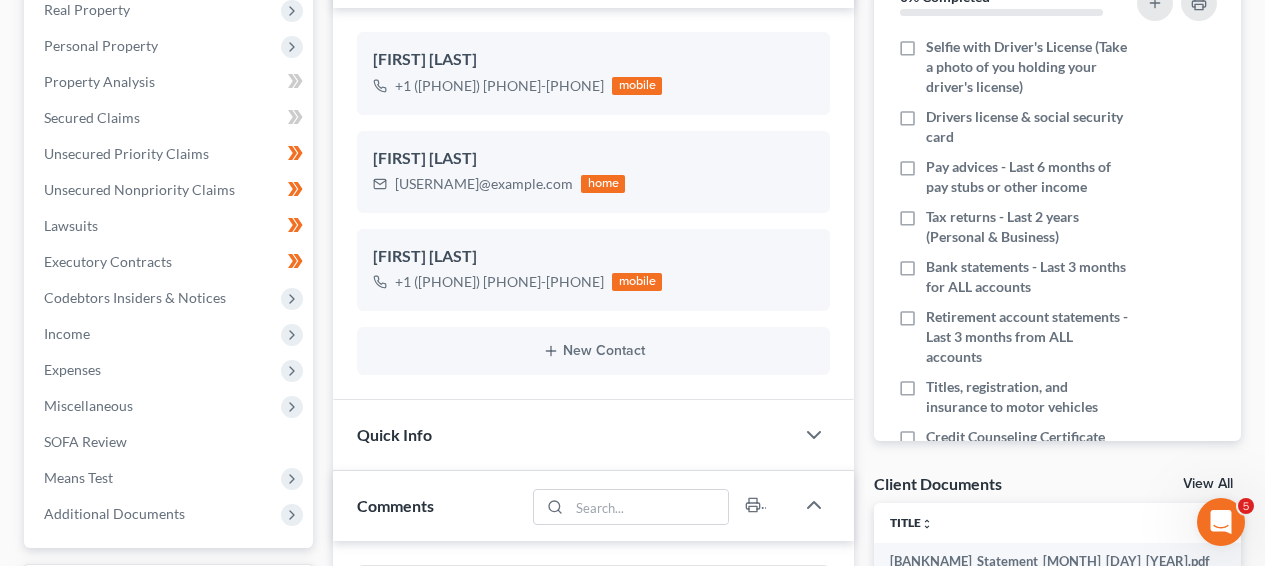 scroll, scrollTop: 373, scrollLeft: 0, axis: vertical 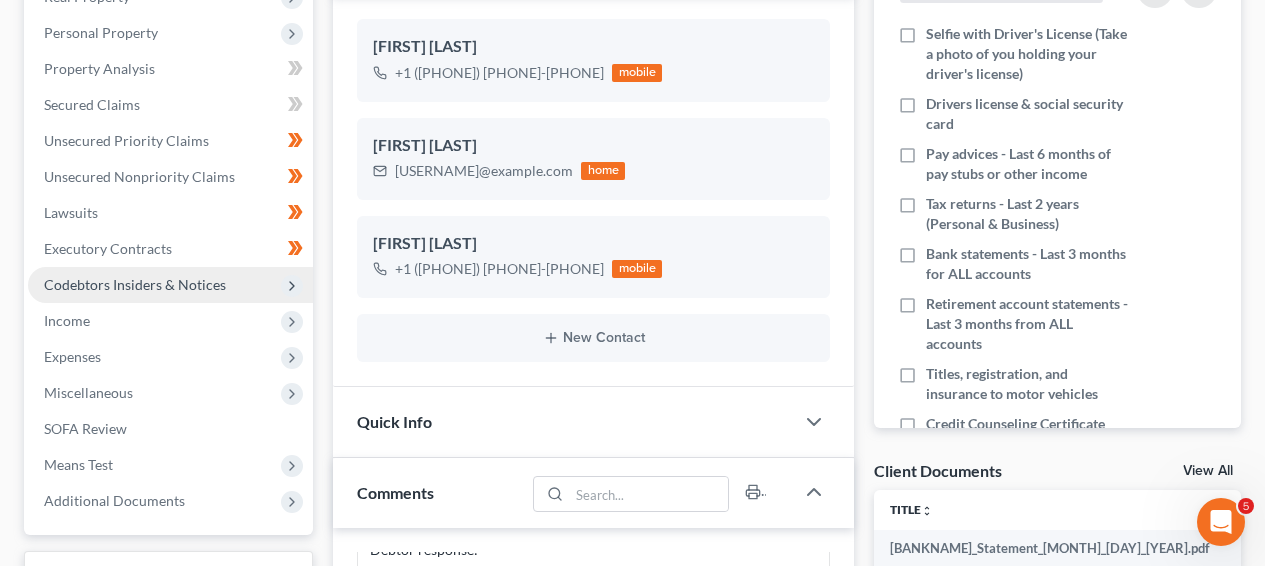 click on "Codebtors Insiders & Notices" at bounding box center (170, 285) 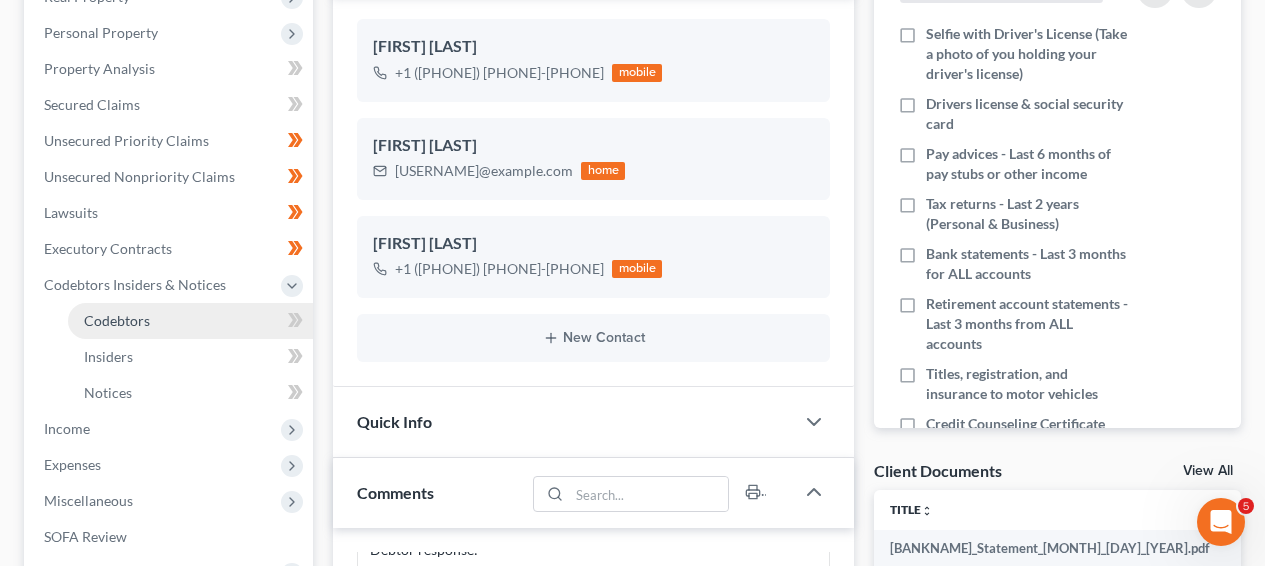 click on "Codebtors" at bounding box center [190, 321] 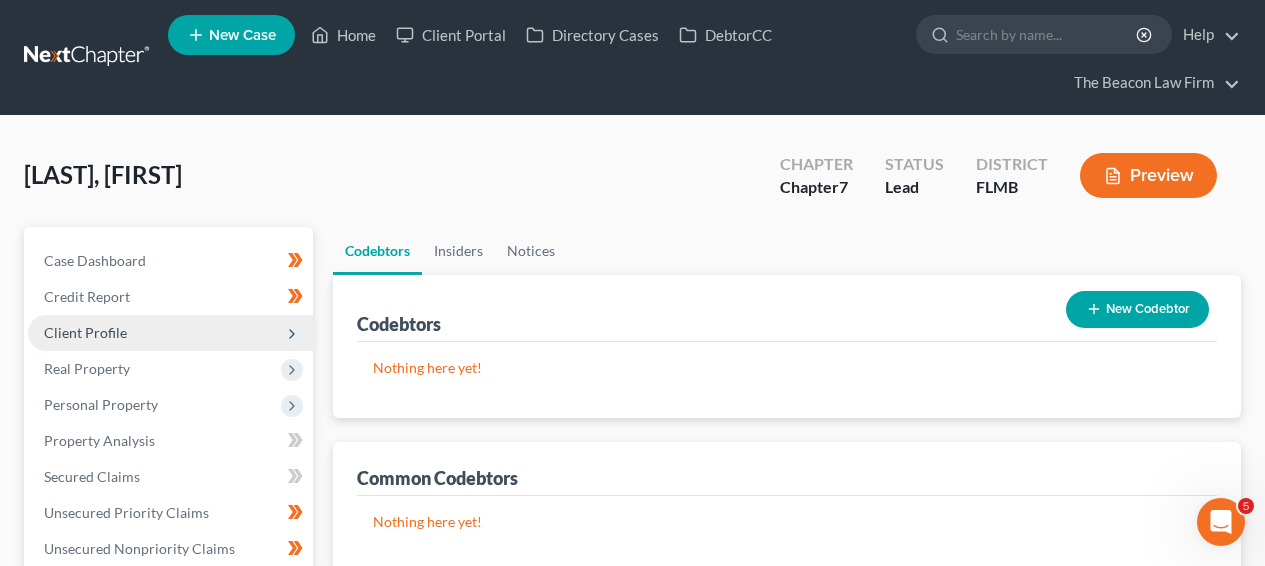 scroll, scrollTop: 0, scrollLeft: 0, axis: both 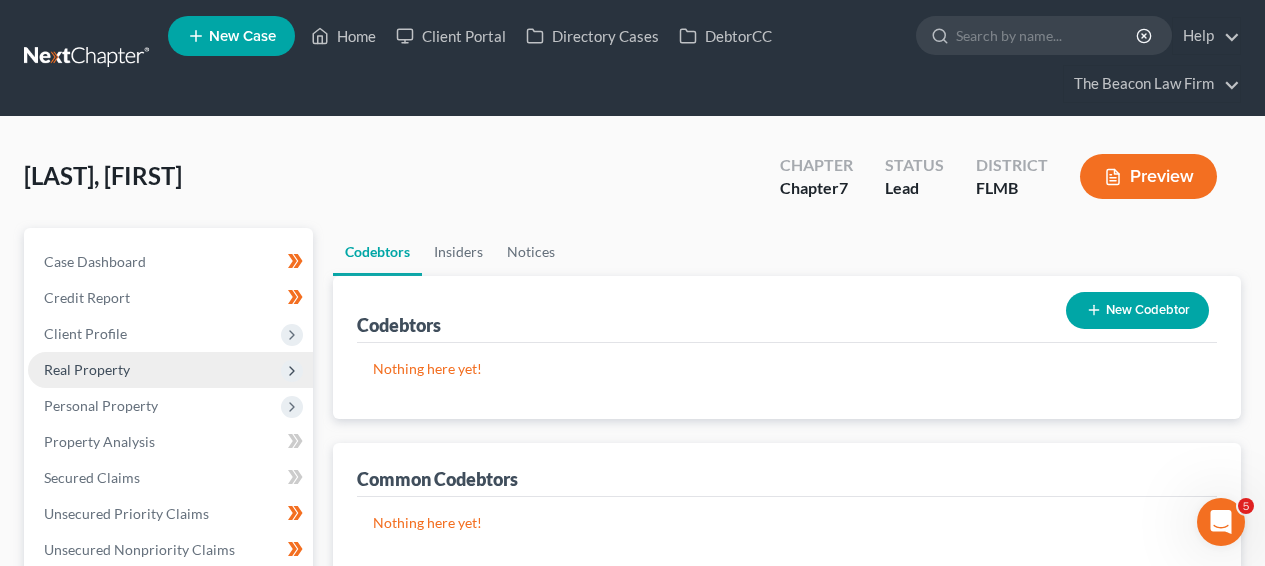 click on "Real Property" at bounding box center [170, 370] 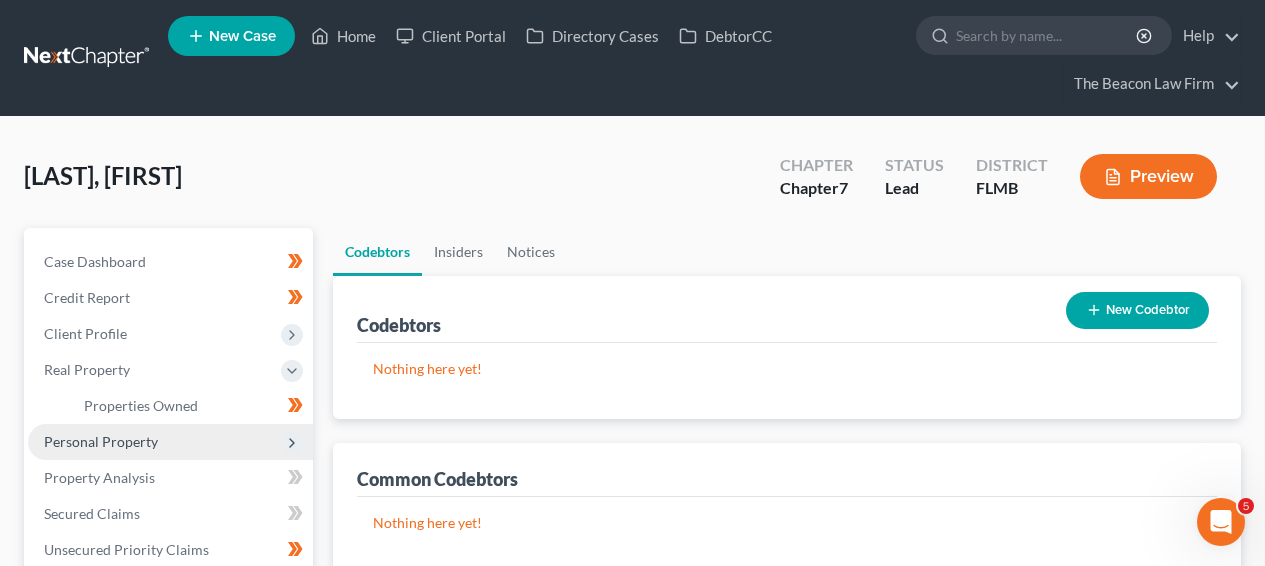 click on "Personal Property" at bounding box center [170, 442] 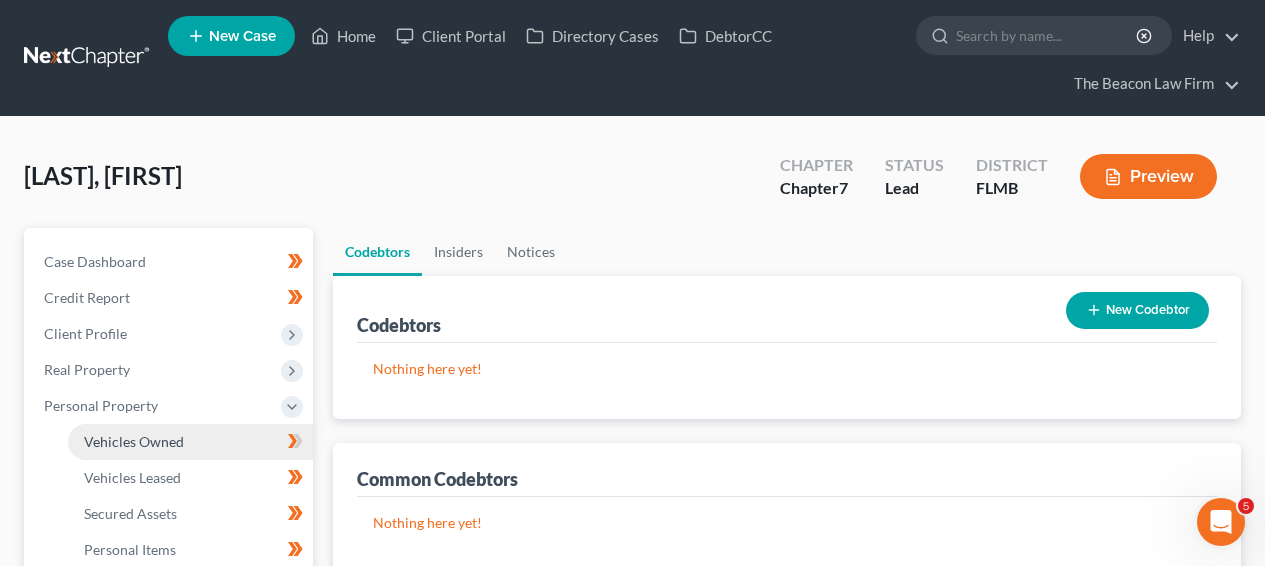 click on "Vehicles Owned" at bounding box center (134, 441) 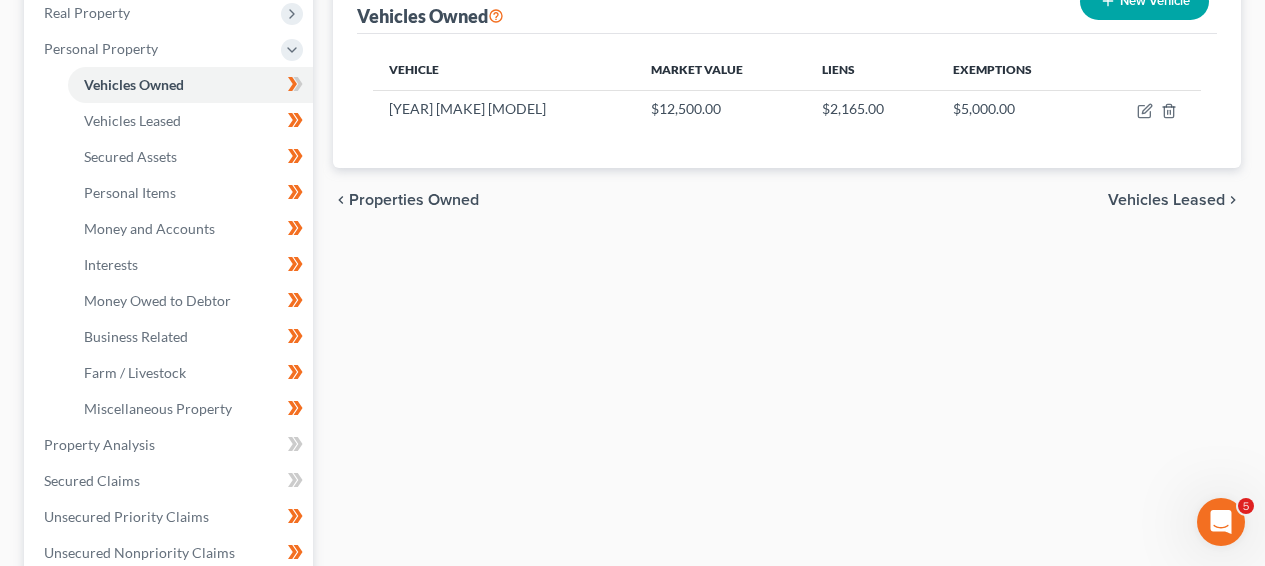 scroll, scrollTop: 348, scrollLeft: 0, axis: vertical 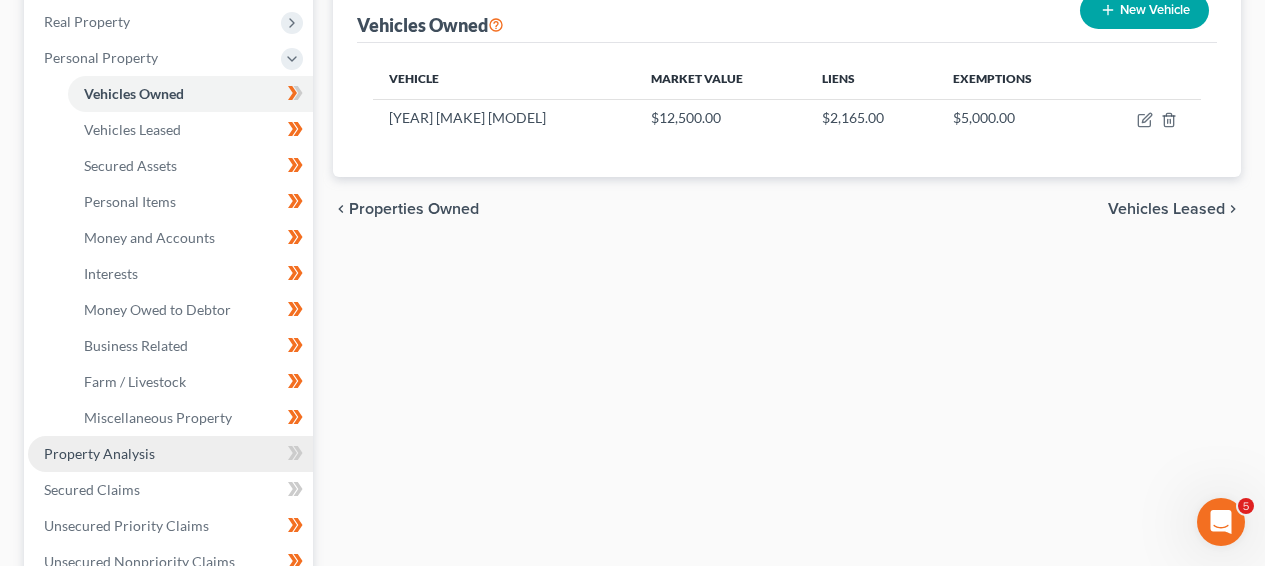 click on "Property Analysis" at bounding box center (170, 454) 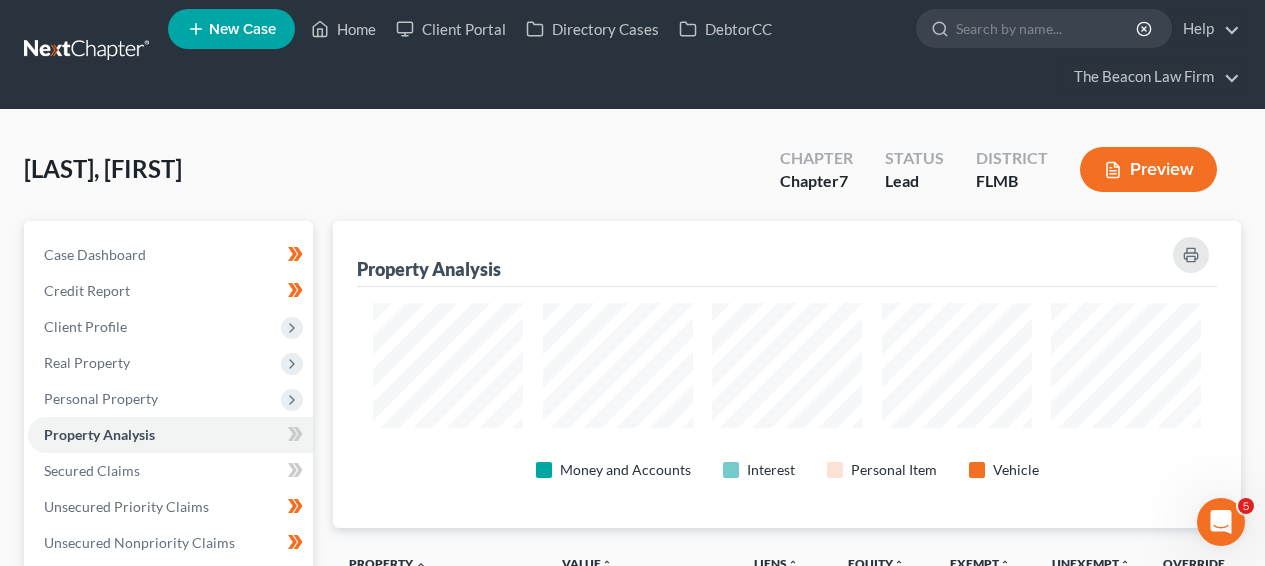 scroll, scrollTop: 0, scrollLeft: 0, axis: both 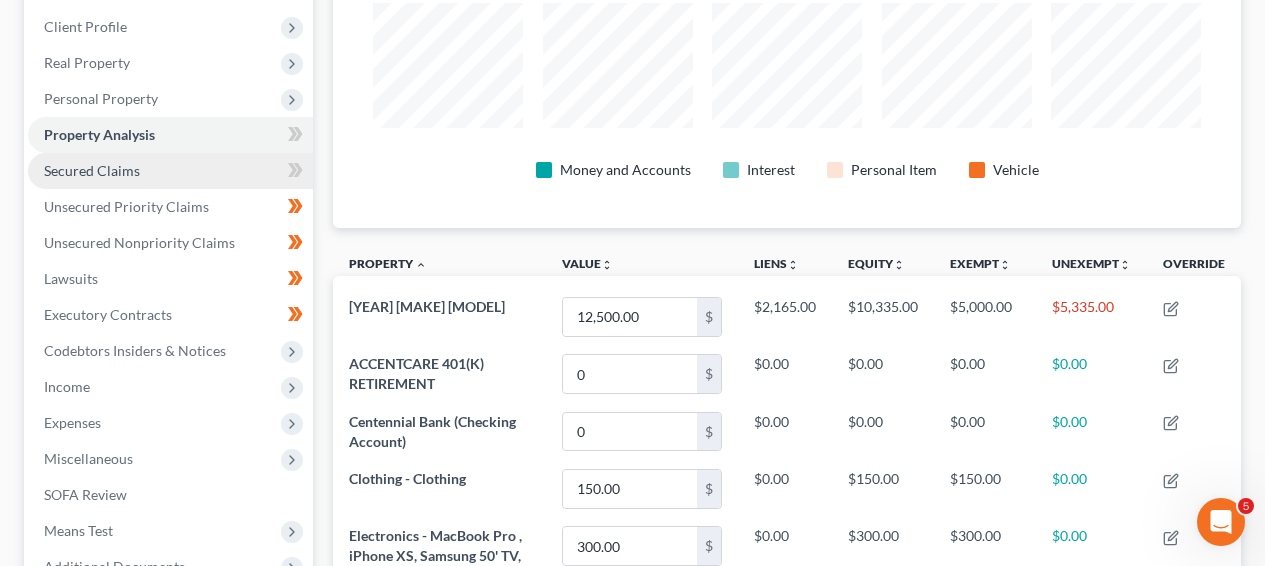 click on "Secured Claims" at bounding box center [170, 171] 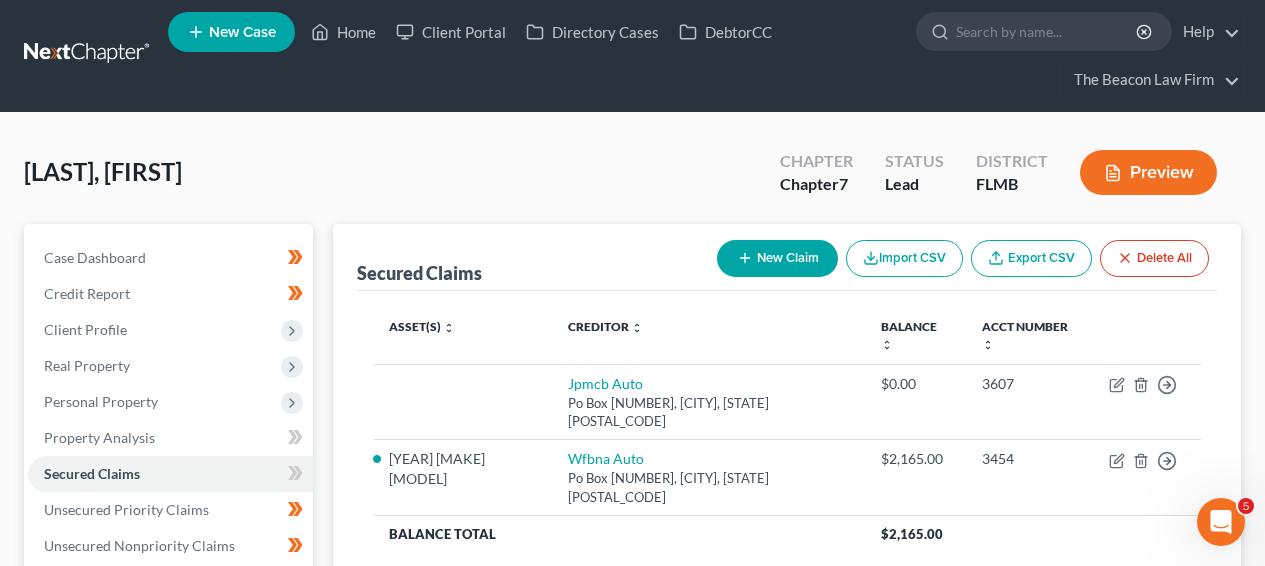 scroll, scrollTop: 0, scrollLeft: 0, axis: both 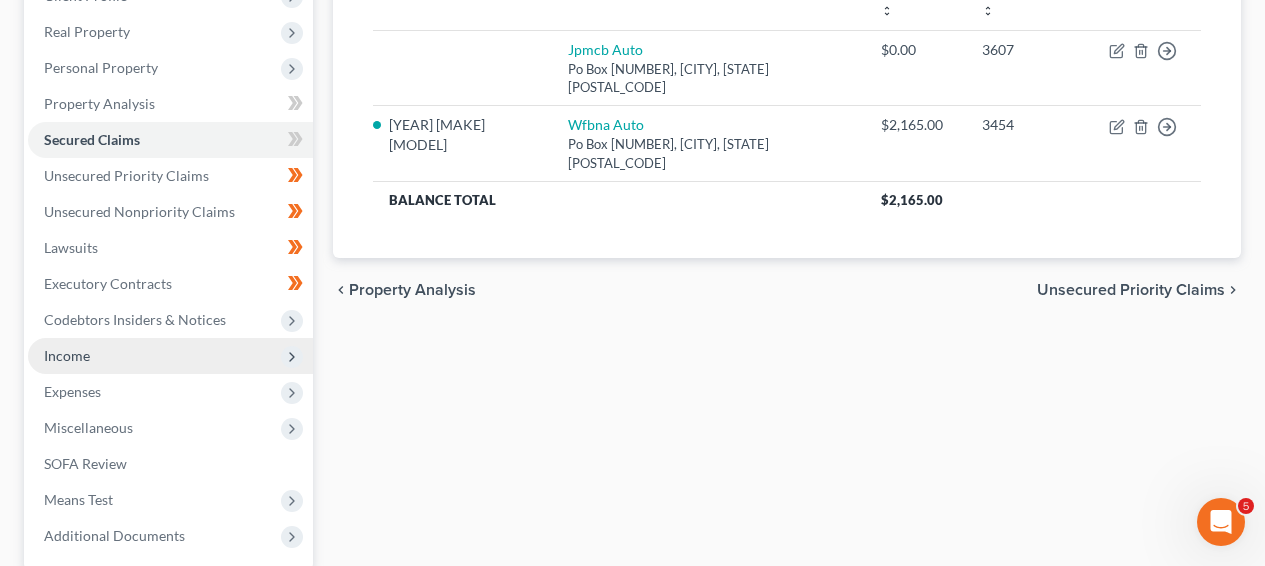 click on "Income" at bounding box center (170, 356) 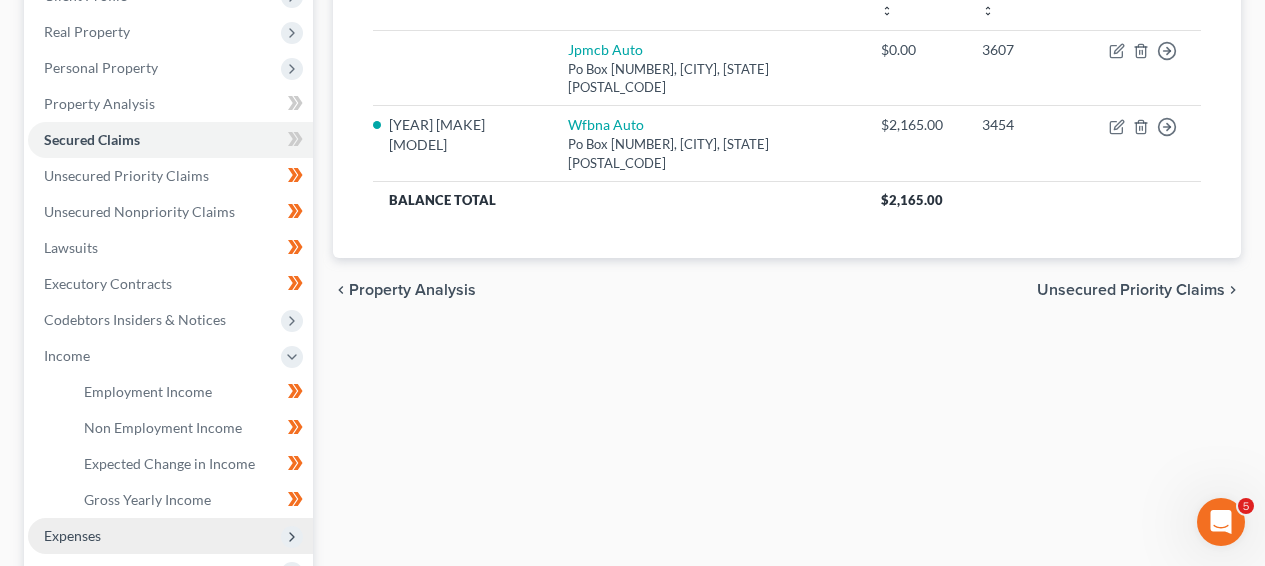 click on "Expenses" at bounding box center (170, 536) 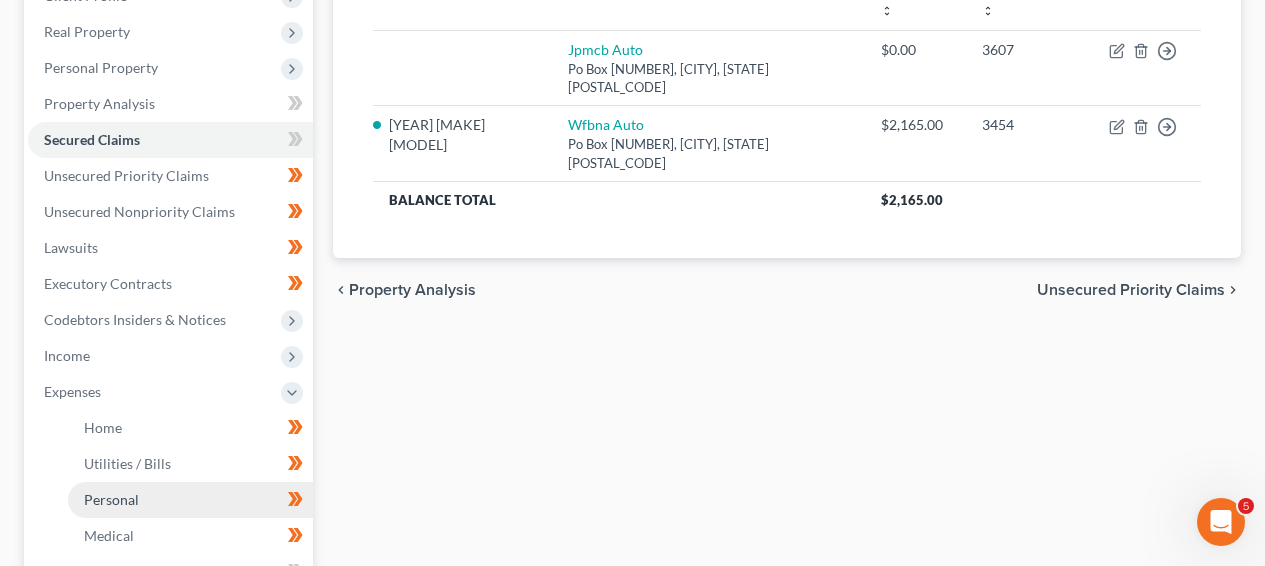 click on "Personal" at bounding box center (190, 500) 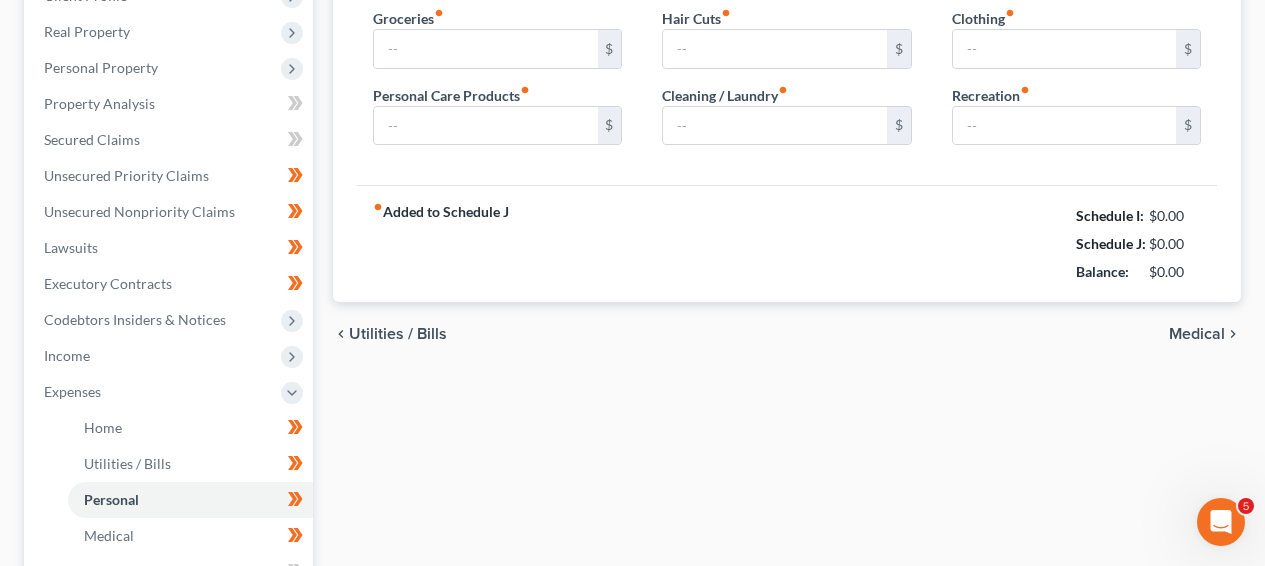 scroll, scrollTop: 44, scrollLeft: 0, axis: vertical 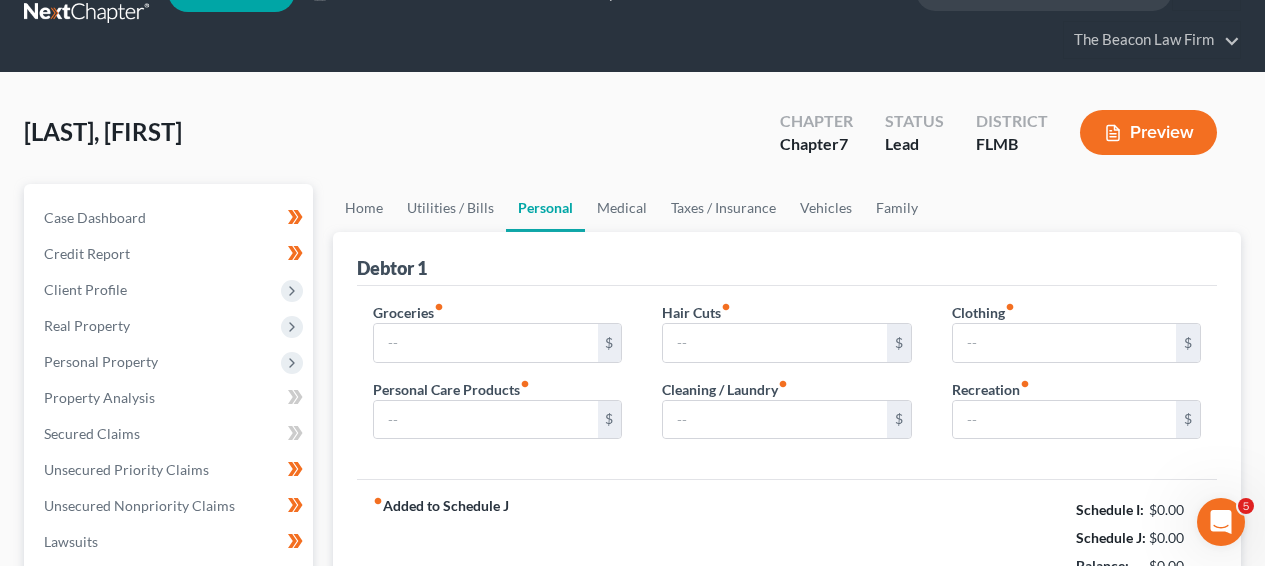 type on "600.00" 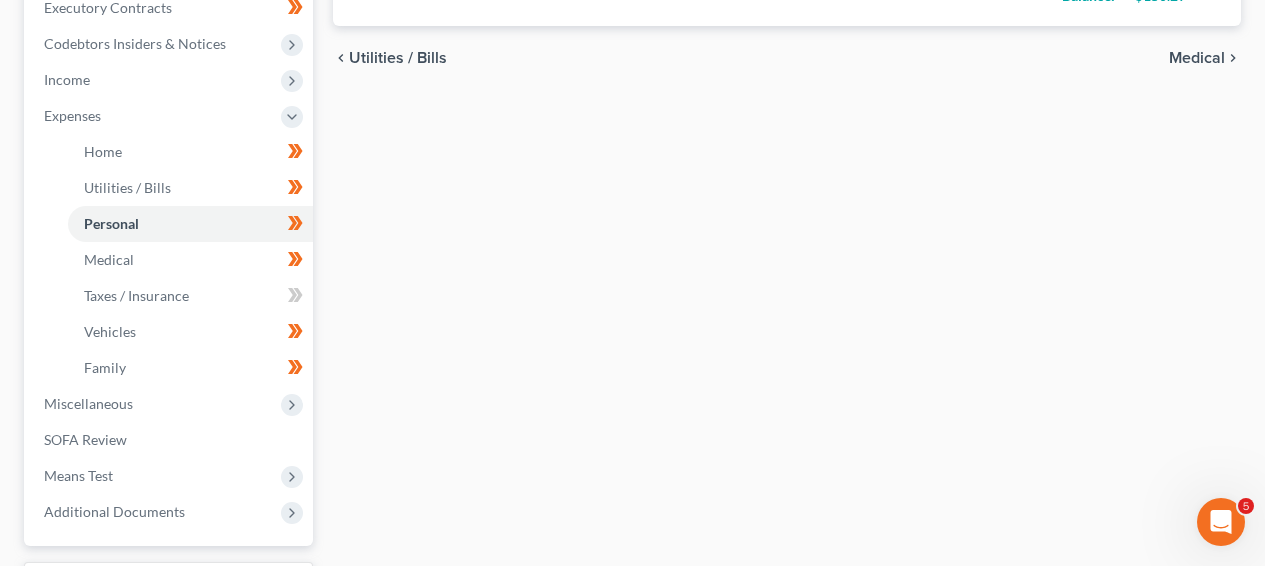 scroll, scrollTop: 690, scrollLeft: 0, axis: vertical 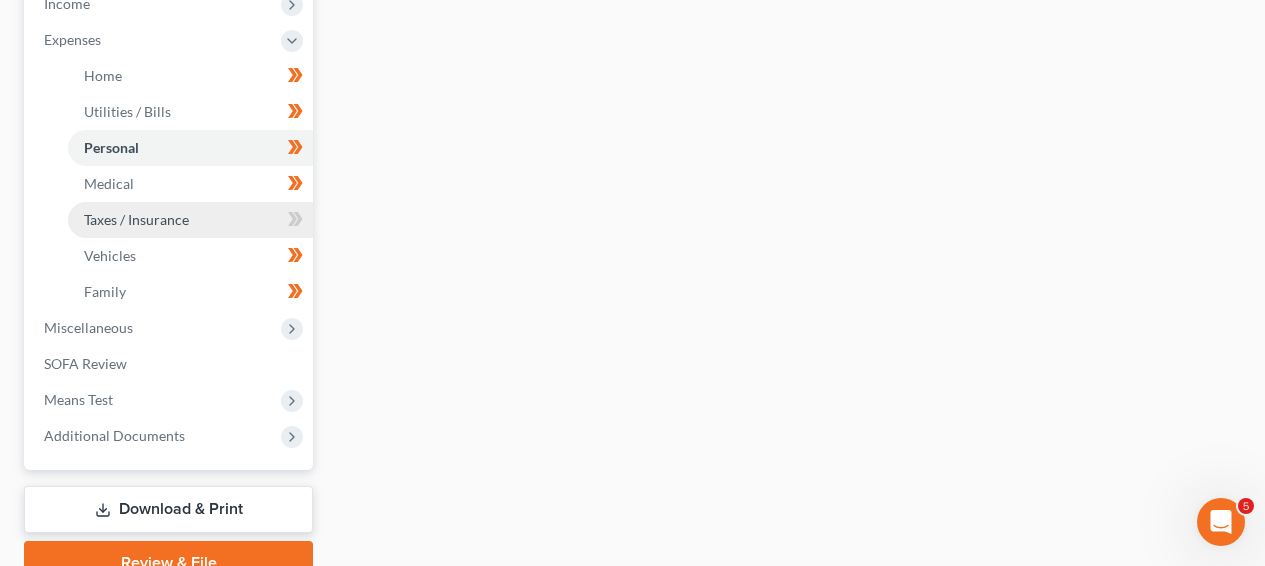 click on "Taxes / Insurance" at bounding box center (190, 220) 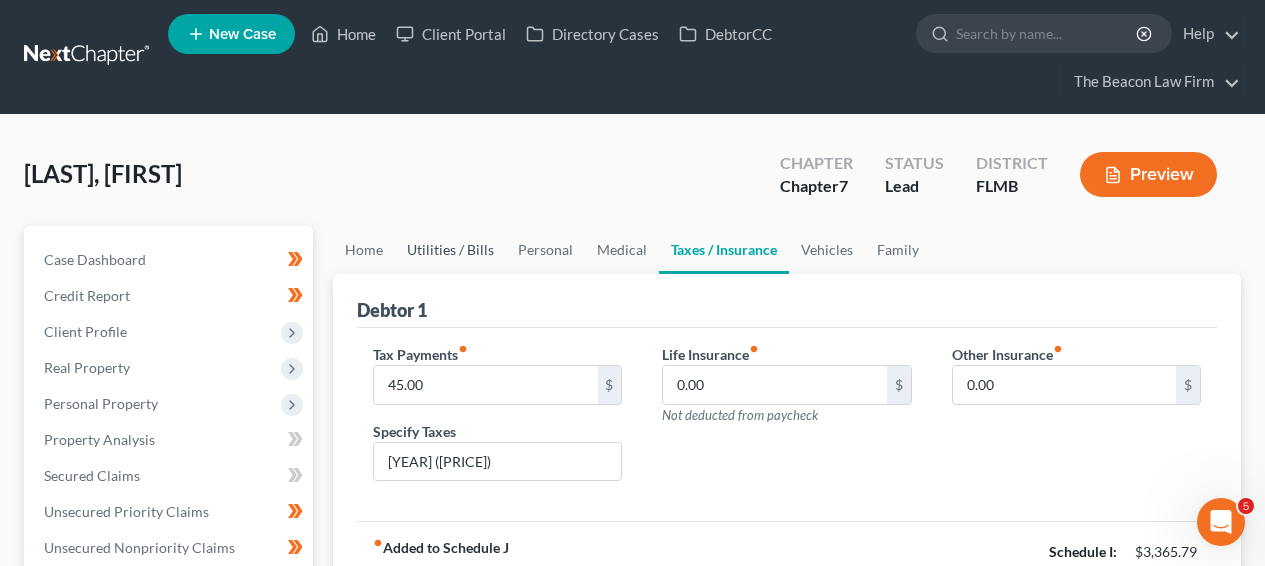 scroll, scrollTop: 0, scrollLeft: 0, axis: both 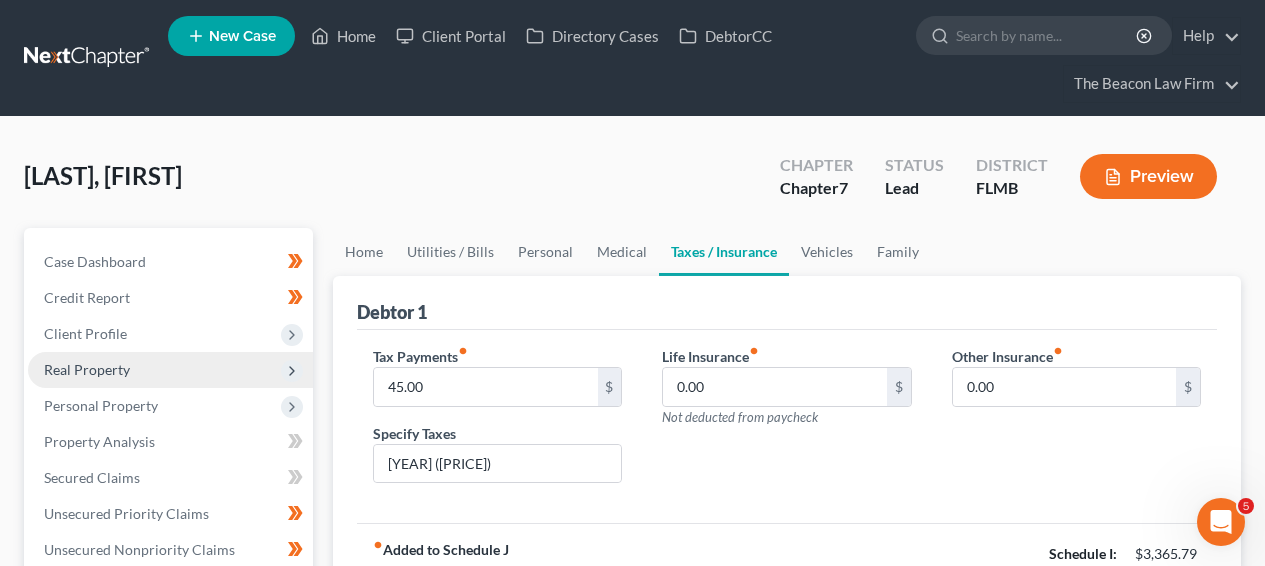 click on "Real Property" at bounding box center [170, 370] 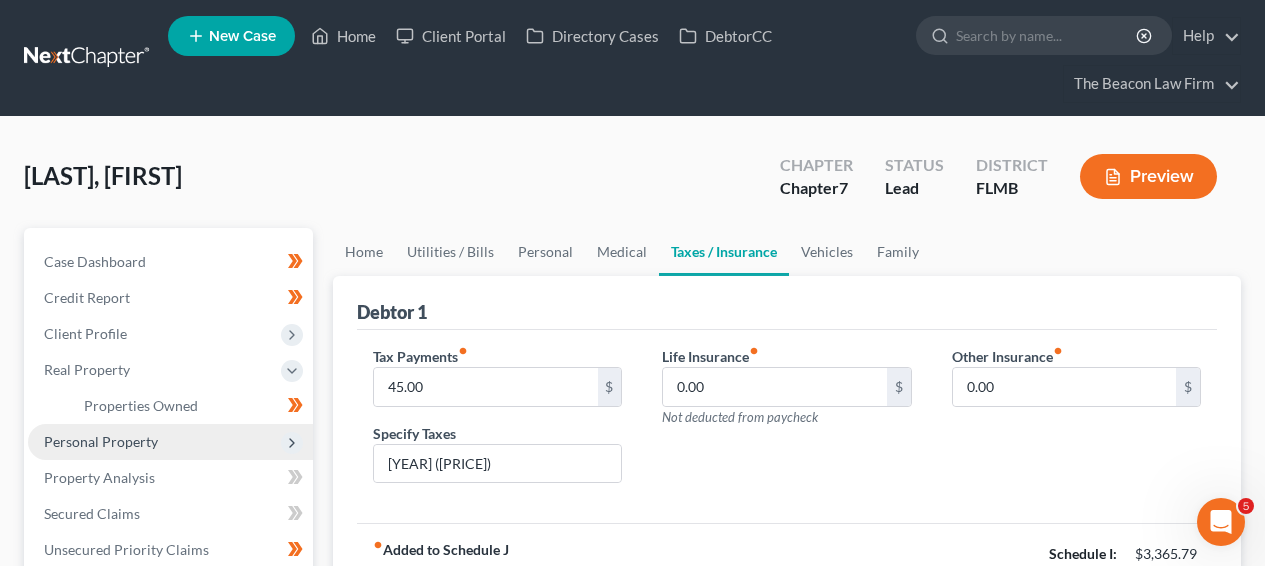 click on "Personal Property" at bounding box center (170, 442) 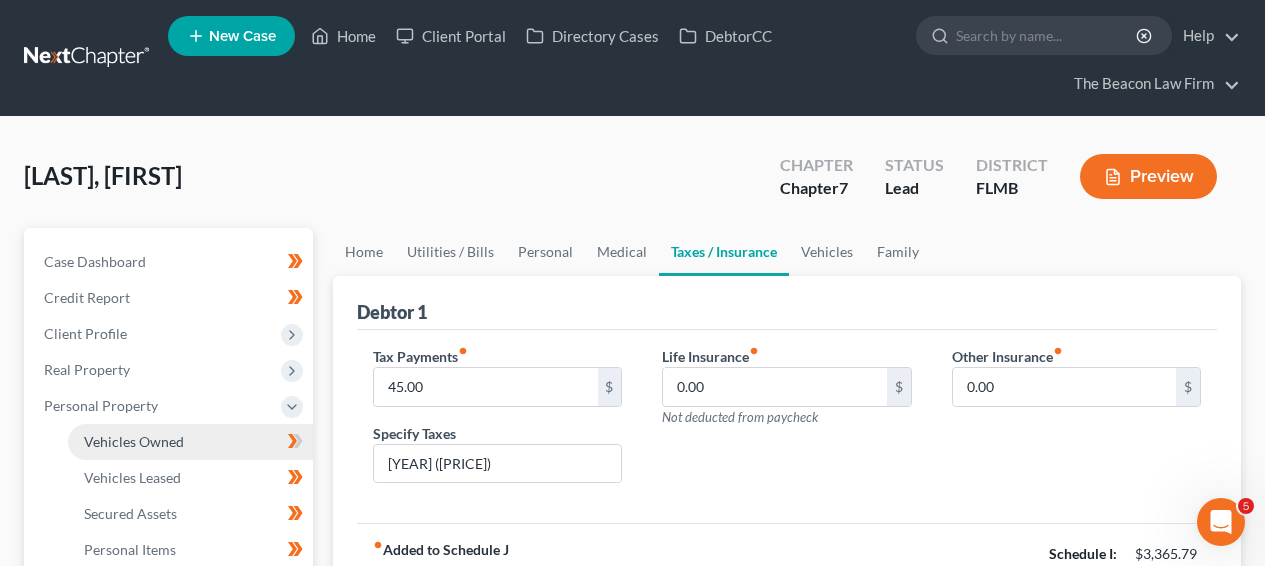 click on "Vehicles Owned" at bounding box center (134, 441) 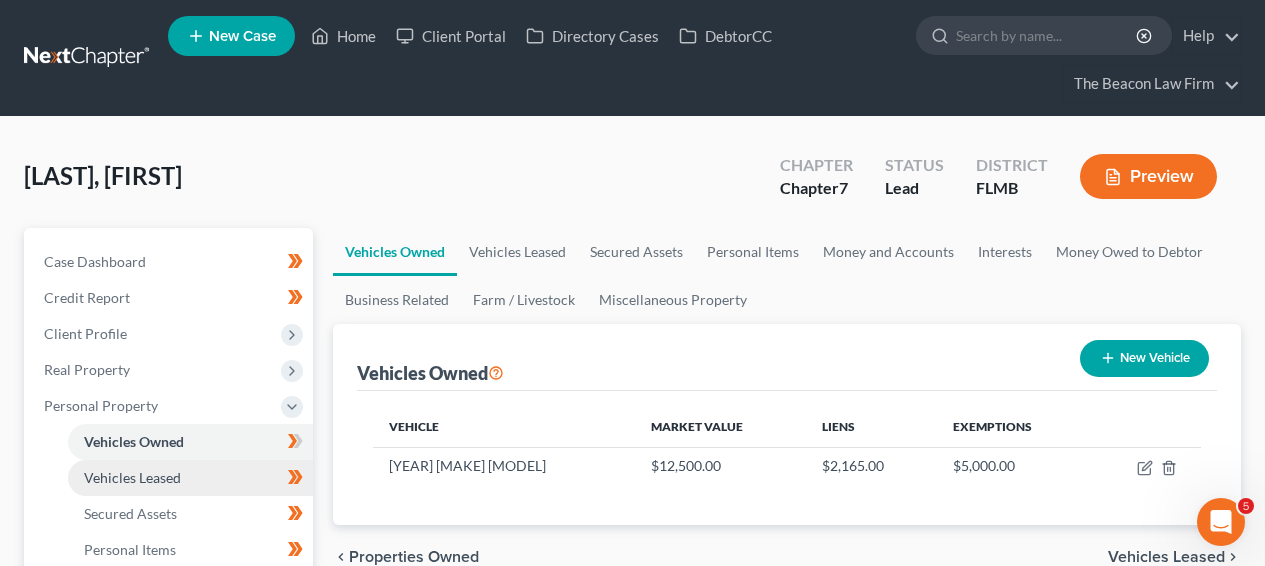 click on "Vehicles Leased" at bounding box center [132, 477] 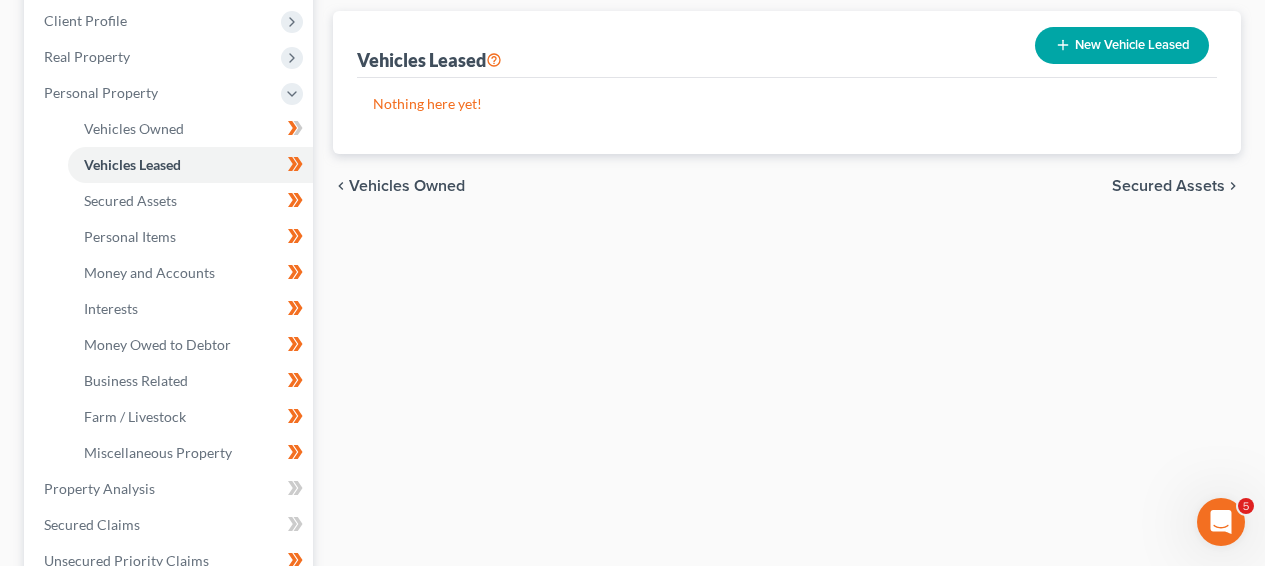 scroll, scrollTop: 258, scrollLeft: 0, axis: vertical 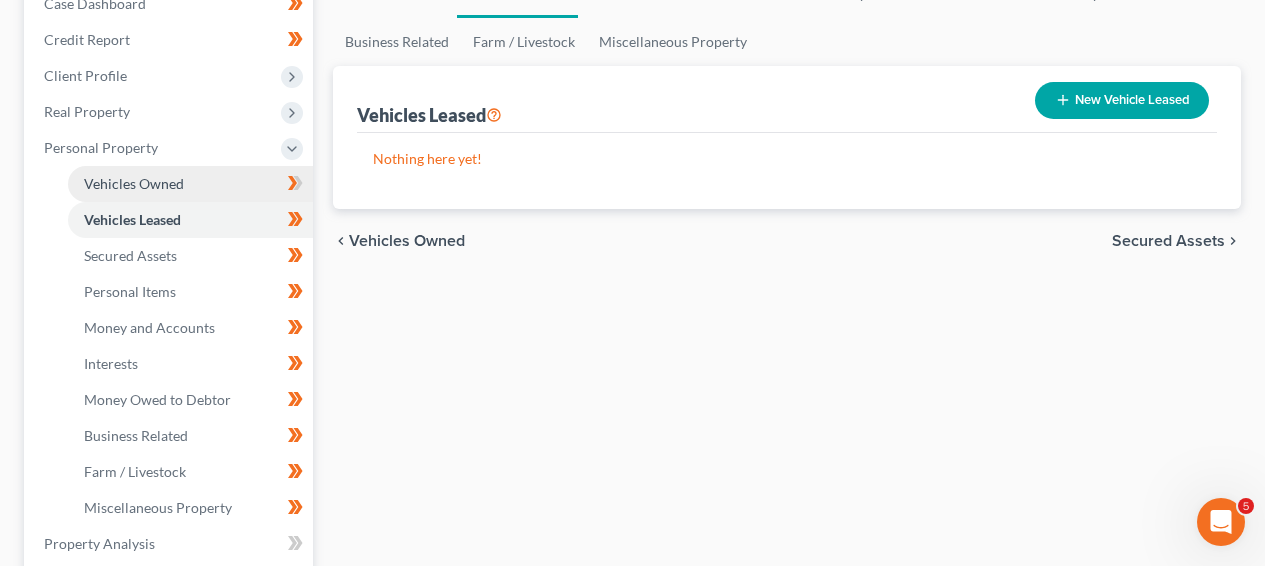 click on "Vehicles Owned" at bounding box center [134, 183] 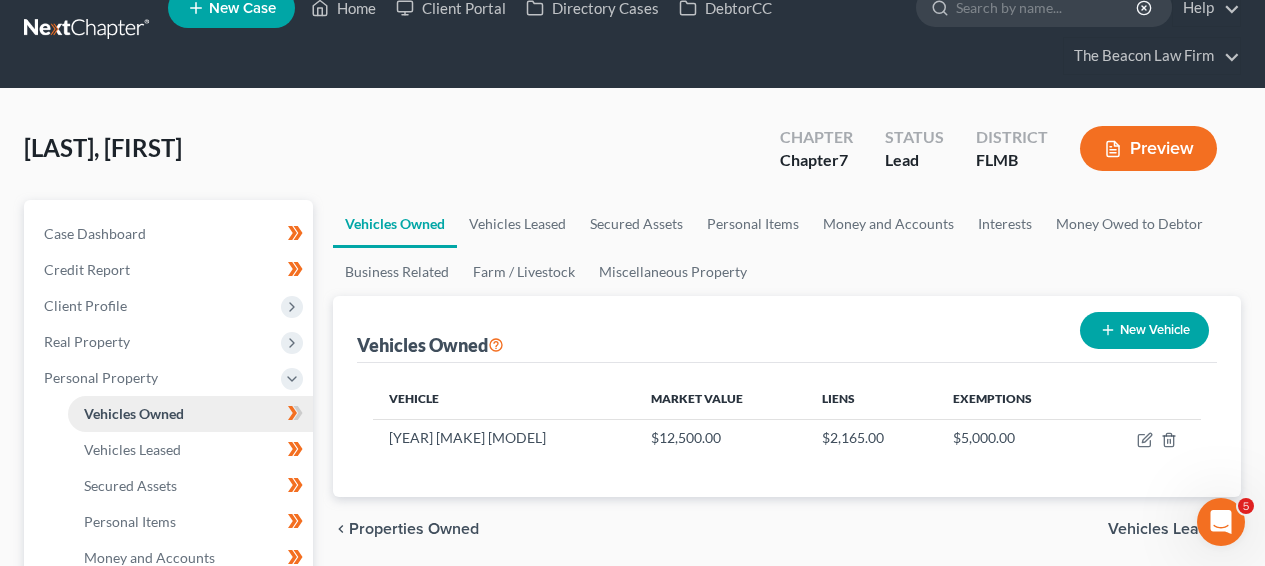 scroll, scrollTop: 2, scrollLeft: 0, axis: vertical 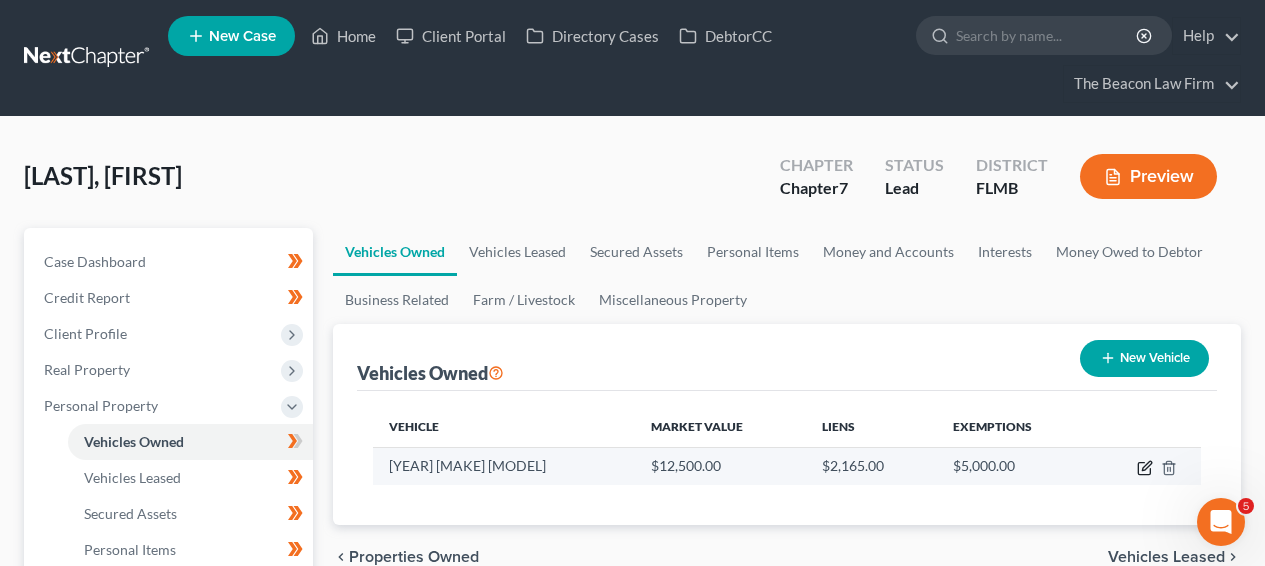 click 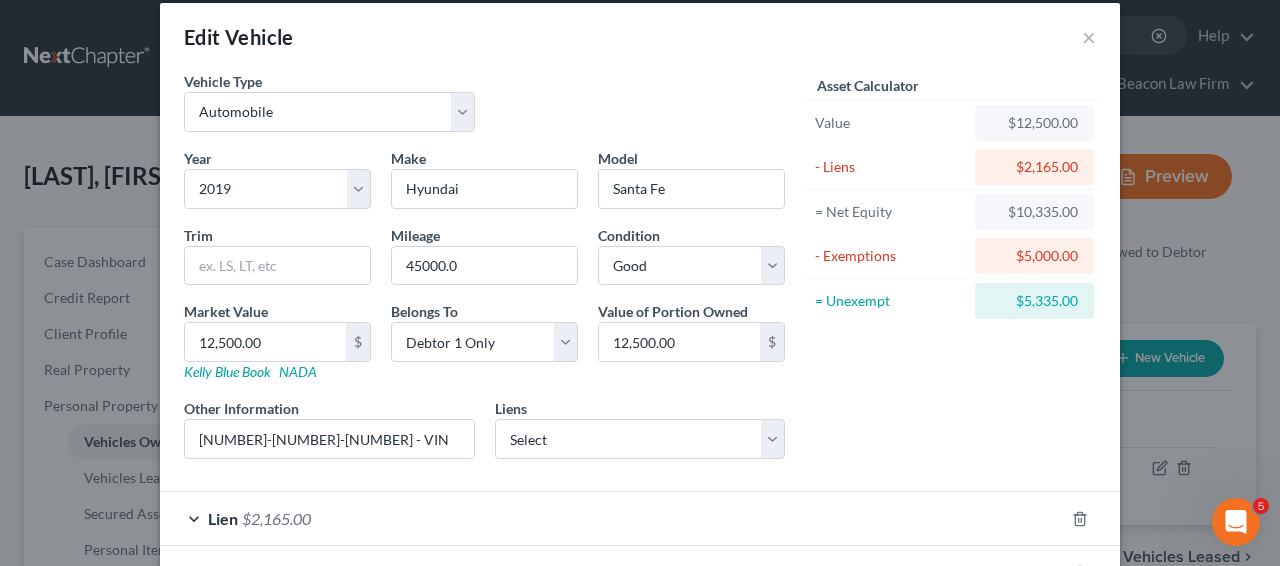 scroll, scrollTop: 165, scrollLeft: 0, axis: vertical 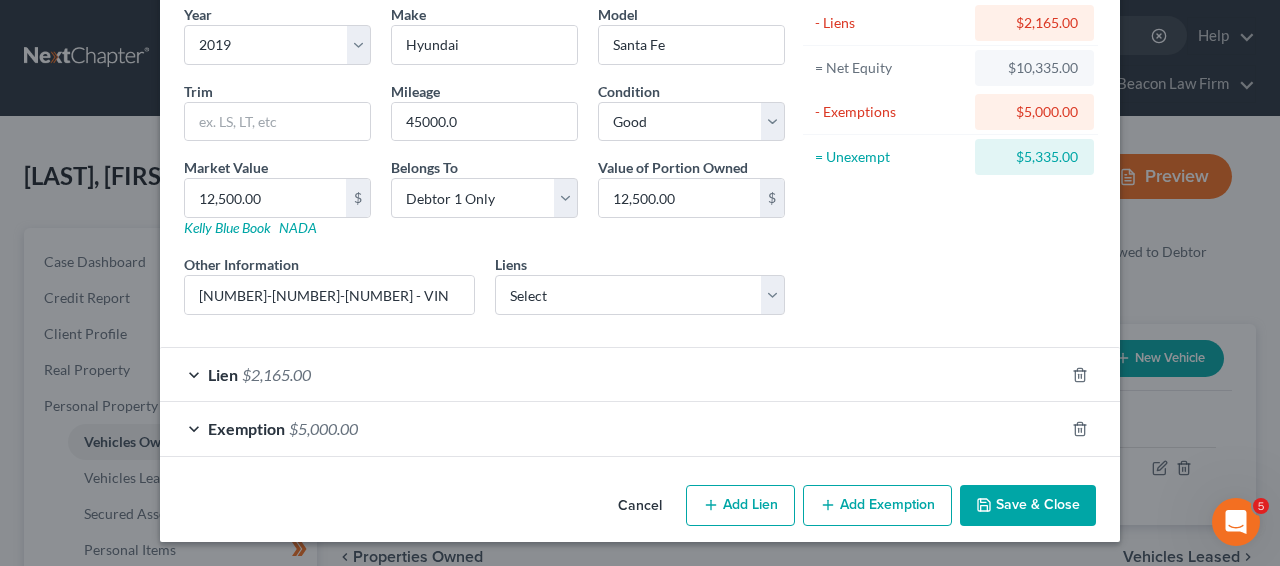 click on "Exemption $5,000.00" at bounding box center [612, 428] 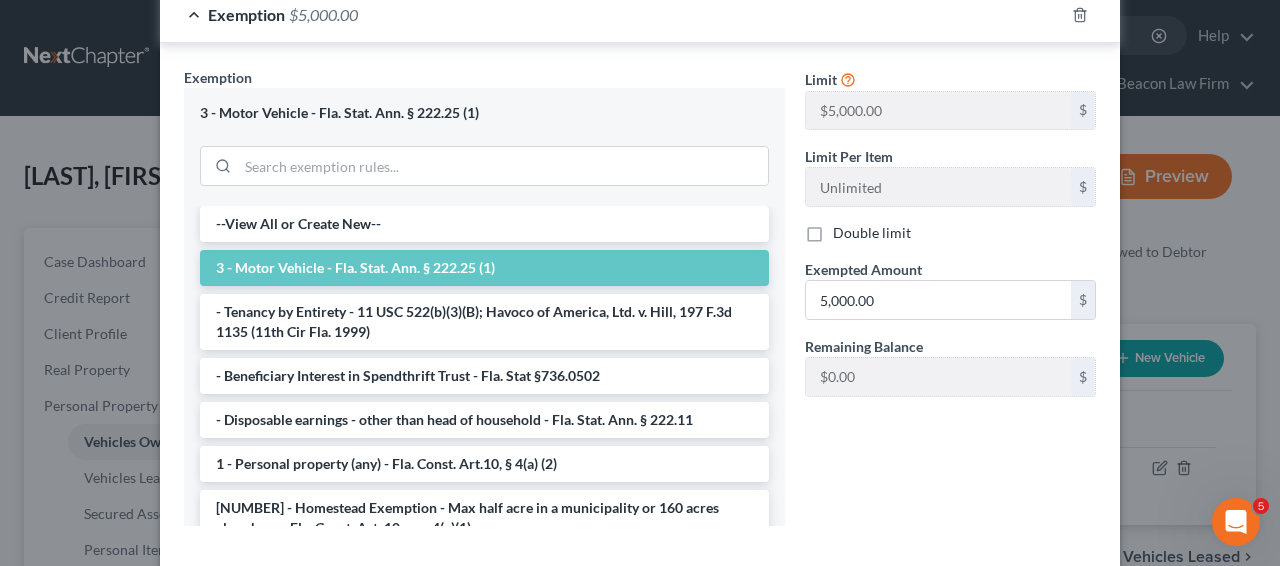 scroll, scrollTop: 569, scrollLeft: 0, axis: vertical 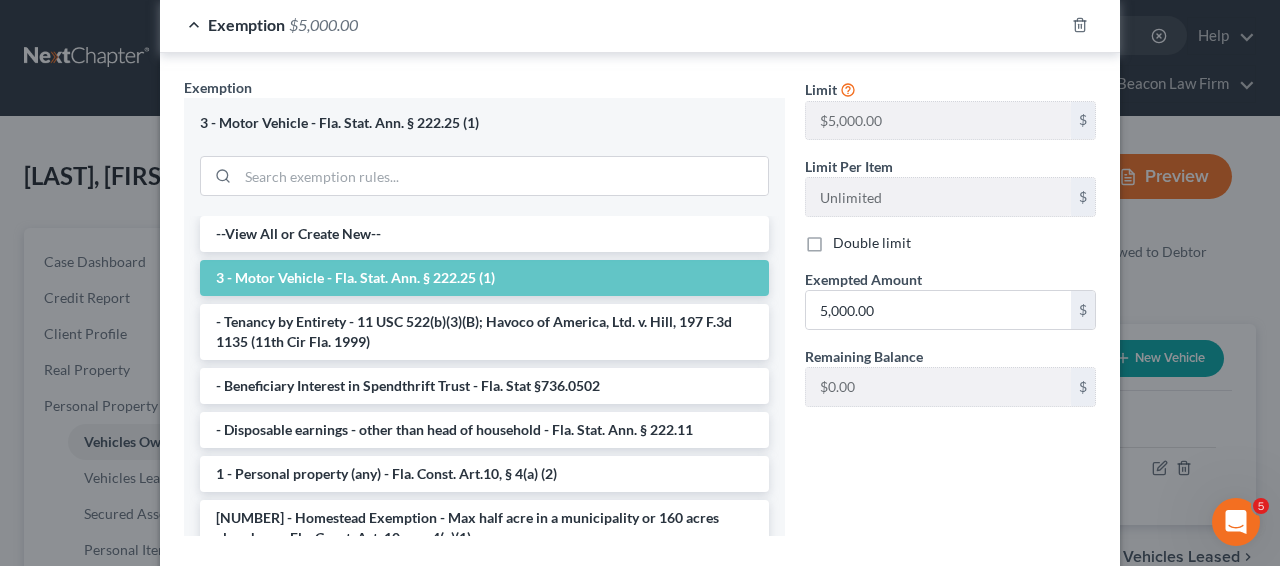 click on "Exemption $5,000.00" at bounding box center [612, 24] 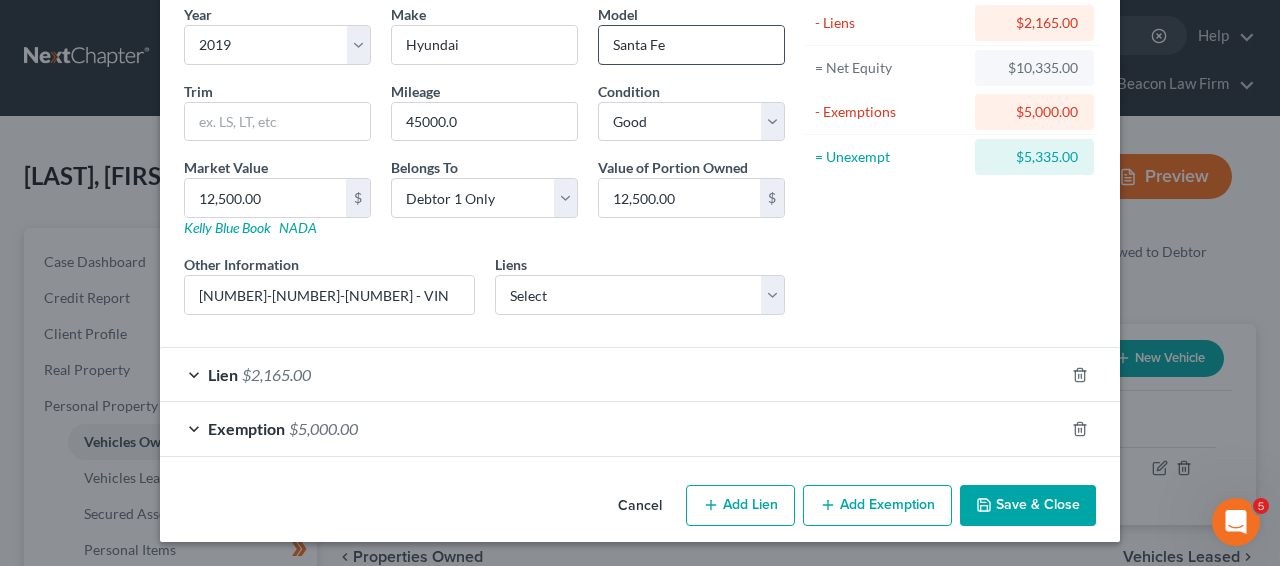 scroll, scrollTop: 165, scrollLeft: 0, axis: vertical 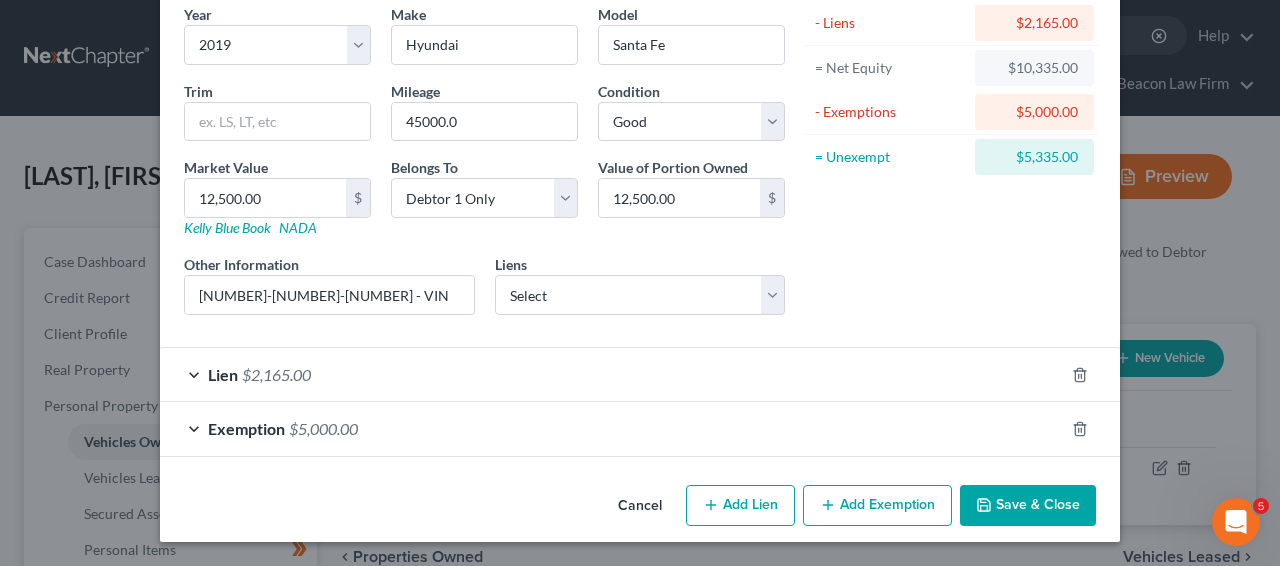 click on "Edit Vehicle × Vehicle Type Select Automobile Truck Trailer Watercraft Aircraft Motor Home Atv Other Vehicle Year Select 2026 2025 2024 2023 2022 2021 2020 2019 2018 2017 2016 2015 2014 2013 2012 2011 2010 2009 2008 2007 2006 2005 2004 2003 2002 2001 2000 1999 1998 1997 1996 1995 1994 1993 1992 1991 1990 1989 1988 1987 1986 1985 1984 1983 1982 1981 1980 1979 1978 1977 1976 1975 1974 1973 1972 1971 1970 1969 1968 1967 1966 1965 1964 1963 1962 1961 1960 1959 1958 1957 1956 1955 1954 1953 1952 1951 1950 1949 1948 1947 1946 1945 1944 1943 1942 1941 1940 1939 1938 1937 1936 1935 1934 1933 1932 1931 1930 1929 1928 1927 1926 1925 1924 1923 1922 1921 1920 1919 1918 1917 1916 1915 1914 1913 1912 1911 1910 1909 1908 1907 1906 1905 1904 1903 1902 1901
Make
*
Hyundai Model Santa Fe Trim Mileage 45000.0 Condition Select Excellent Very Good Good Fair Poor Market Value 12,500.00 $ Kelly Blue Book NADA
Belongs To
*
Select Debtor 1 Only Debtor 2 Only Debtor 1 And Debtor 2 Only 12,500.00 $" at bounding box center [640, 283] 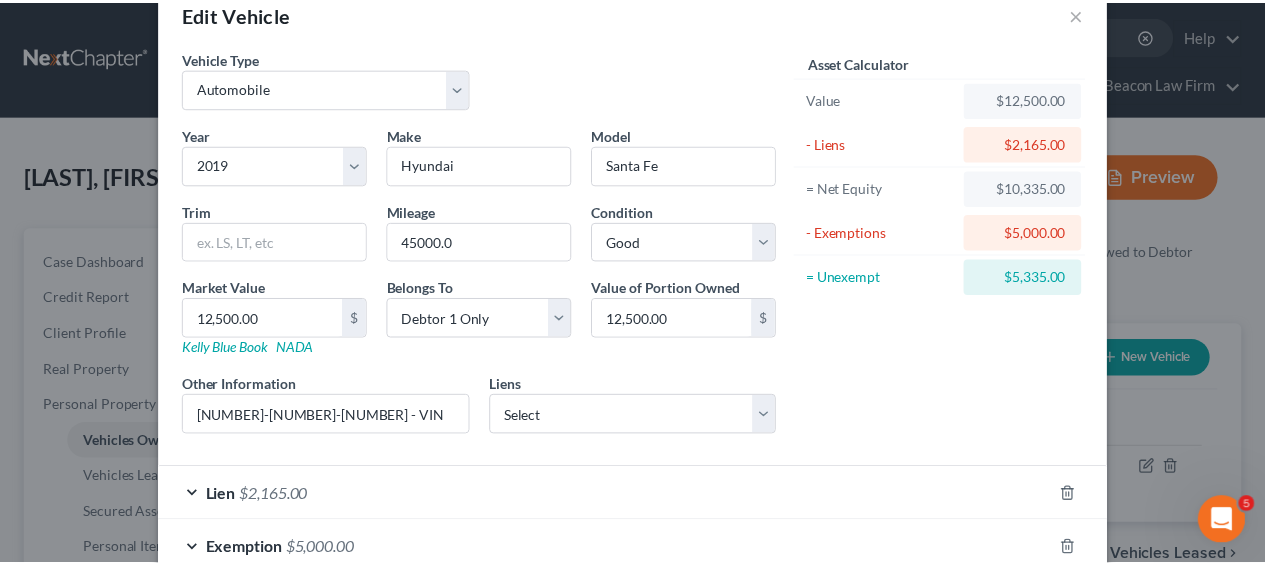 scroll, scrollTop: 6, scrollLeft: 0, axis: vertical 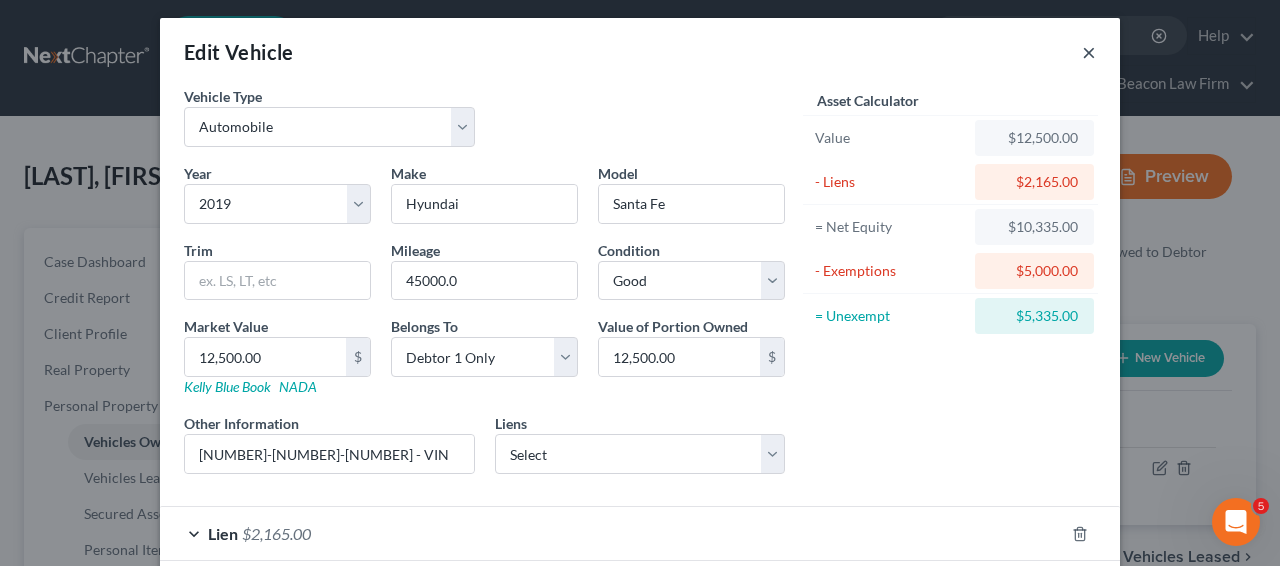 click on "×" at bounding box center (1089, 52) 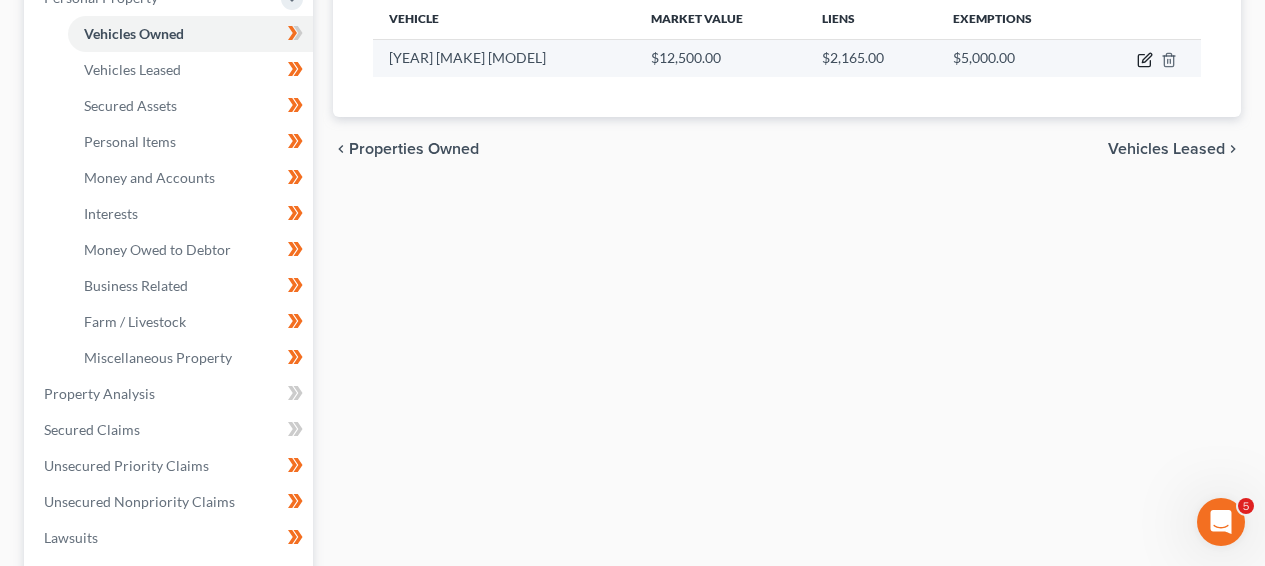 click 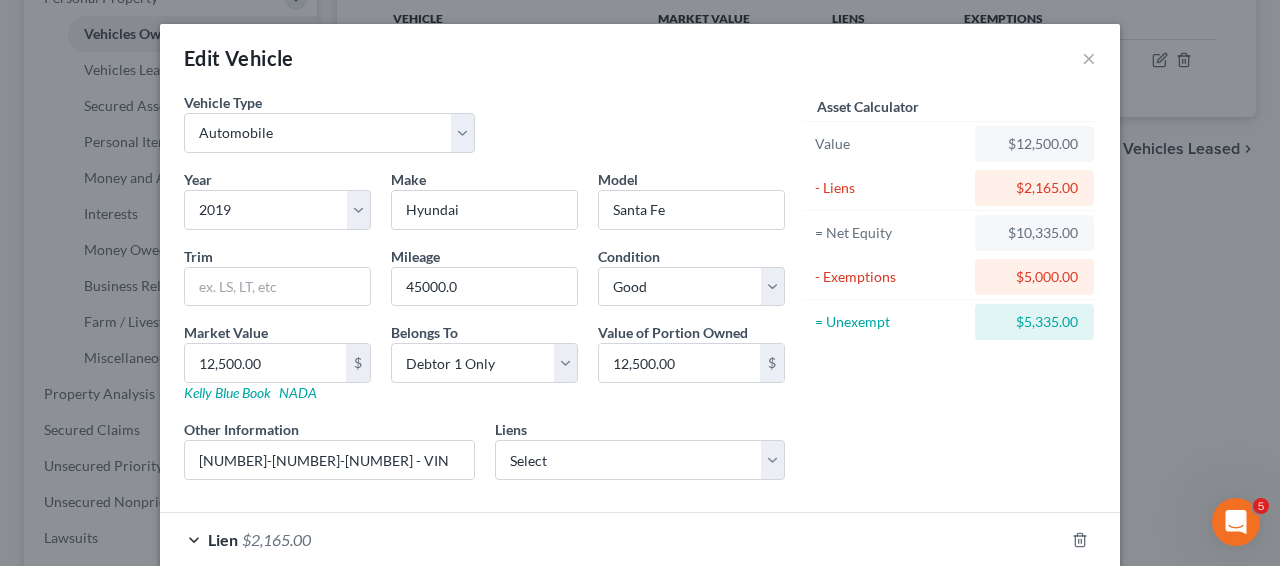 scroll, scrollTop: 165, scrollLeft: 0, axis: vertical 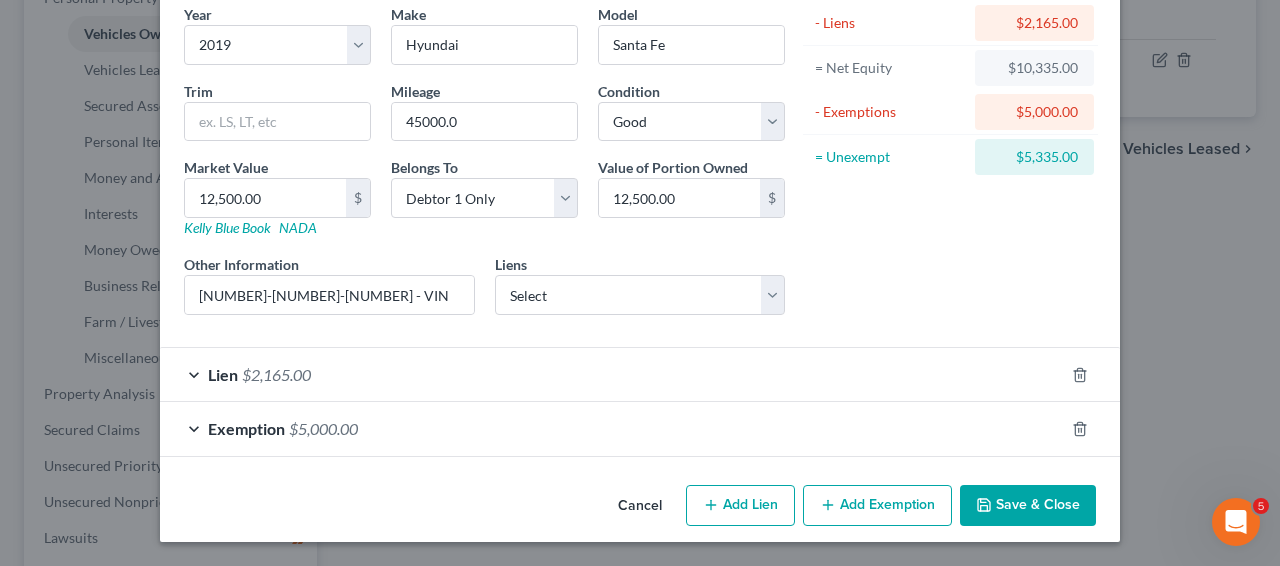 click on "Add Exemption" at bounding box center (877, 506) 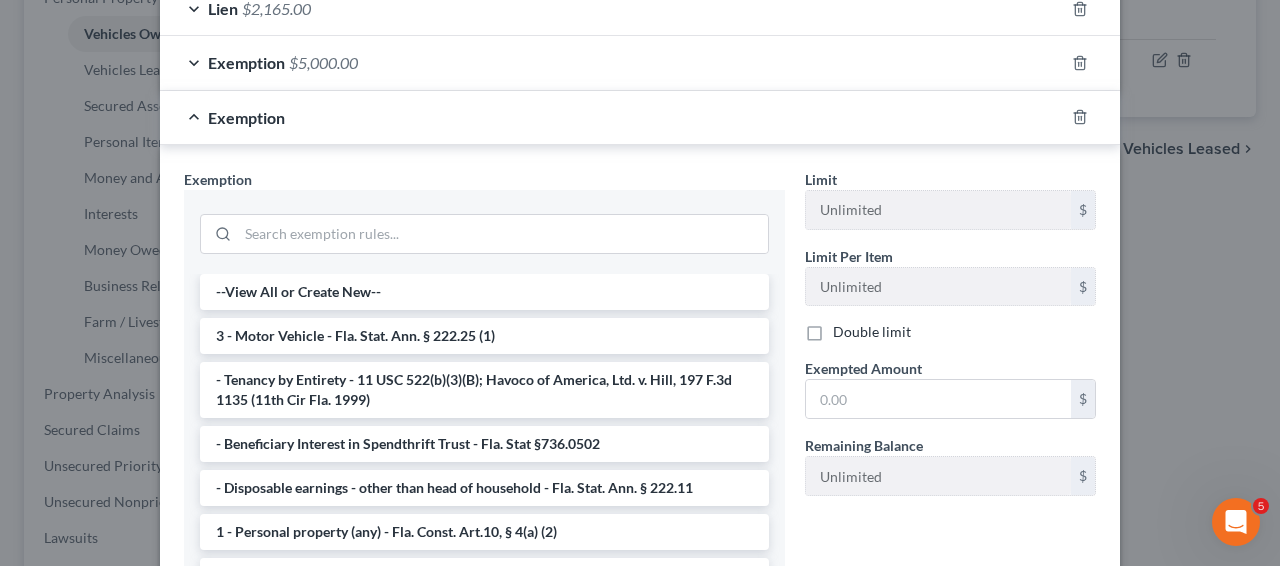 scroll, scrollTop: 592, scrollLeft: 0, axis: vertical 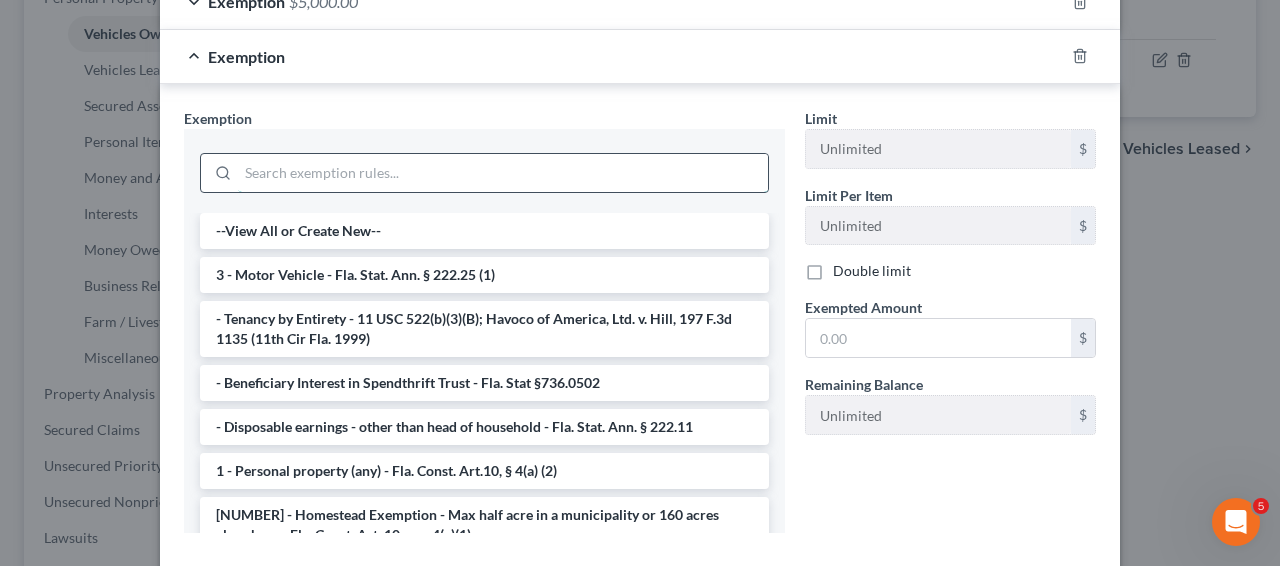 click at bounding box center (503, 173) 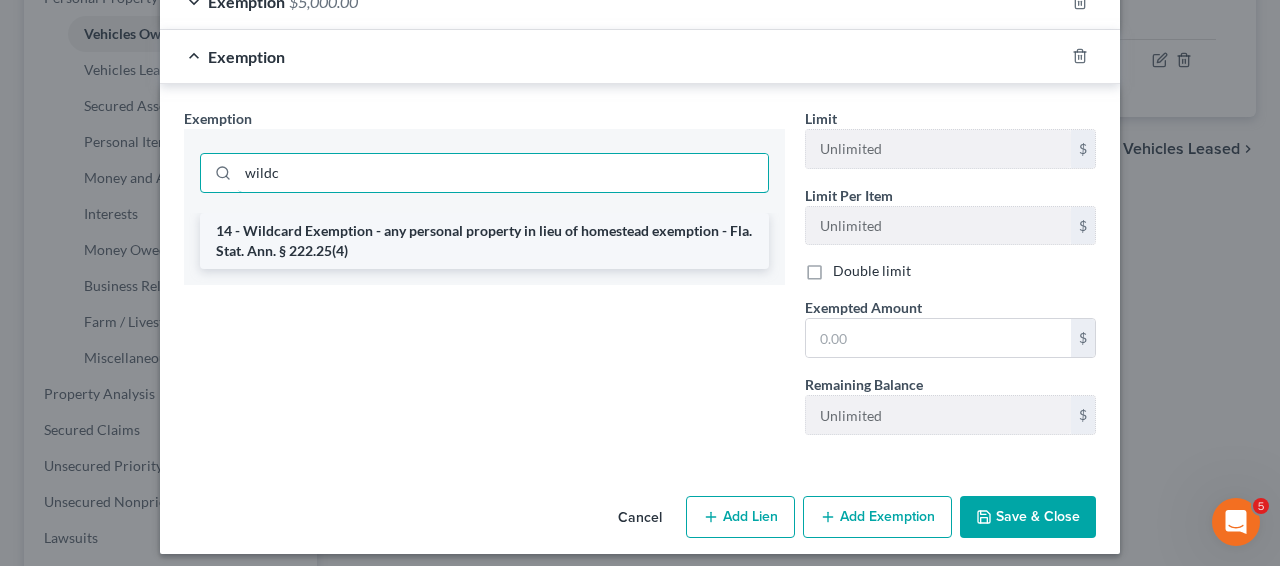 type on "wildc" 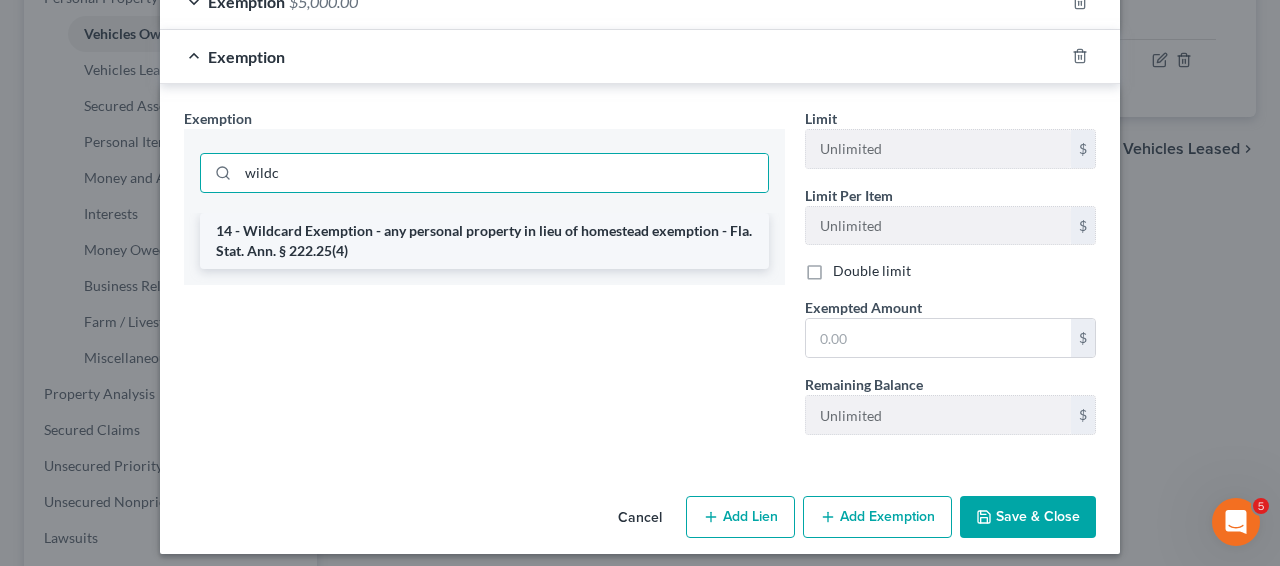 click on "14 - Wildcard Exemption - any personal property in lieu of homestead exemption - Fla. Stat. Ann. § 222.25(4)" at bounding box center [484, 241] 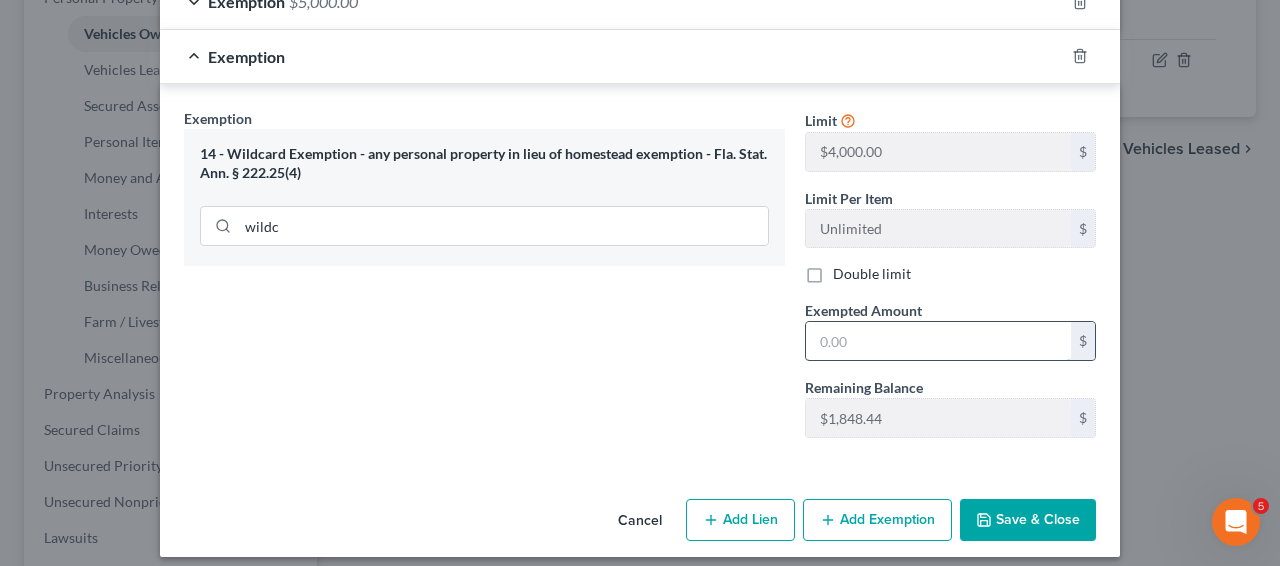 click at bounding box center (938, 341) 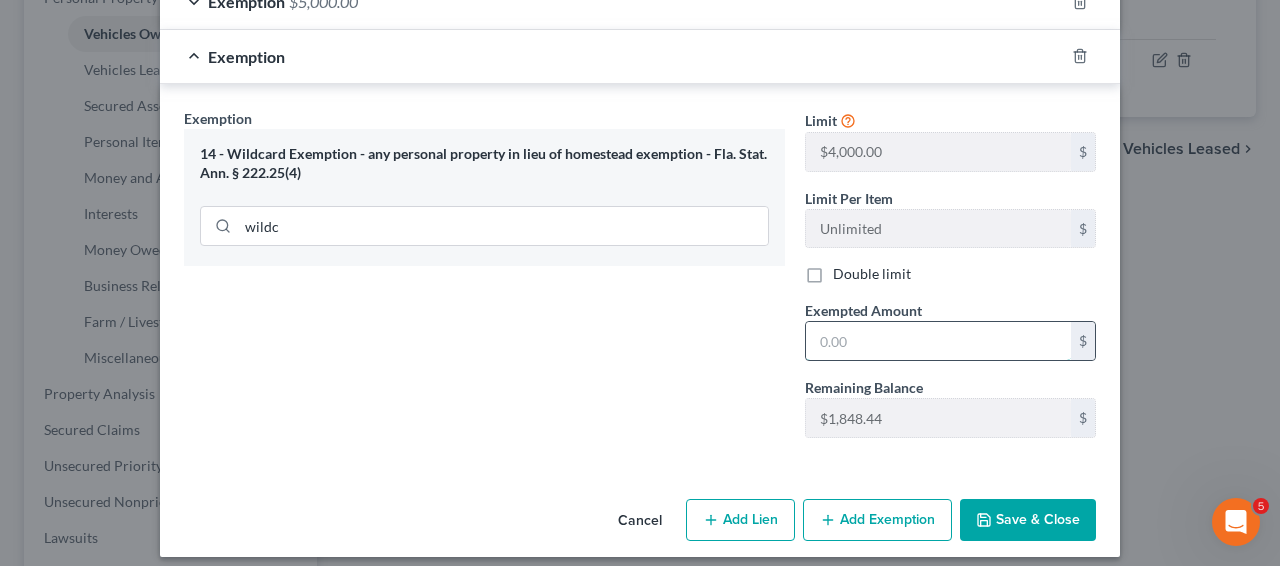 click at bounding box center (938, 341) 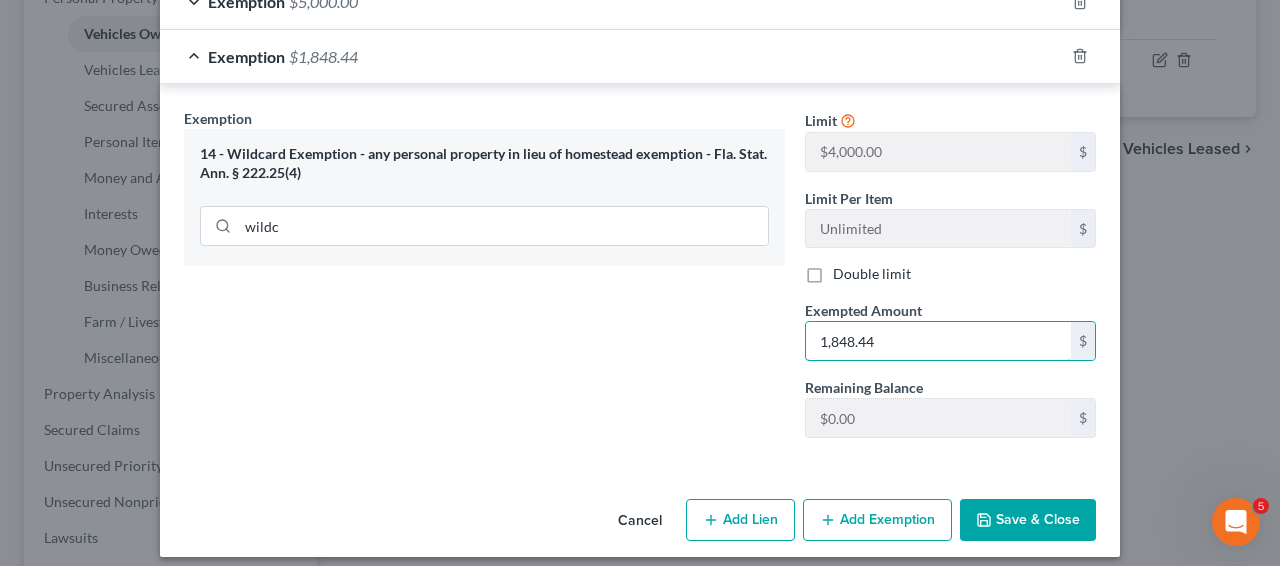 type on "1,848.44" 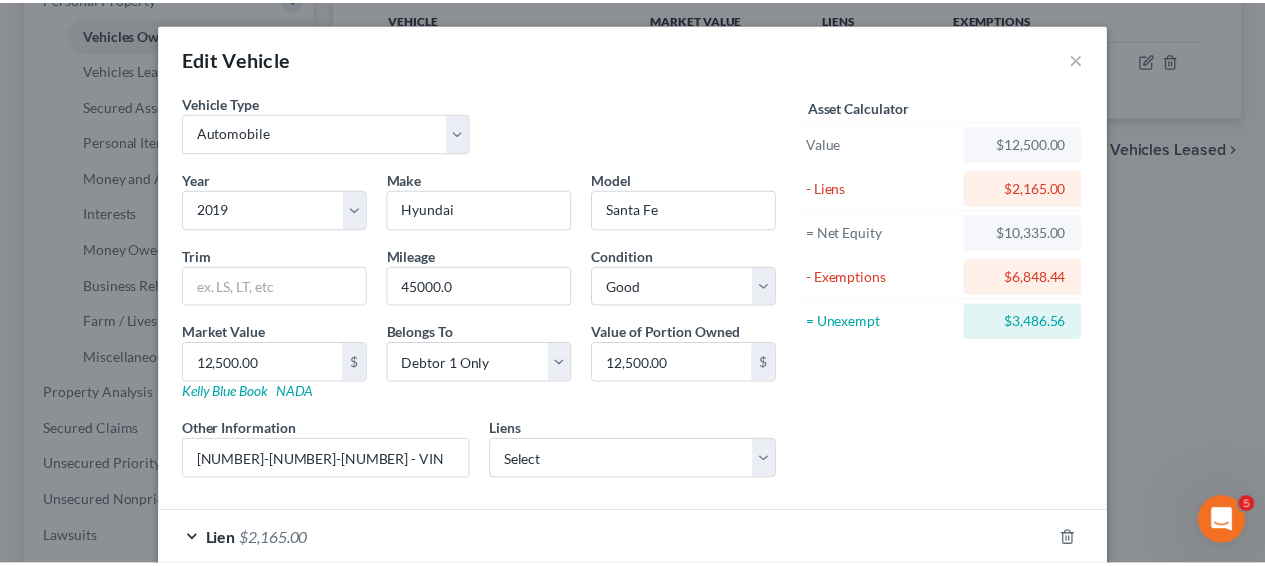 scroll, scrollTop: 607, scrollLeft: 0, axis: vertical 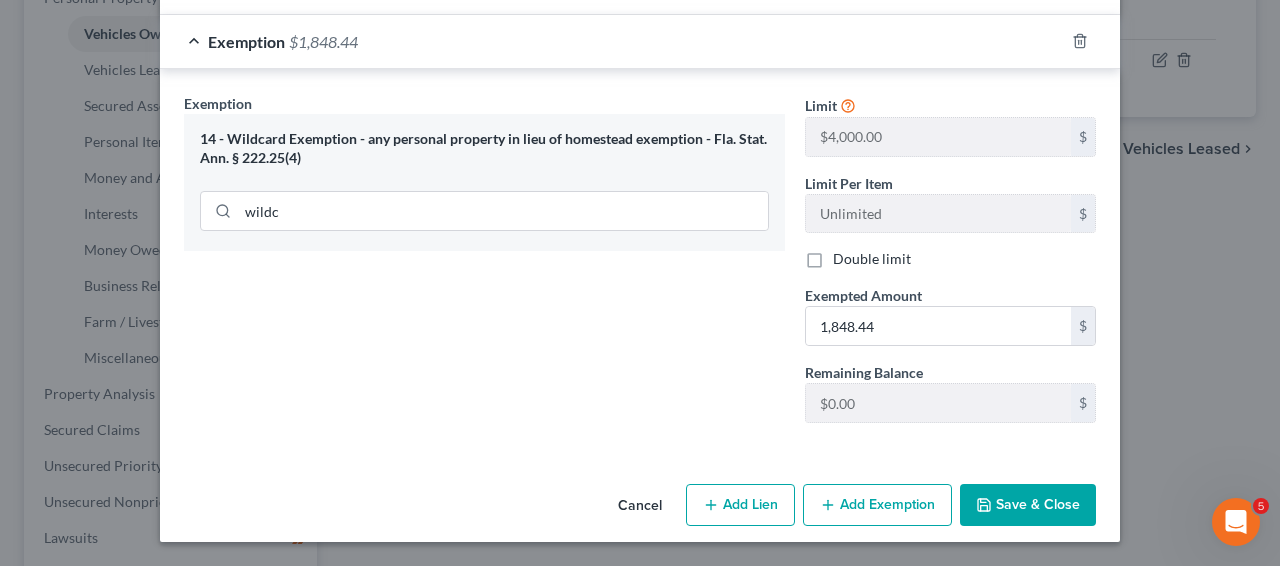 click on "Save & Close" at bounding box center (1028, 505) 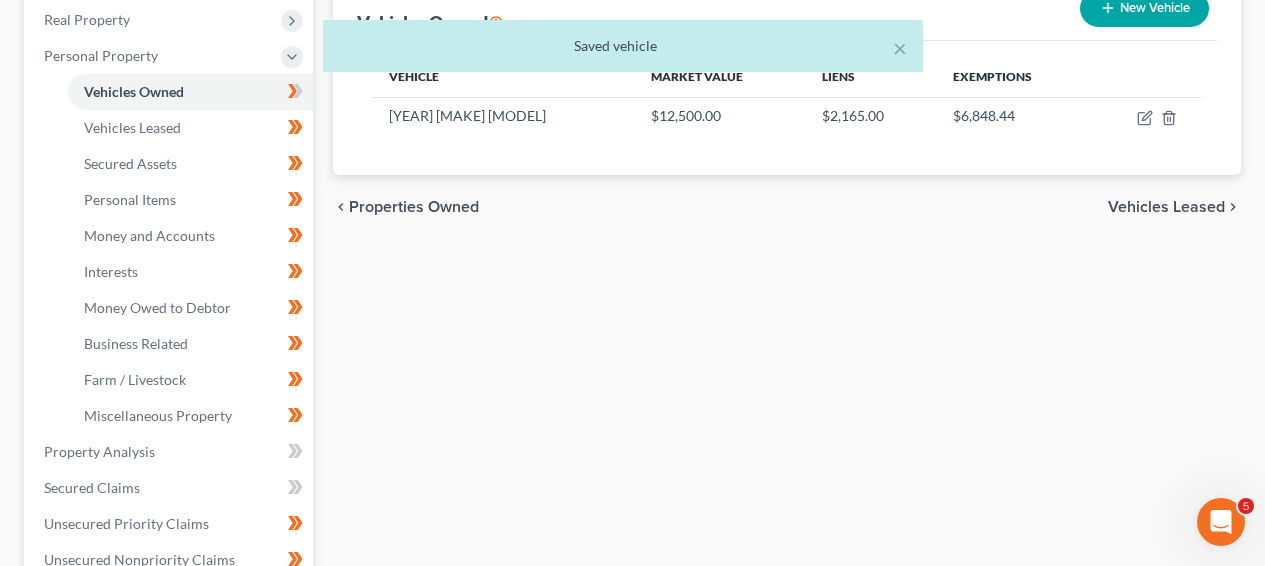 scroll, scrollTop: 504, scrollLeft: 0, axis: vertical 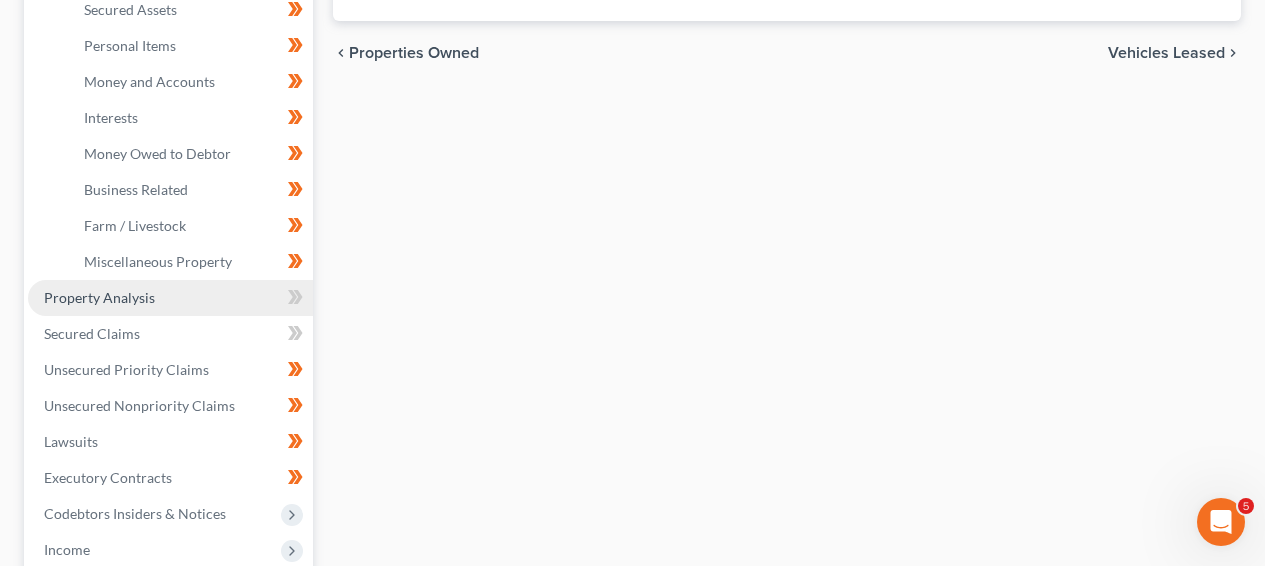 click on "Property Analysis" at bounding box center (170, 298) 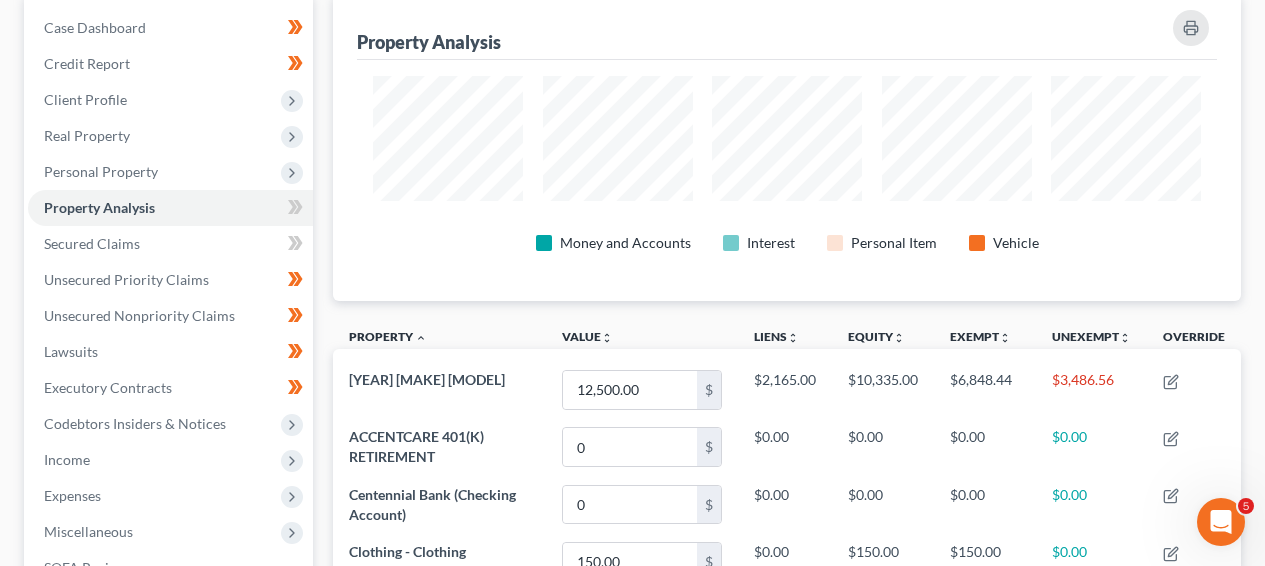 scroll, scrollTop: 0, scrollLeft: 0, axis: both 